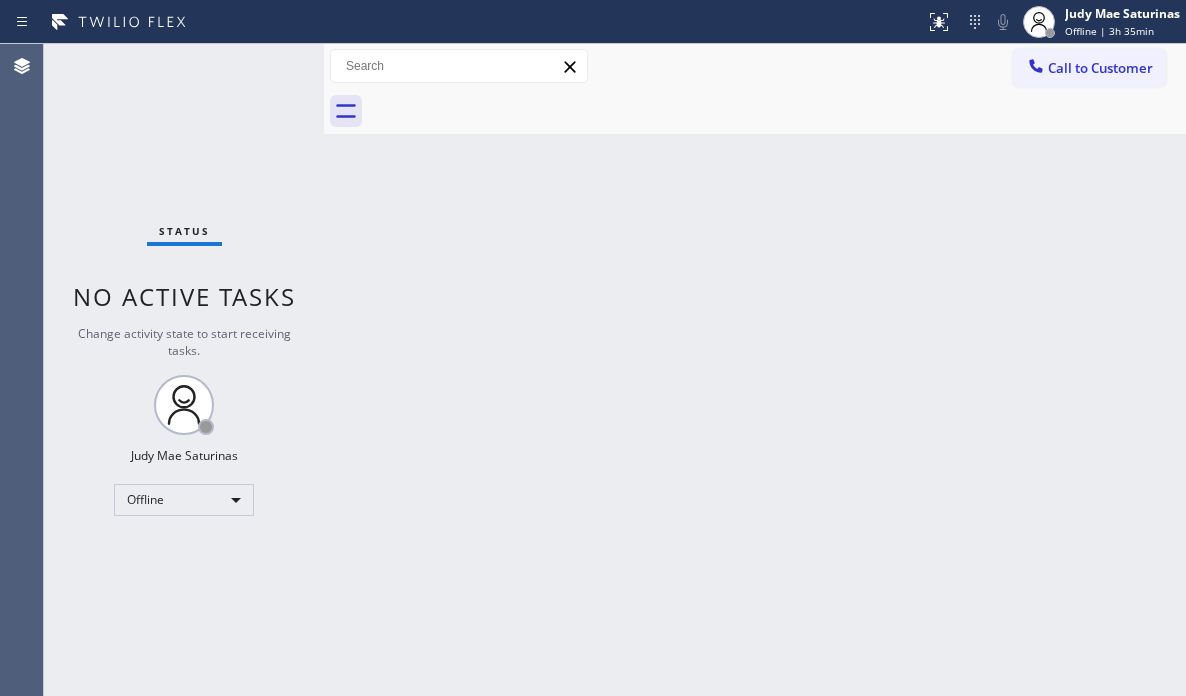 scroll, scrollTop: 0, scrollLeft: 0, axis: both 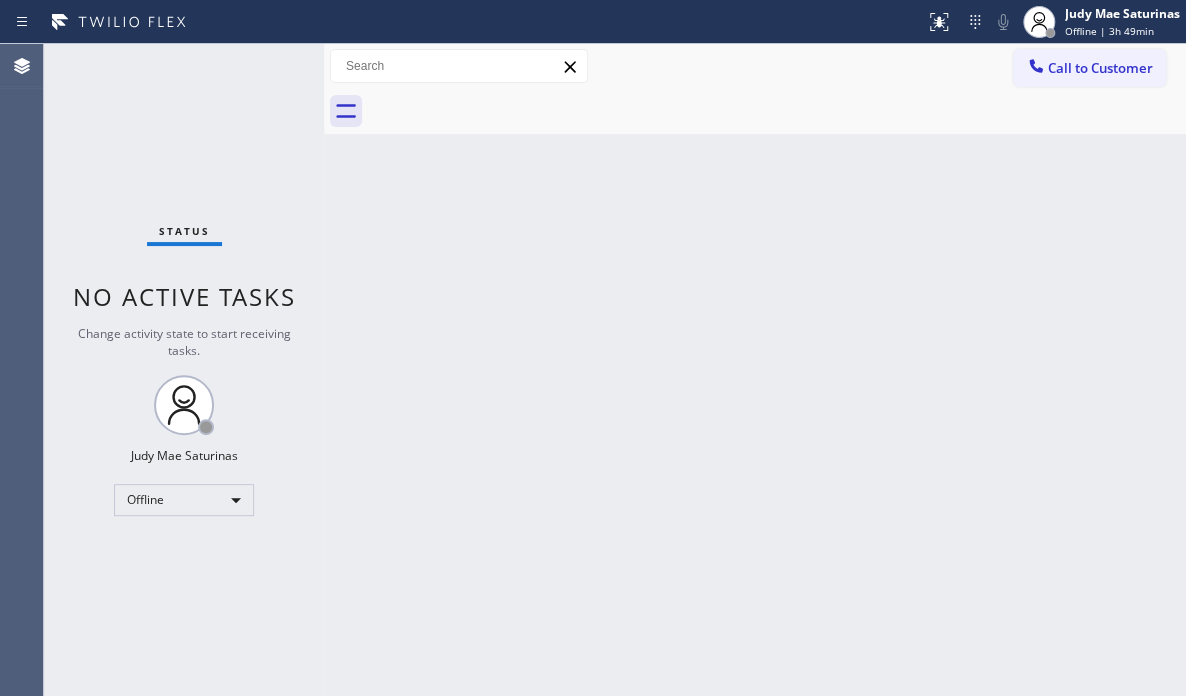 click on "Back to Dashboard Change Sender ID Customers Technicians Select a contact Outbound call Technician Search Technician Your caller id phone number Your caller id phone number Call Technician info Name   Phone none Address none Change Sender ID HVAC +18559994417 5 Star Appliance +18557314952 Appliance Repair +18554611149 Plumbing +18889090120 Air Duct Cleaning +18006865038  Electricians +18005688664 Cancel Change Check personal SMS Reset Change No tabs Call to Customer Outbound call Location Search location Your caller id phone number Customer number Call Outbound call Technician Search Technician Your caller id phone number Your caller id phone number Call" at bounding box center (755, 370) 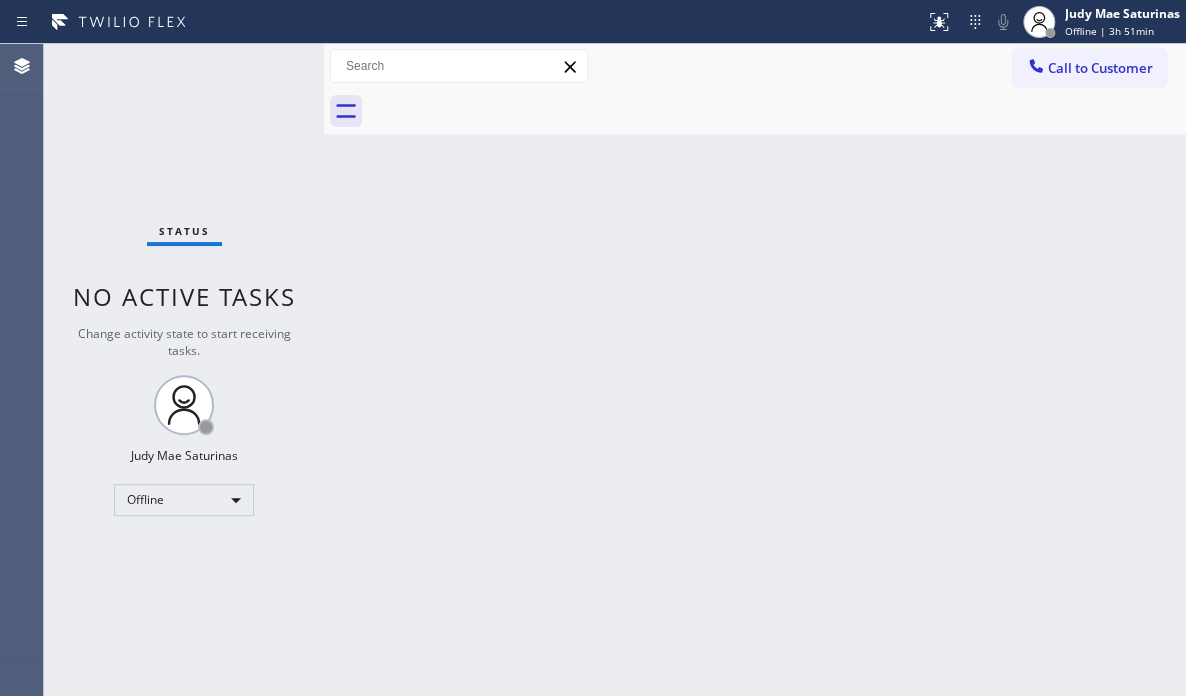 click on "Status   No active tasks     Change activity state to start receiving tasks.   Judy Mae Saturinas Offline" at bounding box center [184, 370] 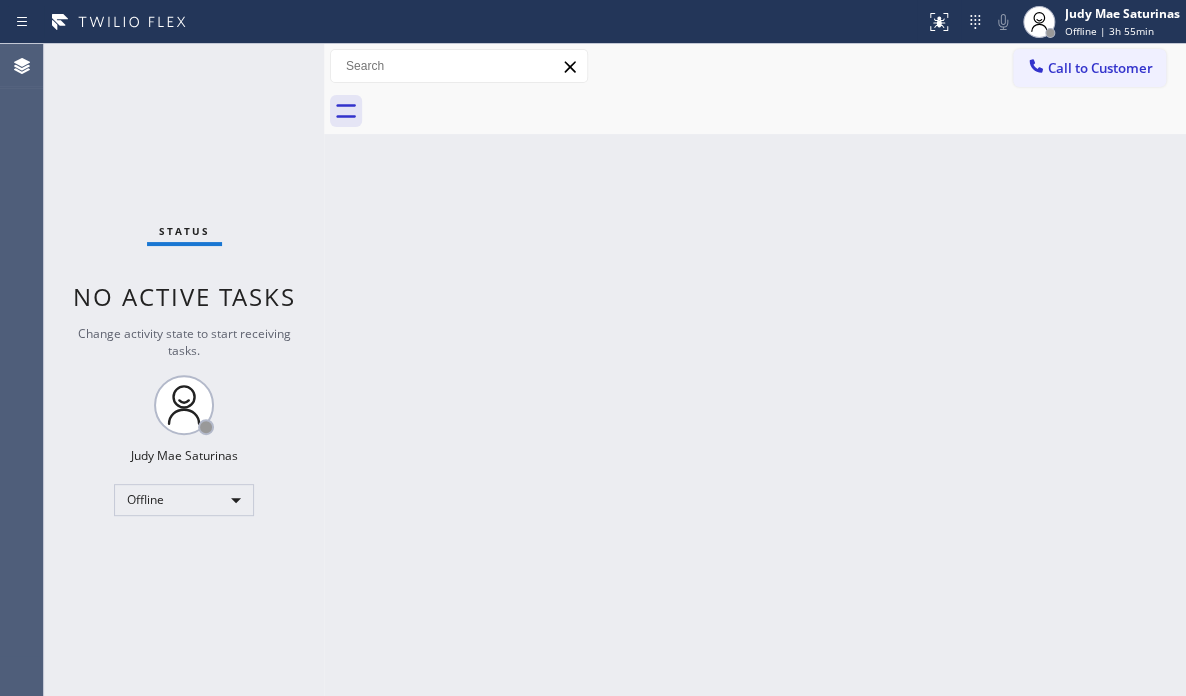 click on "Status   No active tasks     Change activity state to start receiving tasks.   Judy Mae Saturinas Offline" at bounding box center (184, 370) 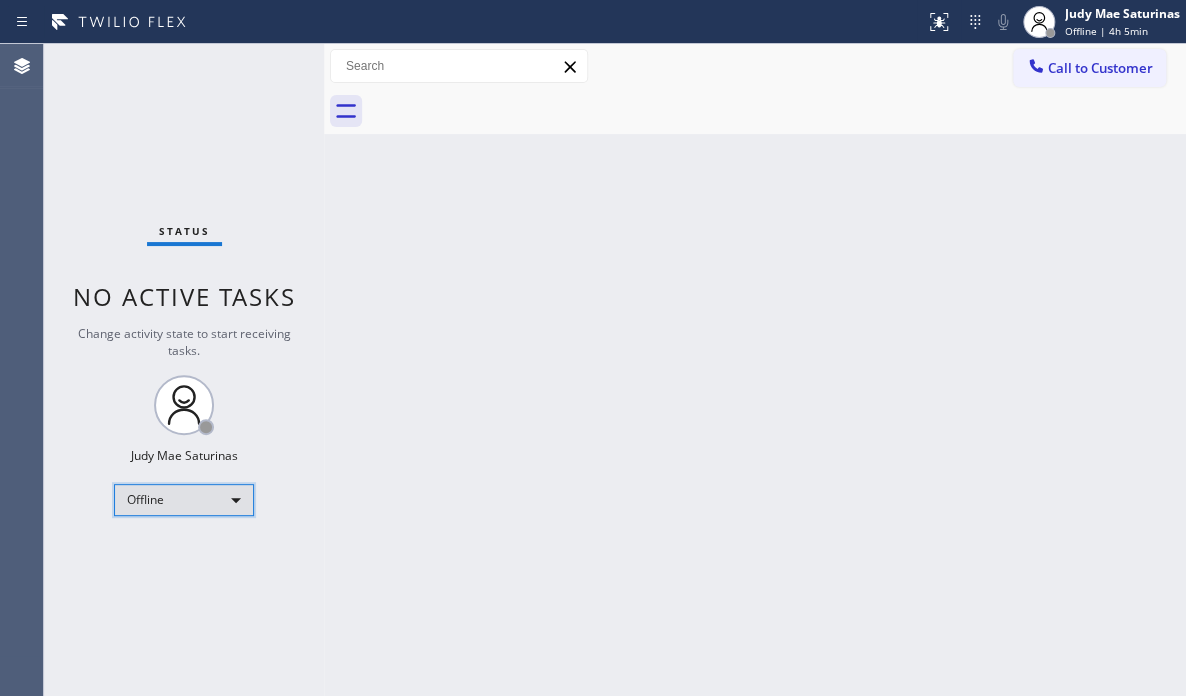 click on "Offline" at bounding box center (184, 500) 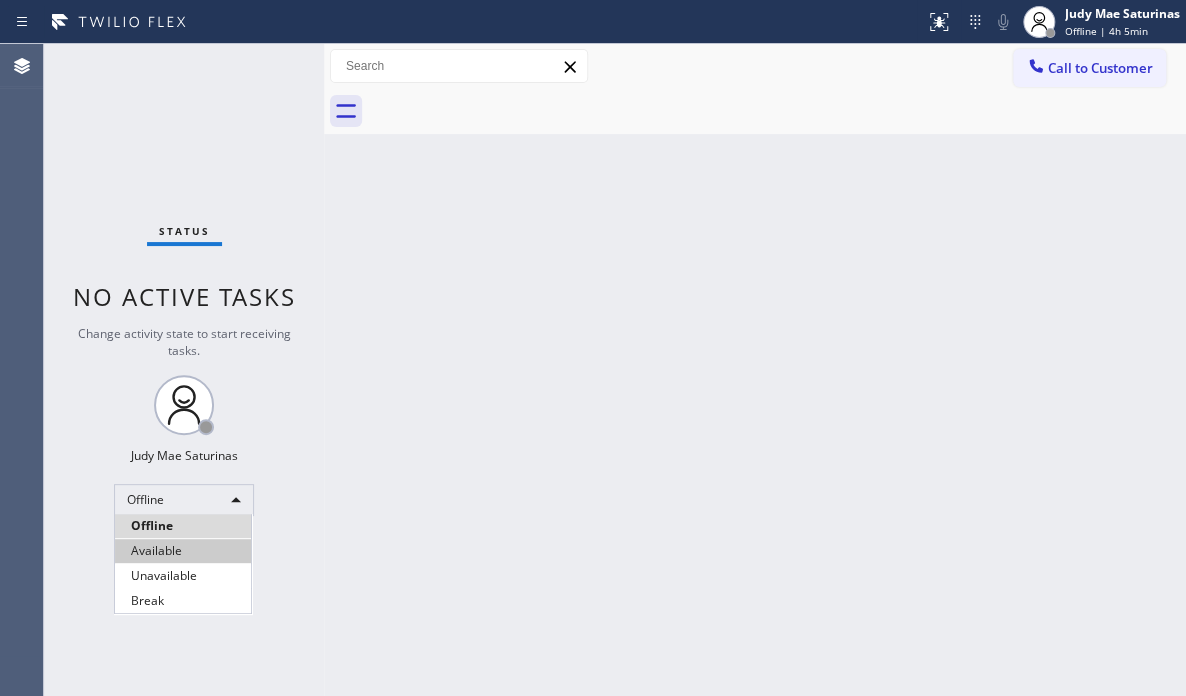 click on "Available" at bounding box center [183, 551] 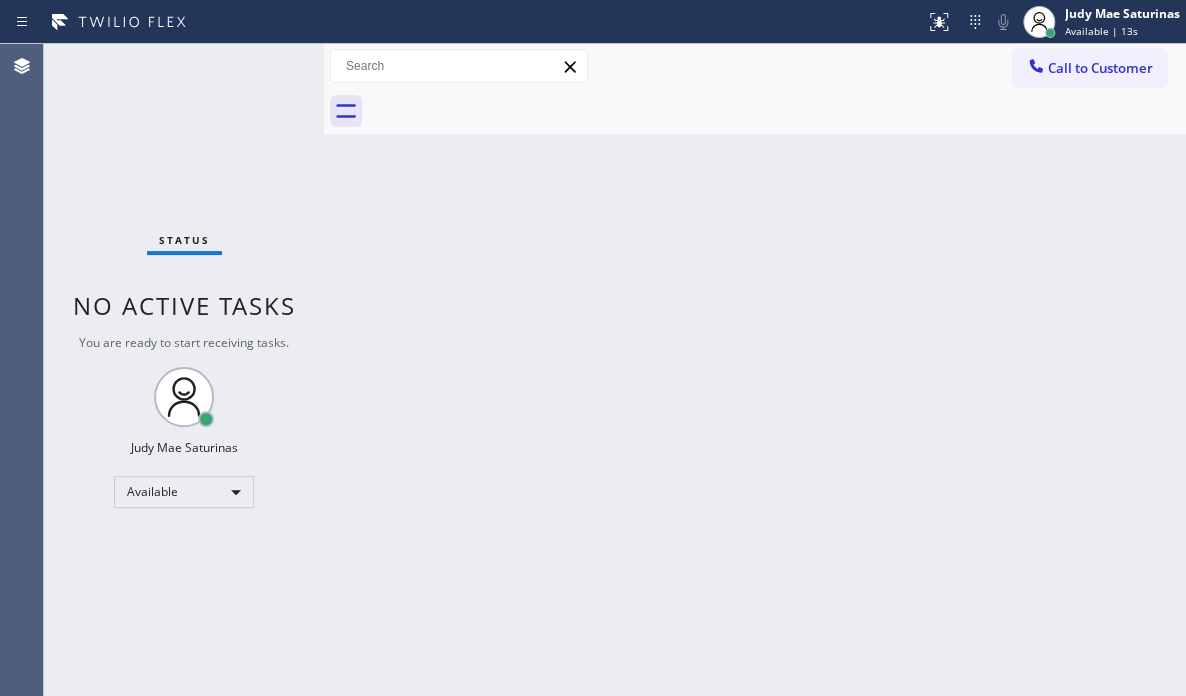 click on "Back to Dashboard Change Sender ID Customers Technicians Select a contact Outbound call Technician Search Technician Your caller id phone number Your caller id phone number Call Technician info Name   Phone none Address none Change Sender ID HVAC +18559994417 5 Star Appliance +18557314952 Appliance Repair +18554611149 Plumbing +18889090120 Air Duct Cleaning +18006865038  Electricians +18005688664 Cancel Change Check personal SMS Reset Change No tabs Call to Customer Outbound call Location Search location Your caller id phone number Customer number Call Outbound call Technician Search Technician Your caller id phone number Your caller id phone number Call" at bounding box center [755, 370] 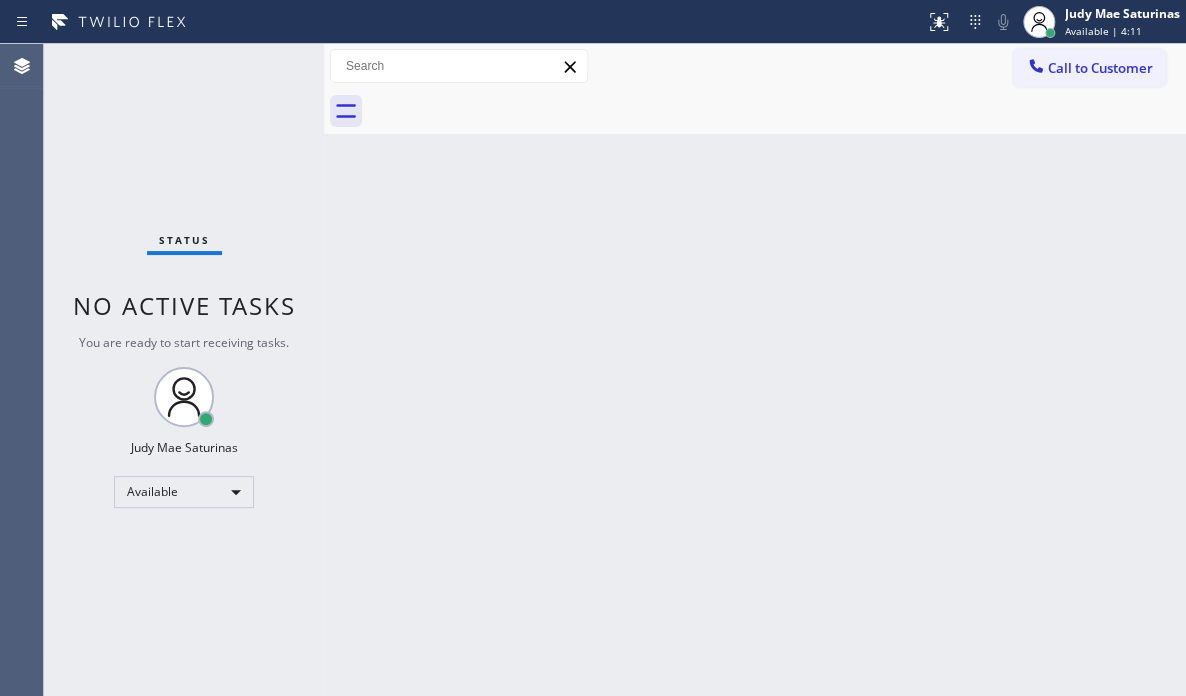 click on "Back to Dashboard Change Sender ID Customers Technicians Select a contact Outbound call Technician Search Technician Your caller id phone number Your caller id phone number Call Technician info Name   Phone none Address none Change Sender ID HVAC +18559994417 5 Star Appliance +18557314952 Appliance Repair +18554611149 Plumbing +18889090120 Air Duct Cleaning +18006865038  Electricians +18005688664 Cancel Change Check personal SMS Reset Change No tabs Call to Customer Outbound call Location Search location Your caller id phone number Customer number Call Outbound call Technician Search Technician Your caller id phone number Your caller id phone number Call" at bounding box center (755, 370) 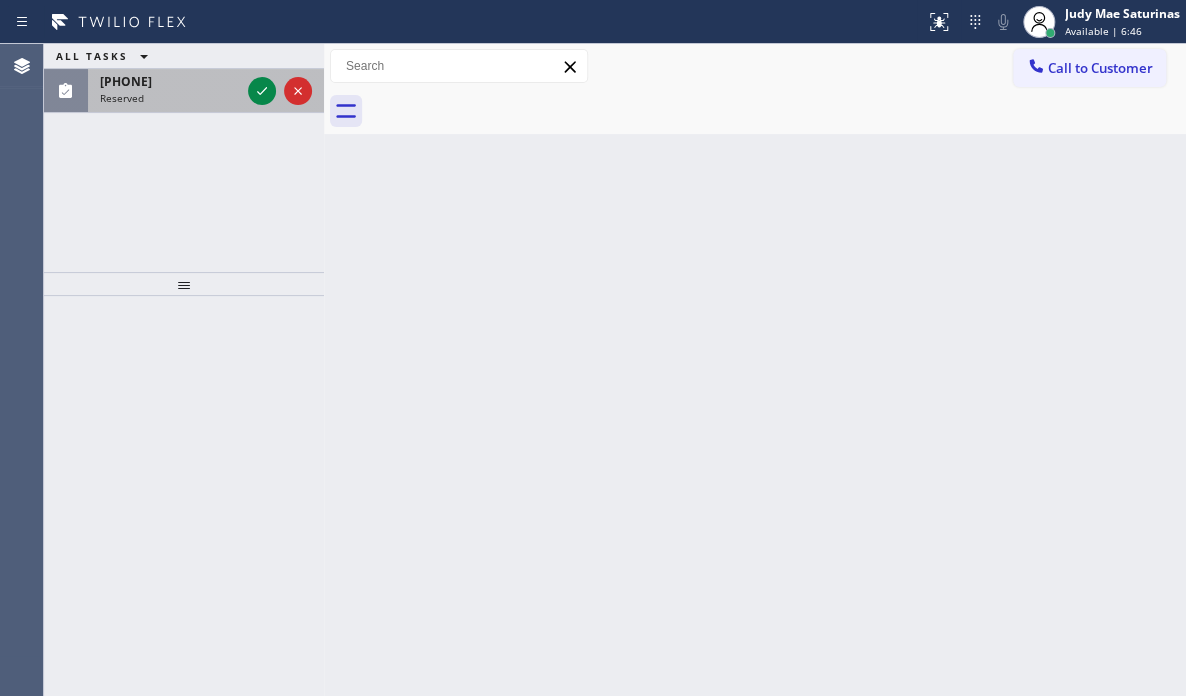 click on "Reserved" at bounding box center [170, 98] 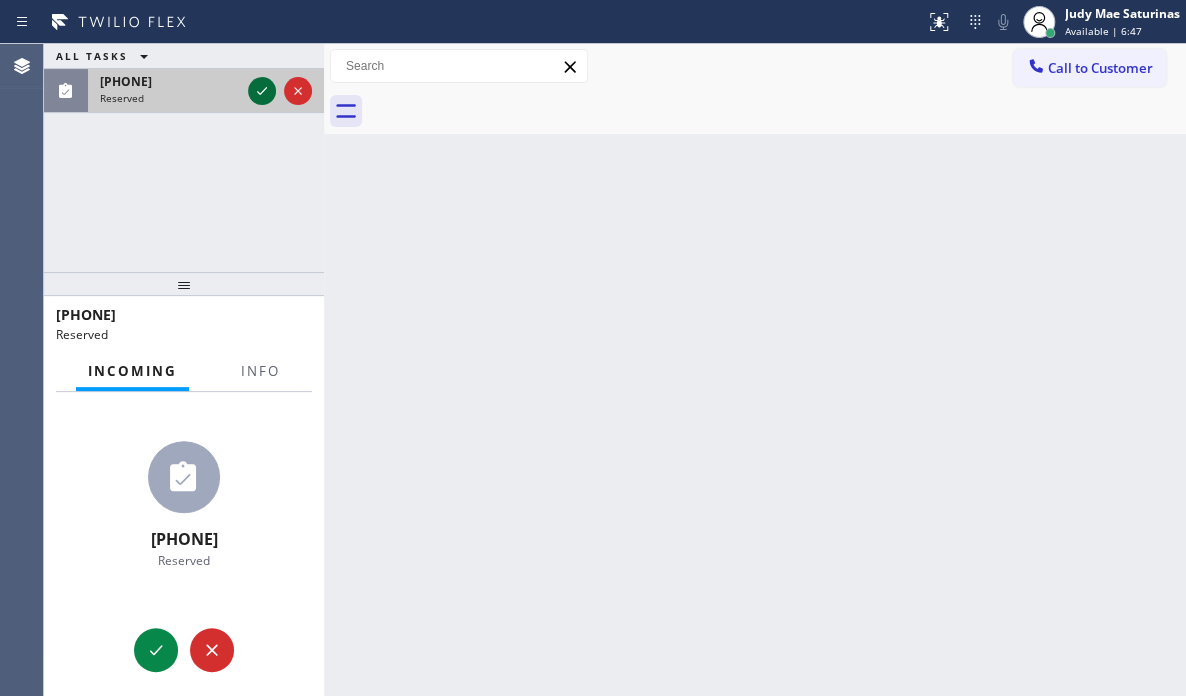 click 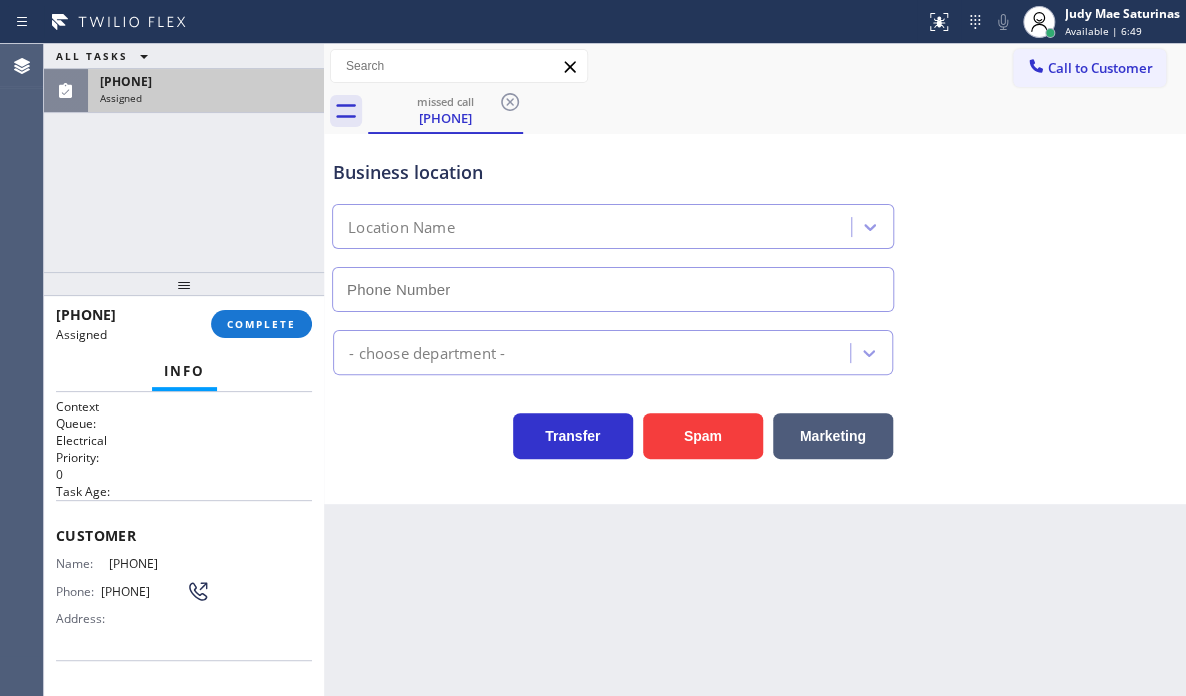 type on "(424) 500-8889" 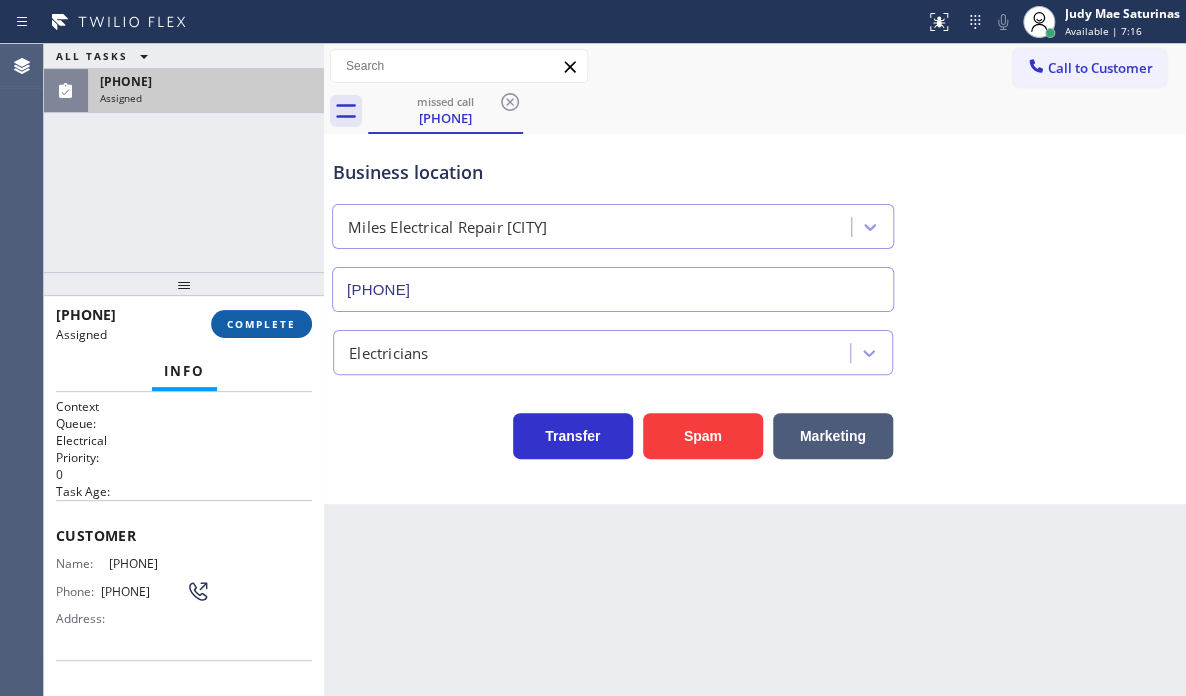 click on "COMPLETE" at bounding box center (261, 324) 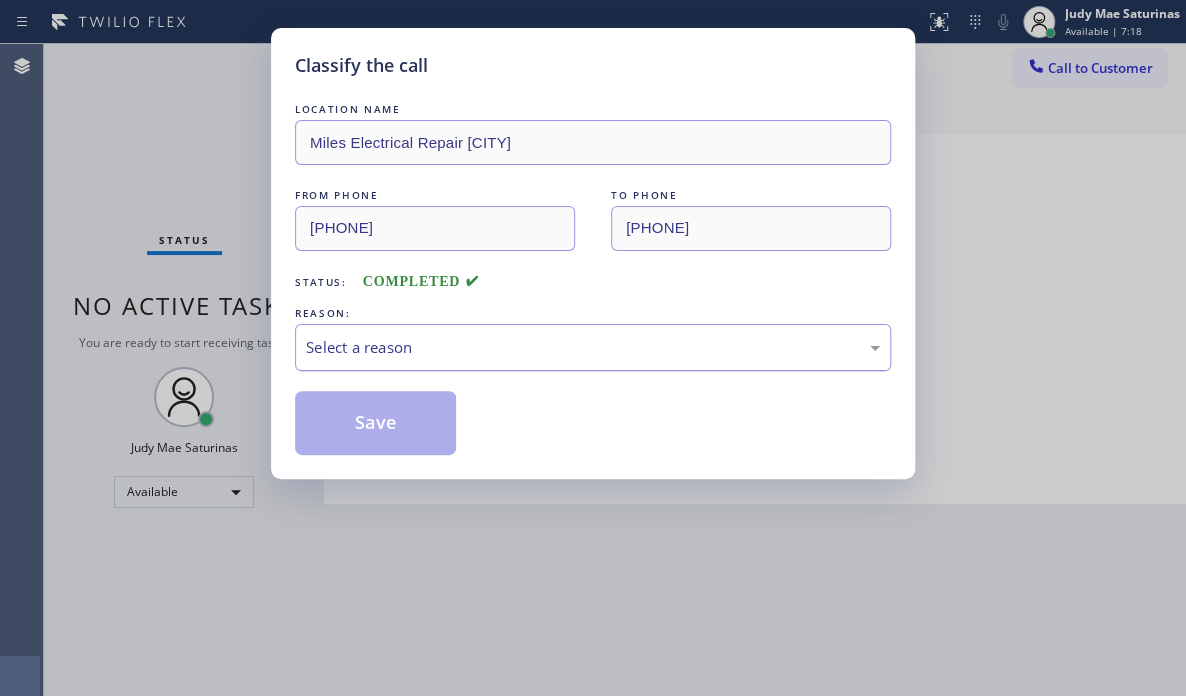 click on "Select a reason" at bounding box center [593, 347] 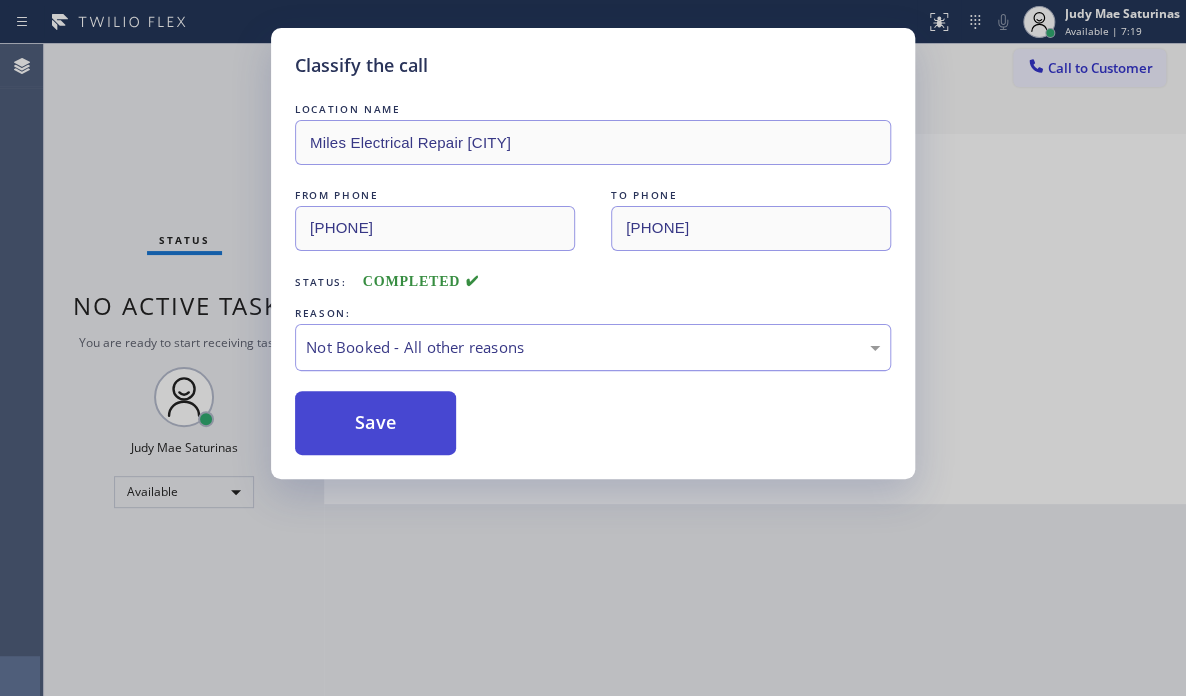 click on "Save" at bounding box center [375, 423] 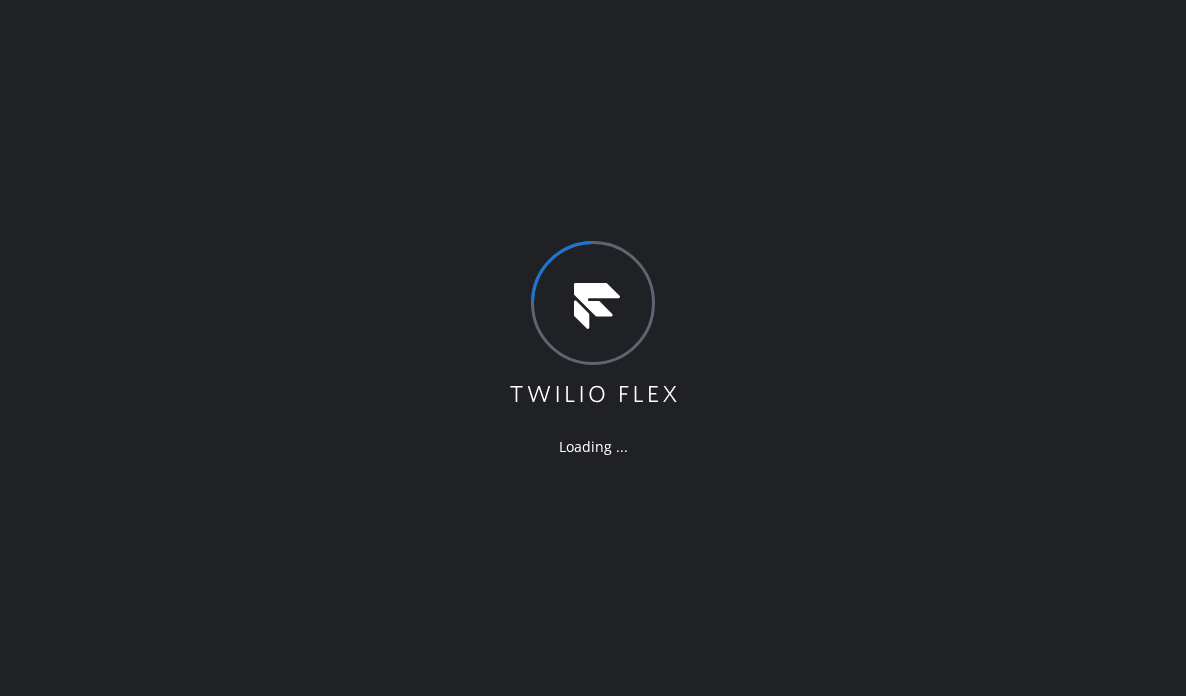 scroll, scrollTop: 0, scrollLeft: 0, axis: both 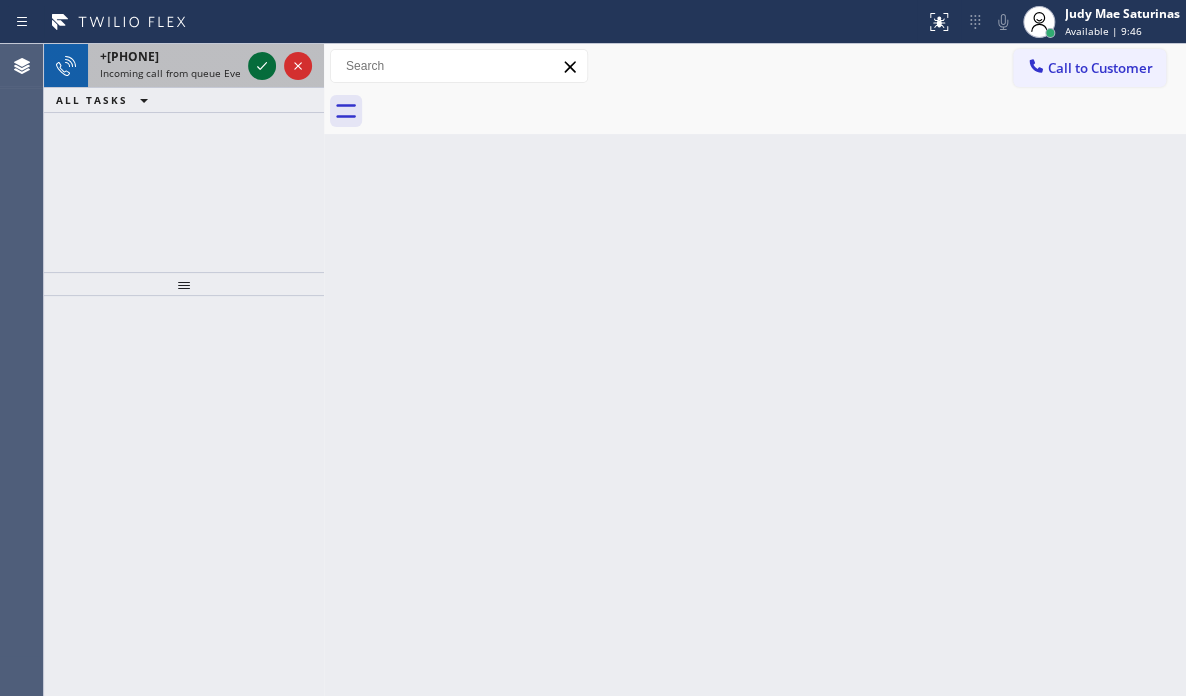 click 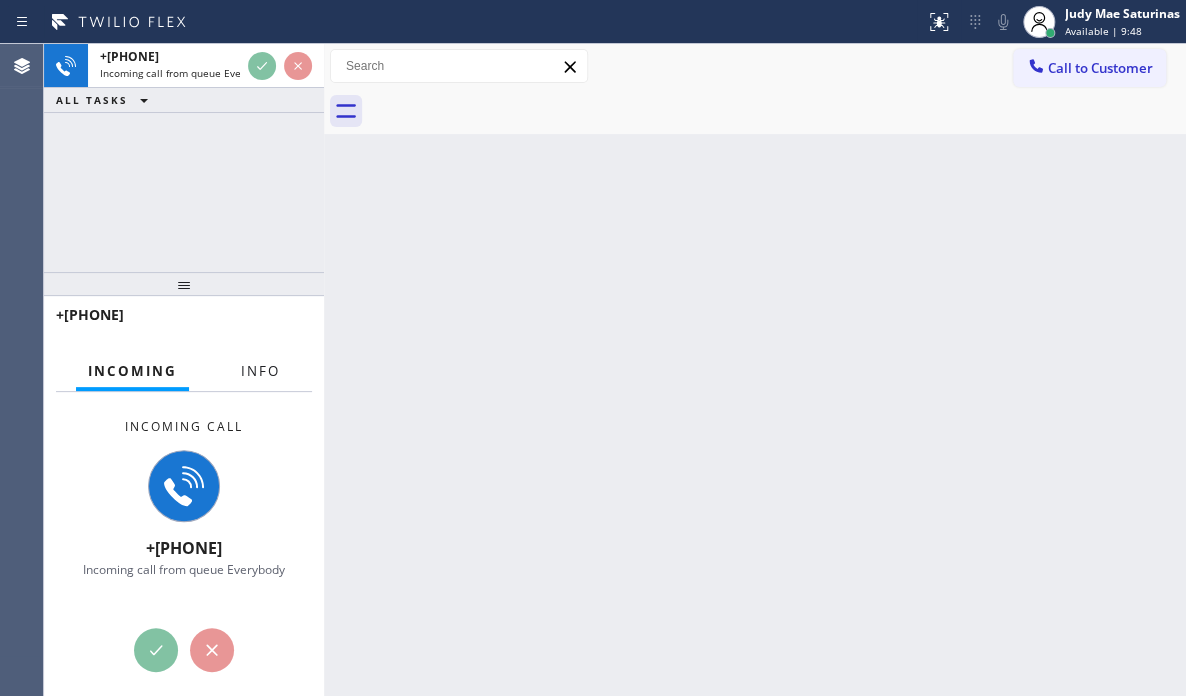 click on "Info" at bounding box center [260, 371] 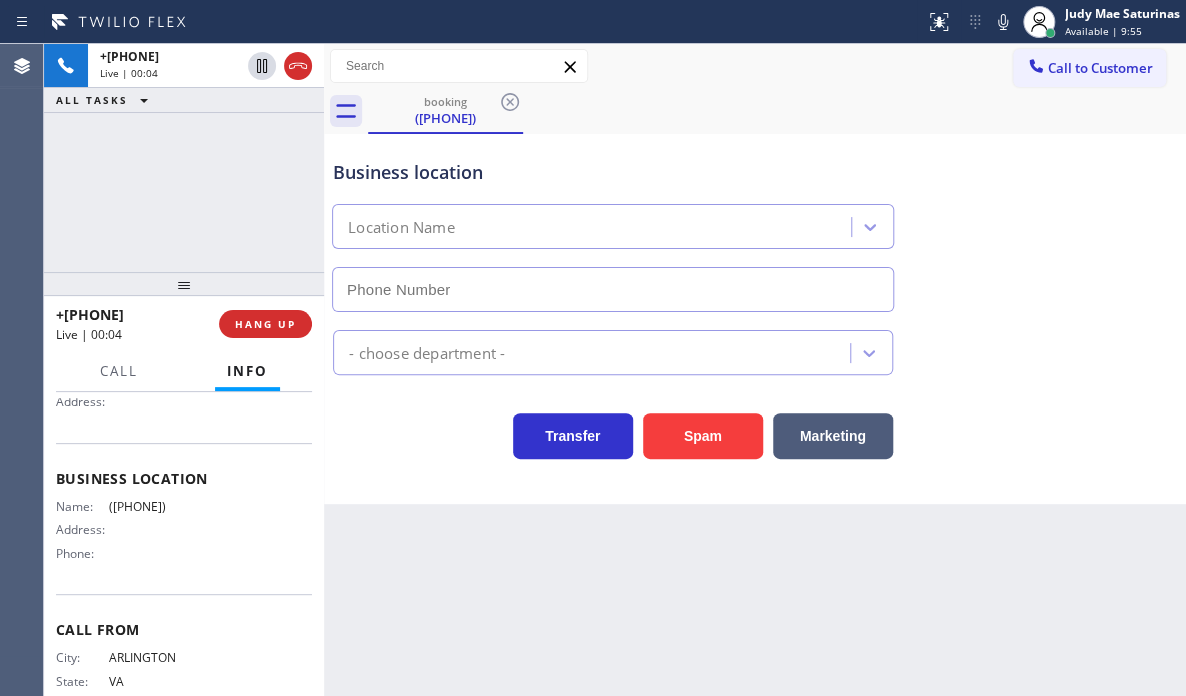 scroll, scrollTop: 256, scrollLeft: 0, axis: vertical 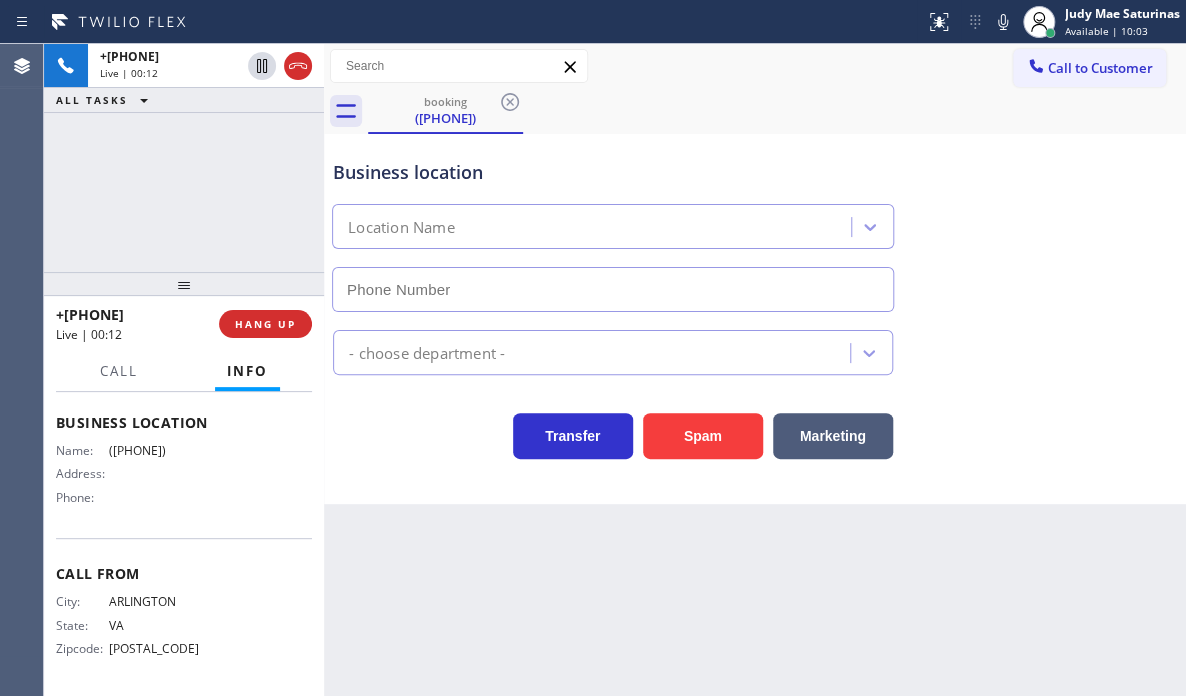 click on "Transfer Spam Marketing" at bounding box center [613, 431] 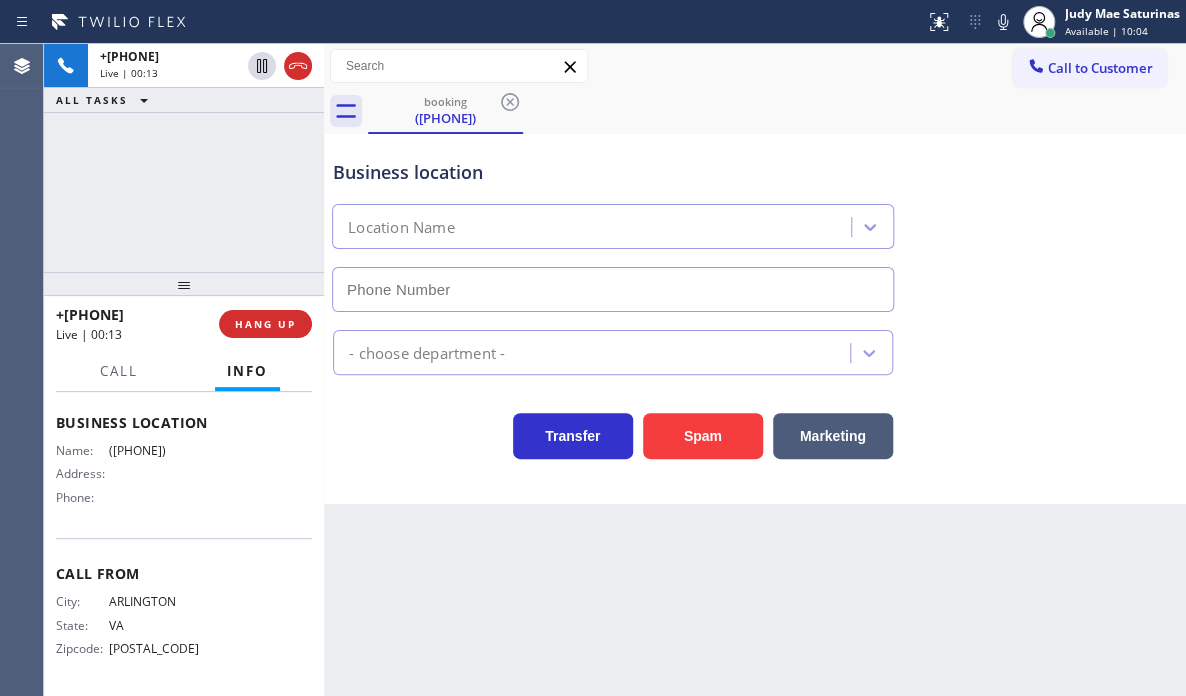click on "Business location Location Name - choose department - Transfer Spam Marketing" at bounding box center (755, 319) 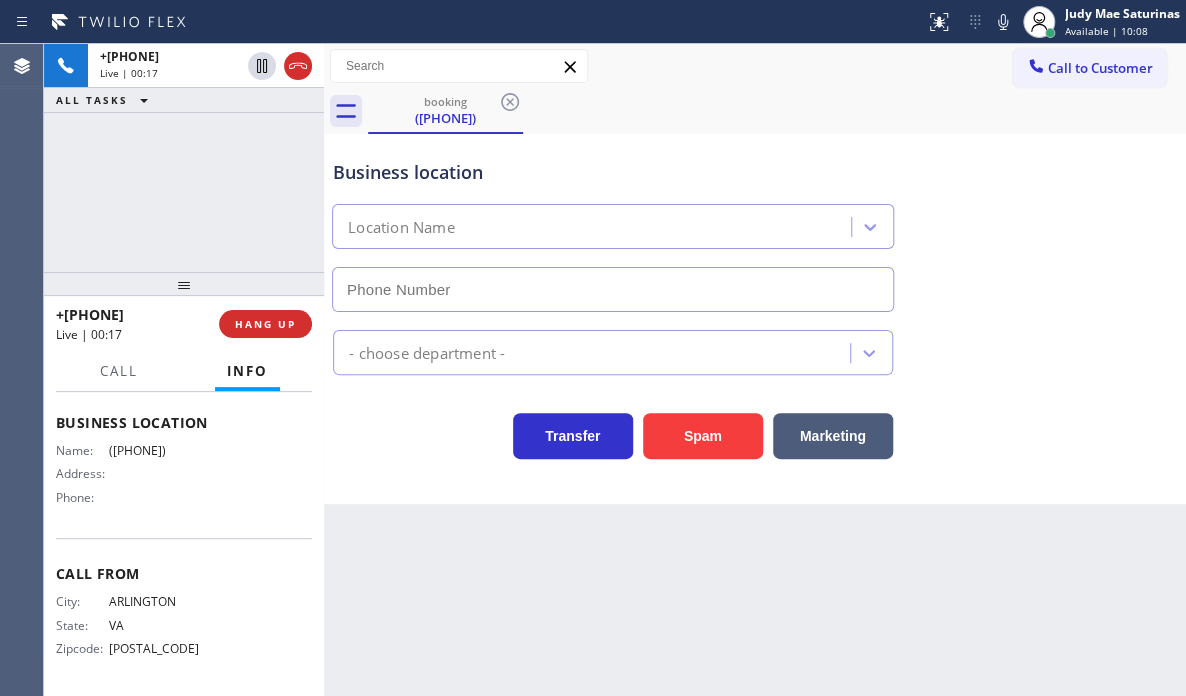 click on "Transfer Spam Marketing" at bounding box center (613, 431) 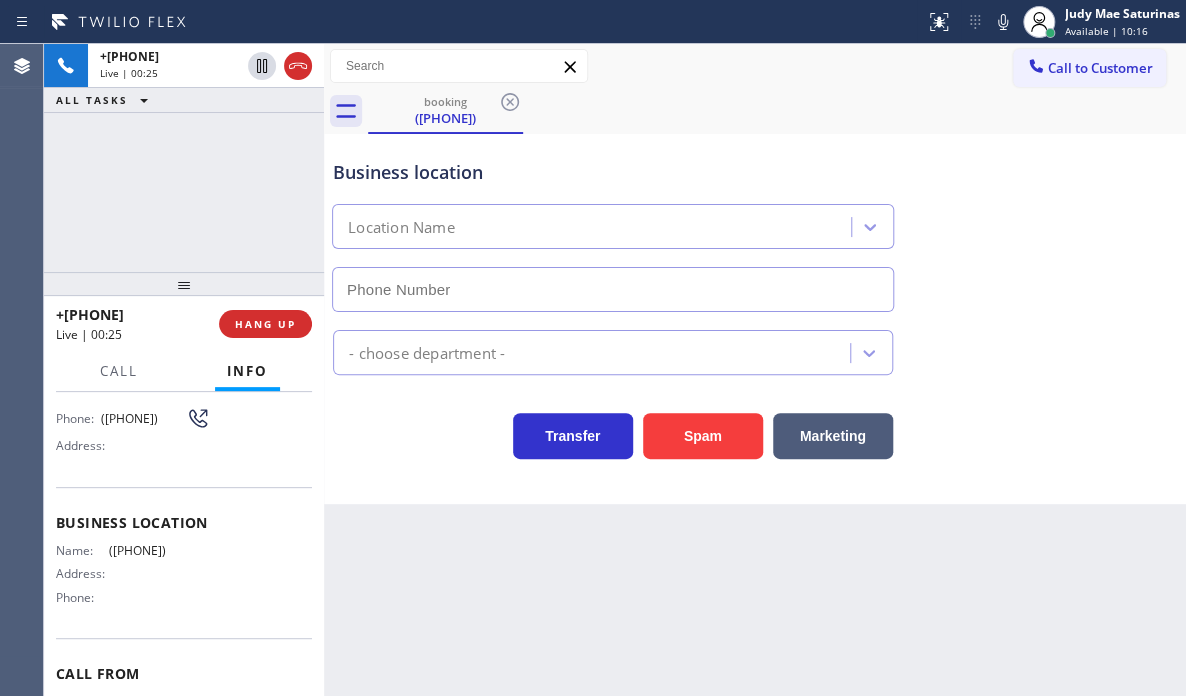 scroll, scrollTop: 56, scrollLeft: 0, axis: vertical 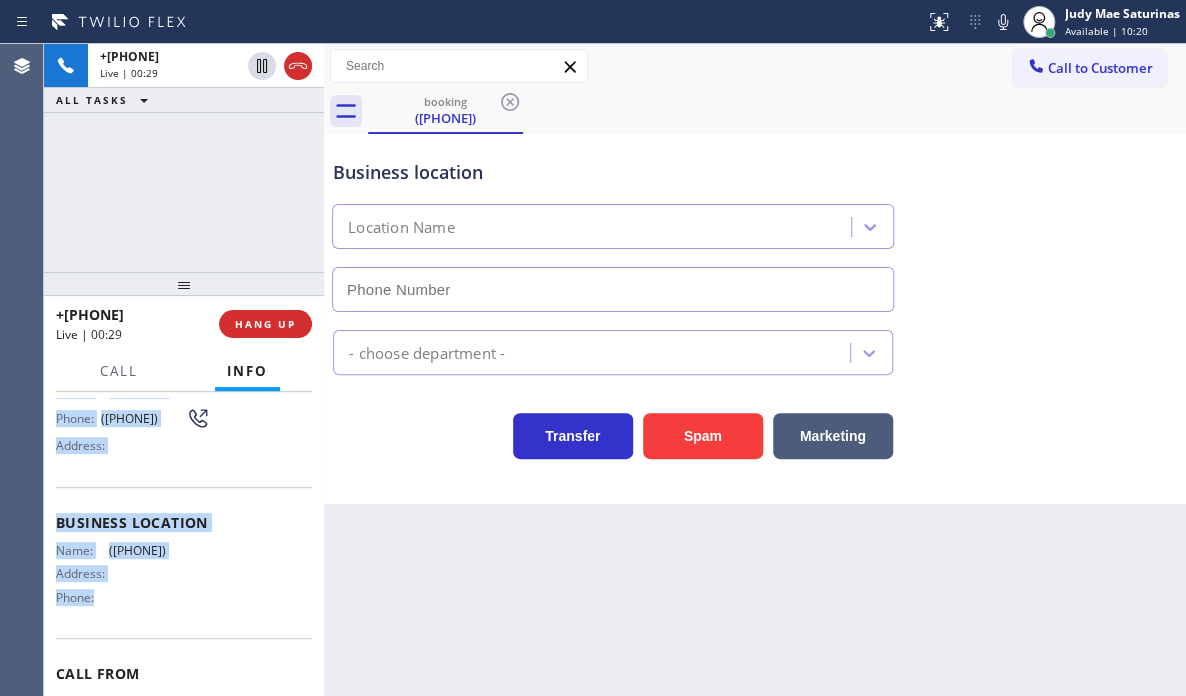 drag, startPoint x: 58, startPoint y: 447, endPoint x: 251, endPoint y: 622, distance: 260.5264 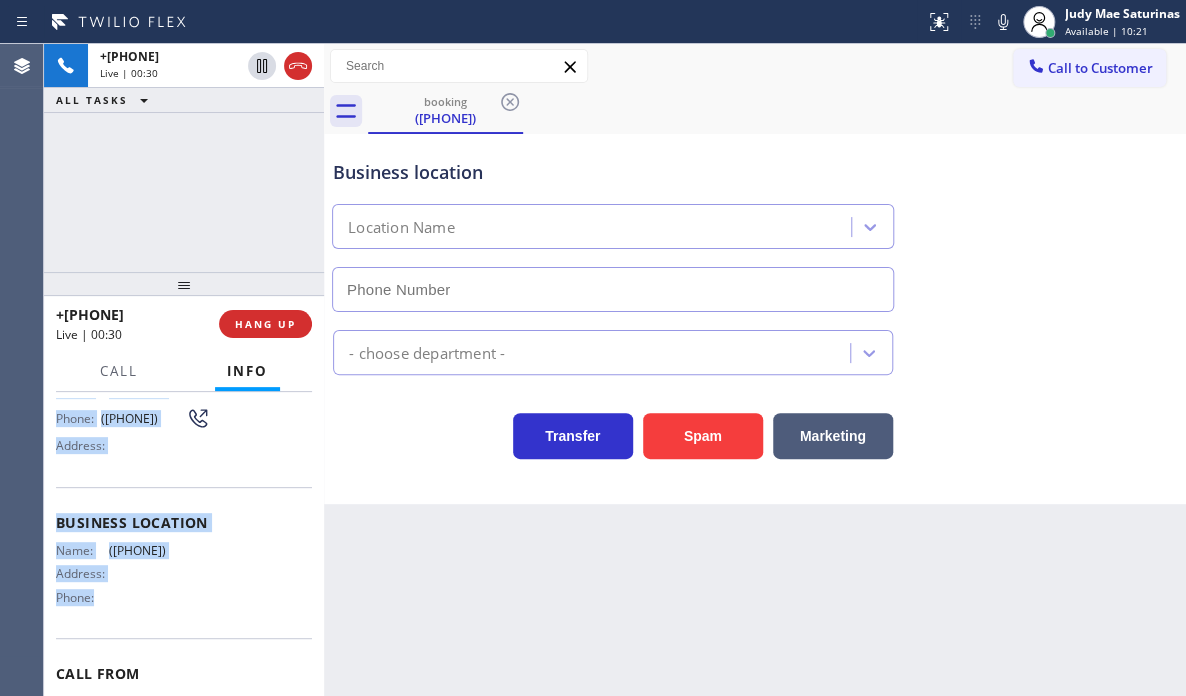 copy on "Customer Name: ([PHONE]) Phone: ([PHONE]) Address: Business location Name: ([PHONE]) Address: Phone:" 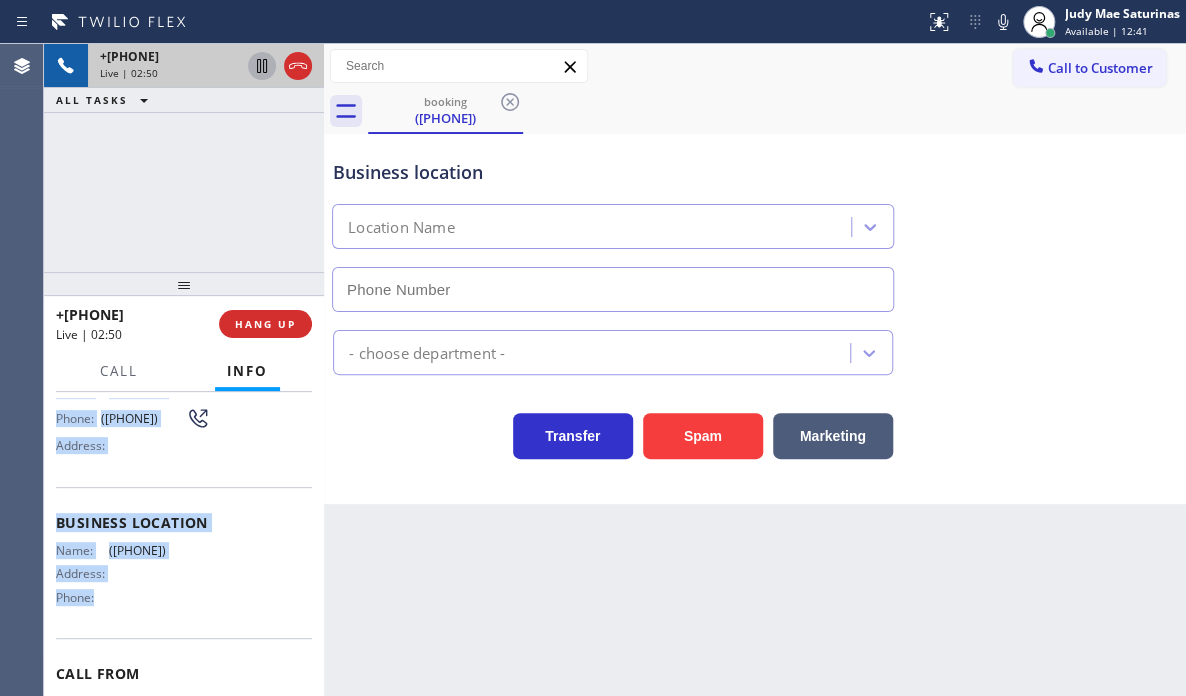 click 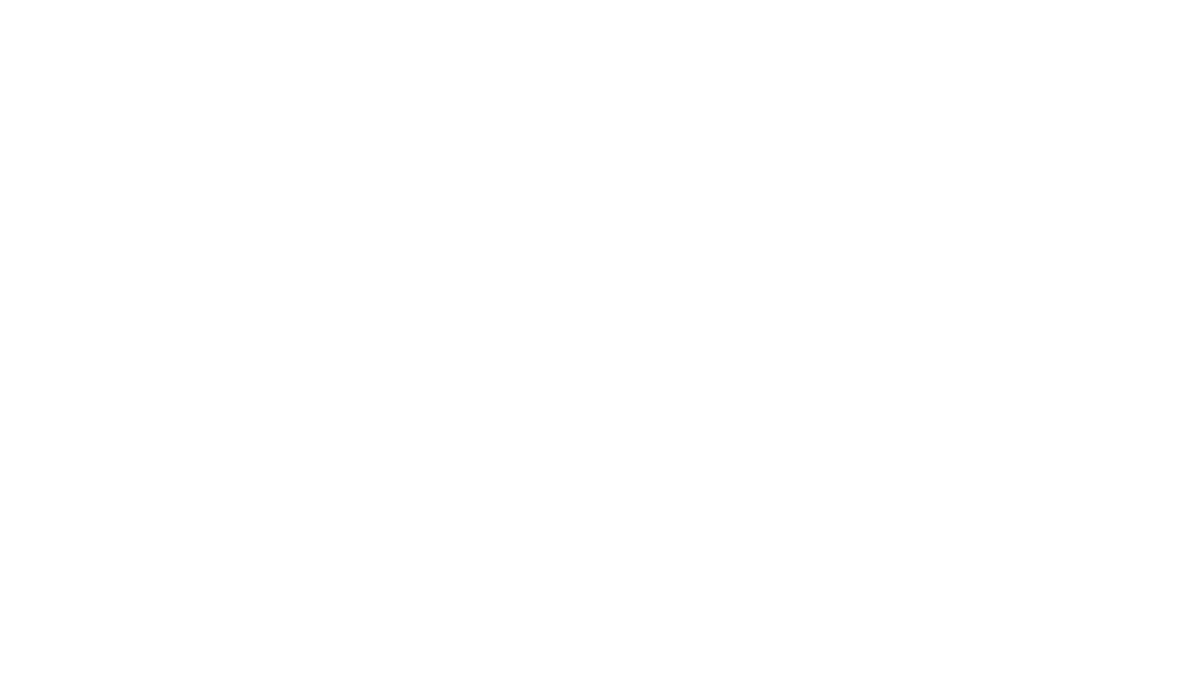scroll, scrollTop: 0, scrollLeft: 0, axis: both 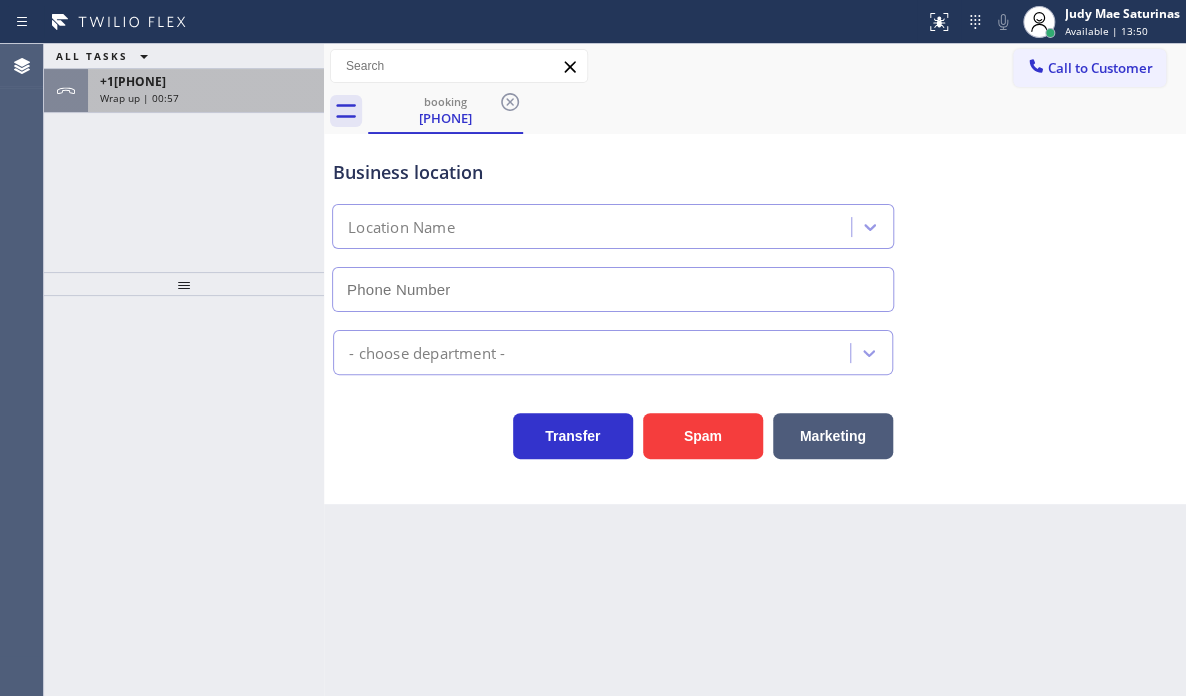 click on "+1[PHONE]" at bounding box center (206, 81) 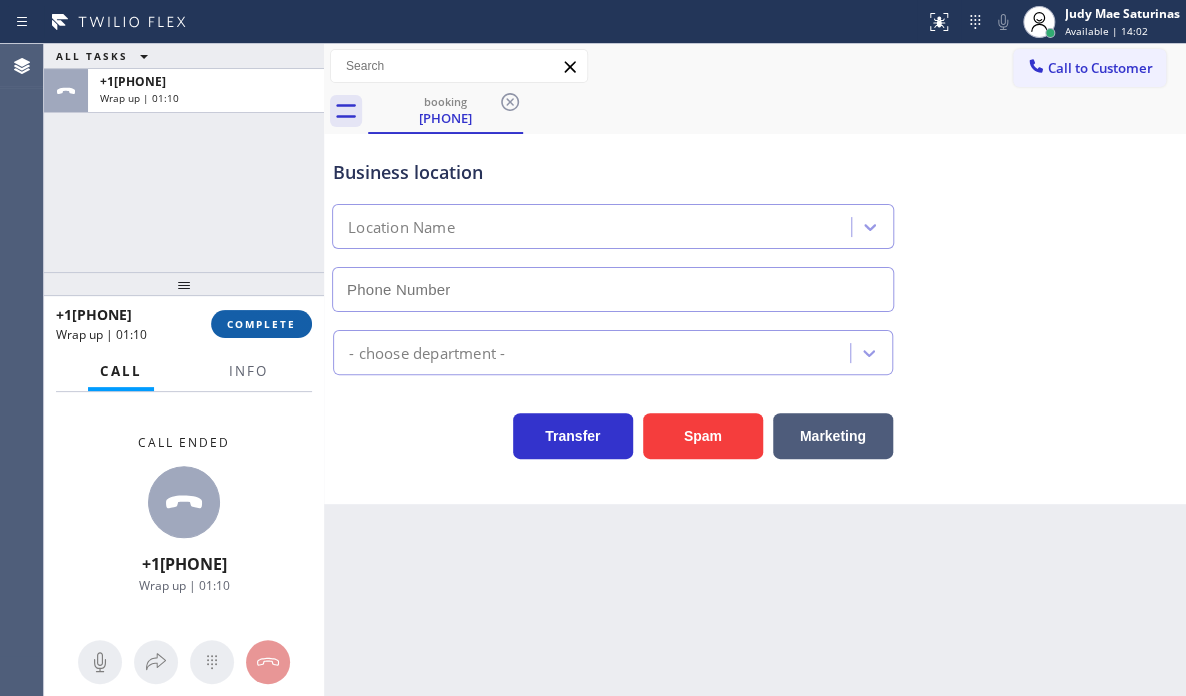 click on "COMPLETE" at bounding box center [261, 324] 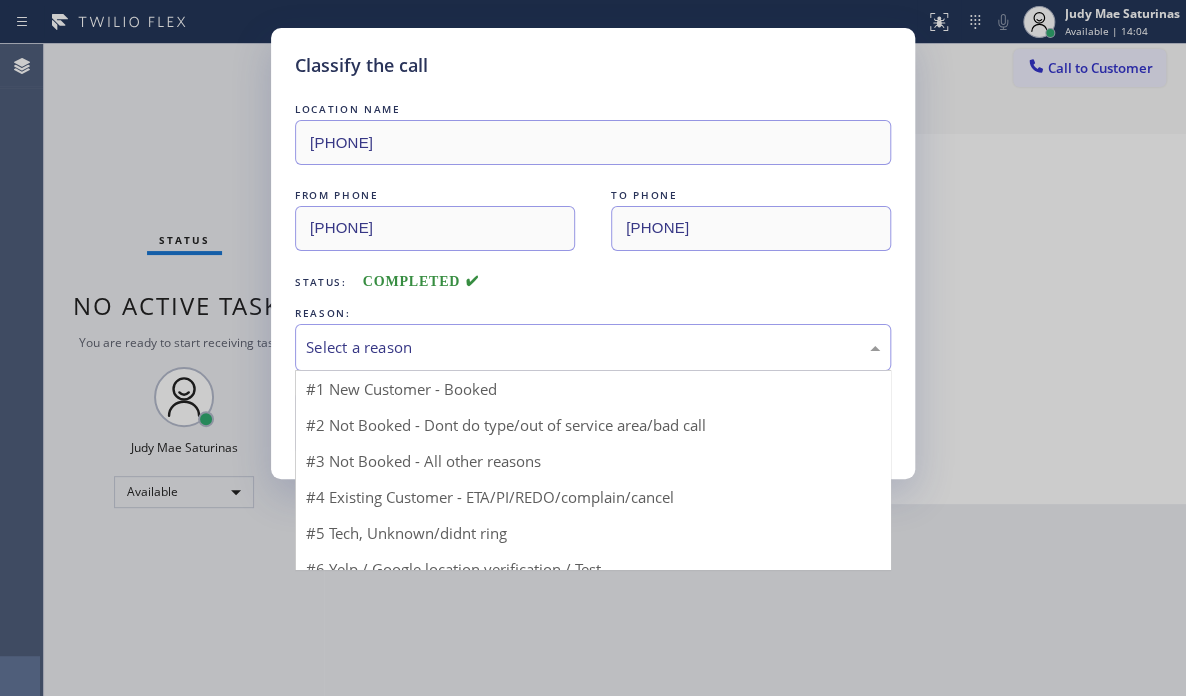 click on "Select a reason" at bounding box center [593, 347] 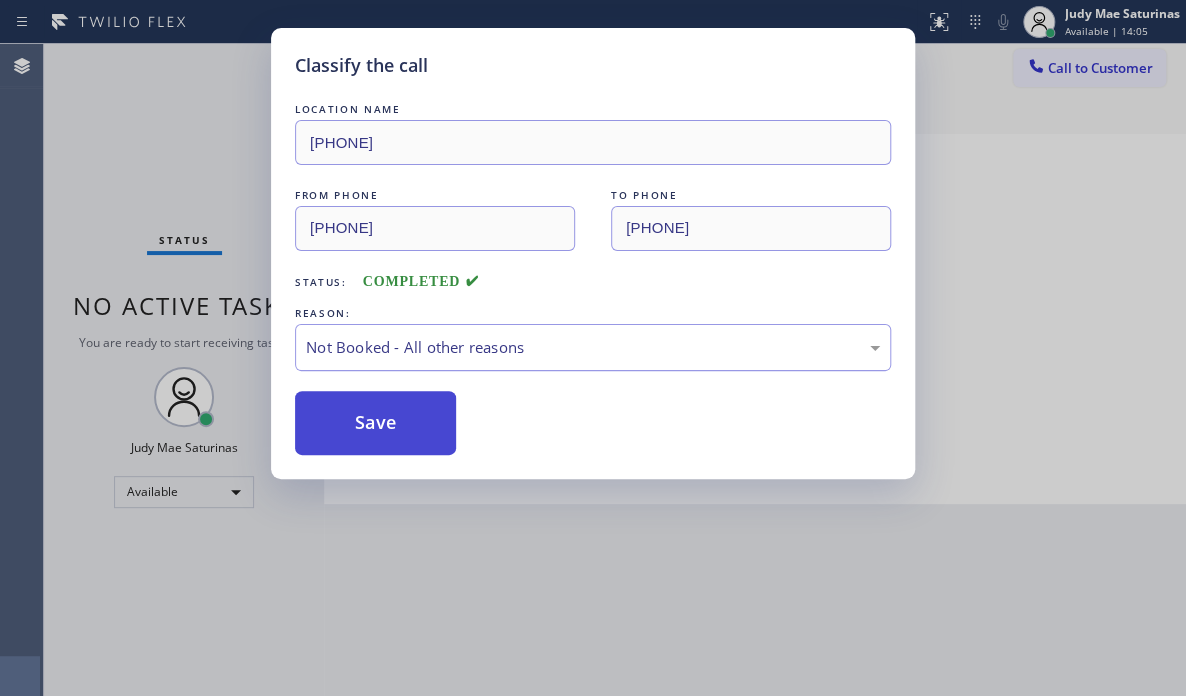 click on "Save" at bounding box center [375, 423] 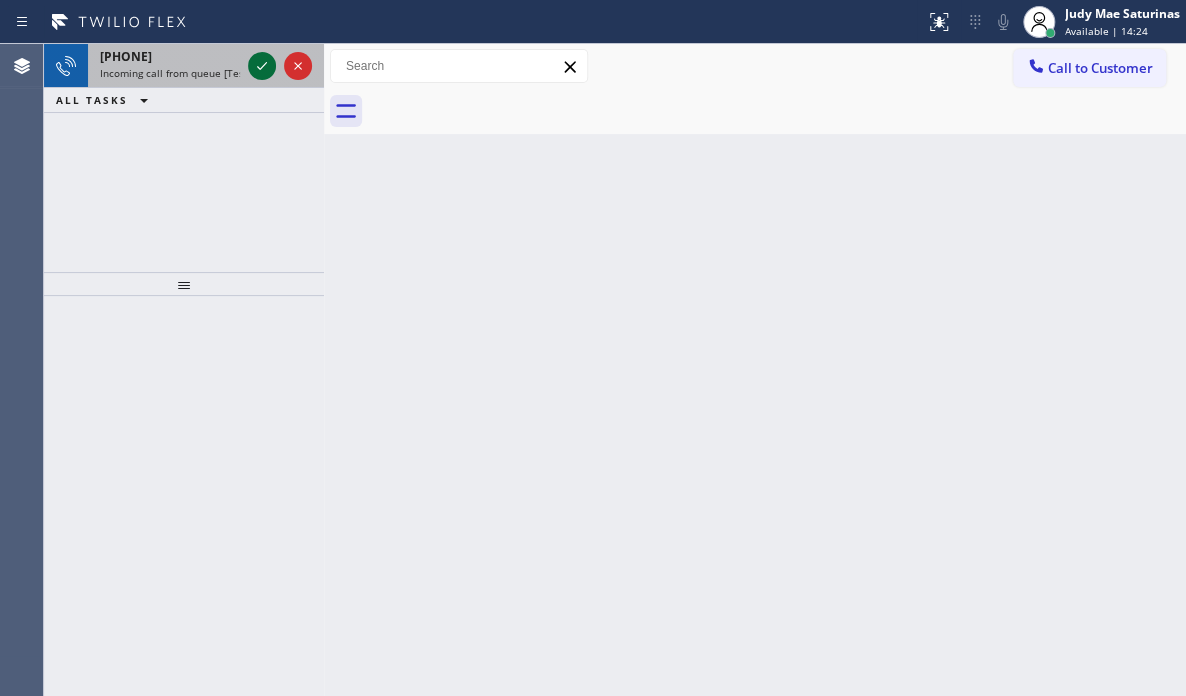 click 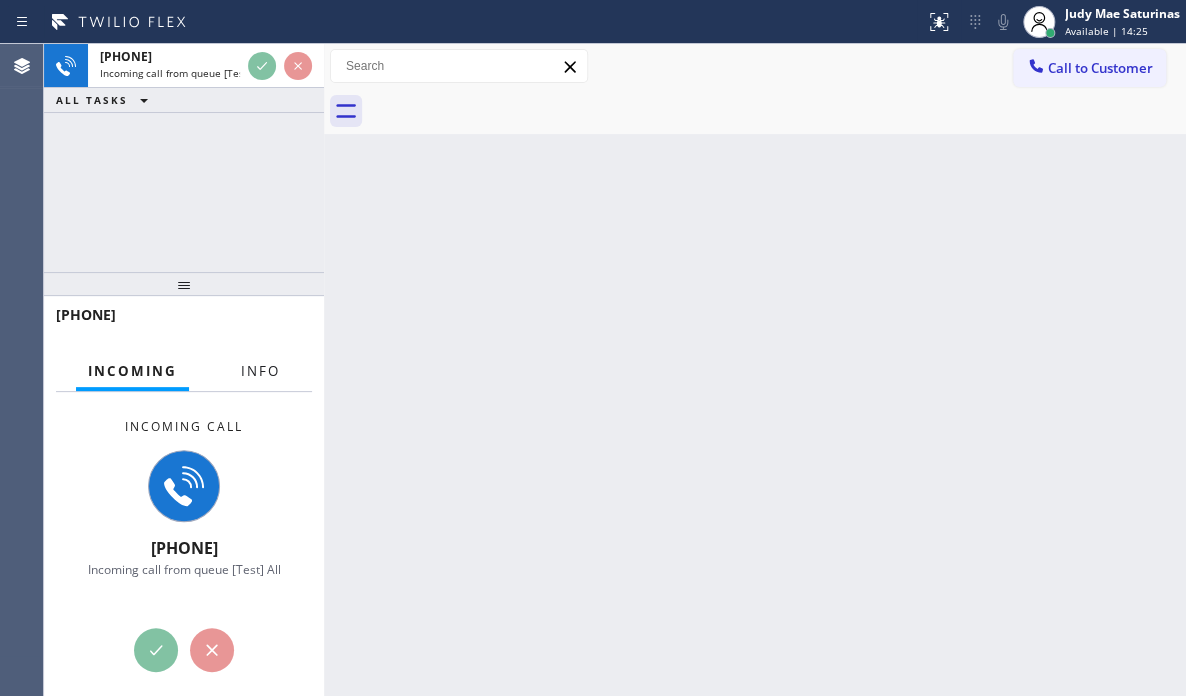 click on "Info" at bounding box center [260, 371] 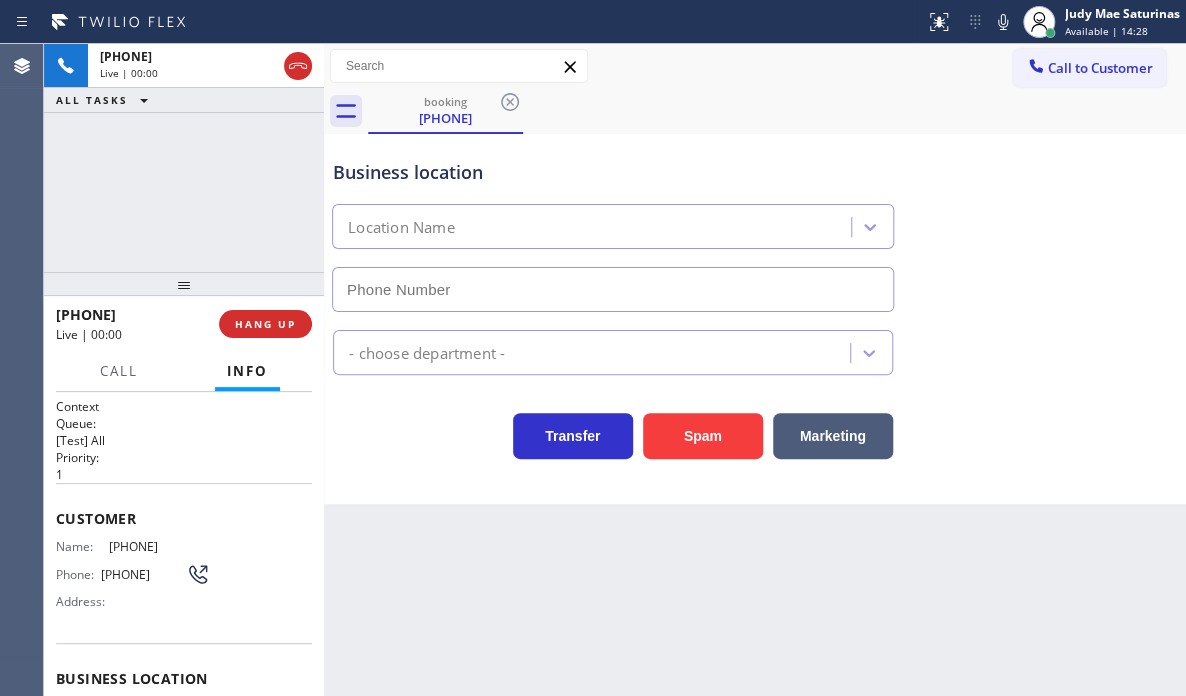 type on "[PHONE]" 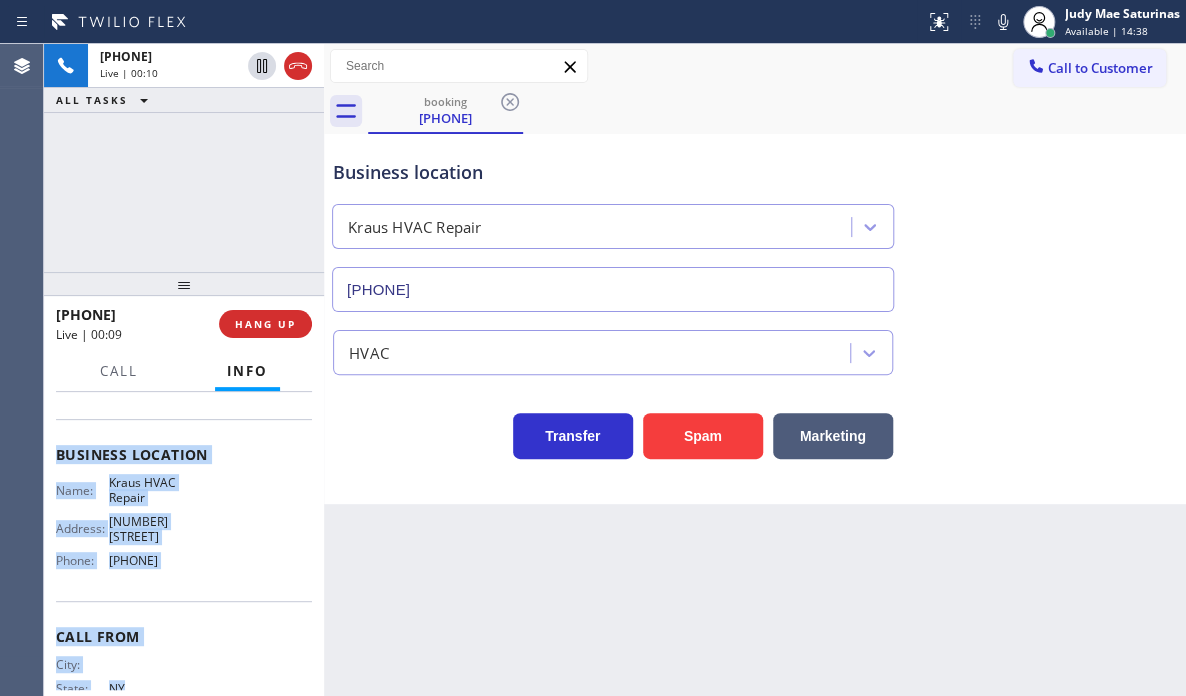 scroll, scrollTop: 272, scrollLeft: 0, axis: vertical 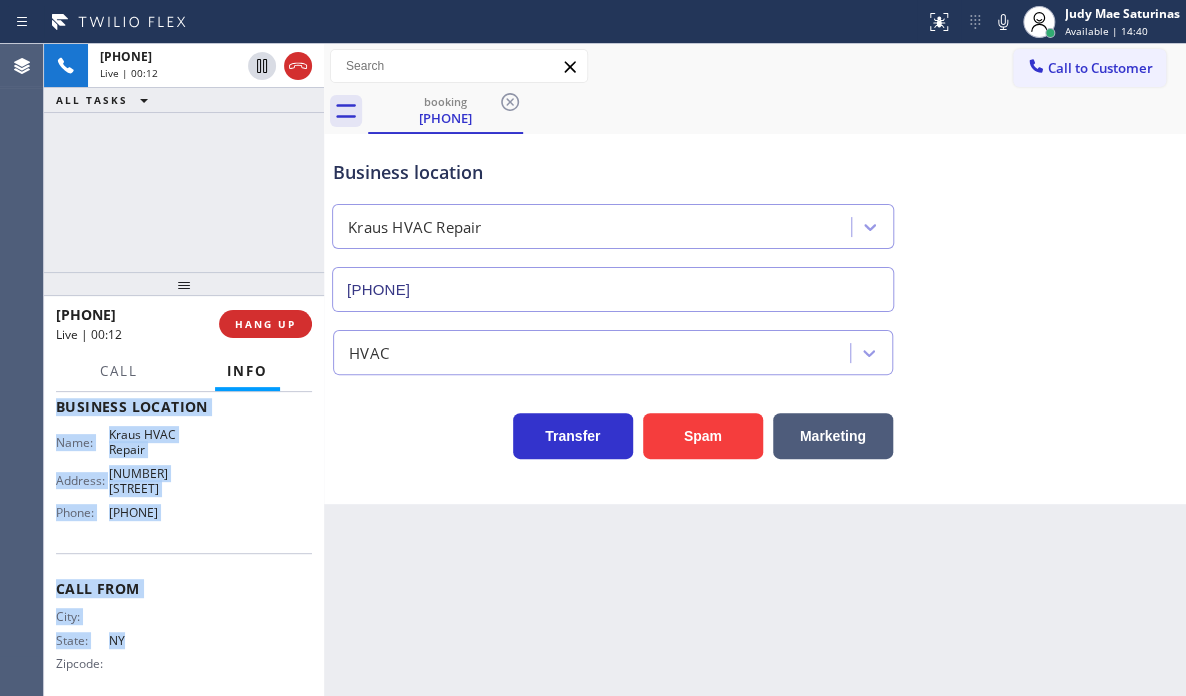drag, startPoint x: 52, startPoint y: 513, endPoint x: 232, endPoint y: 503, distance: 180.27756 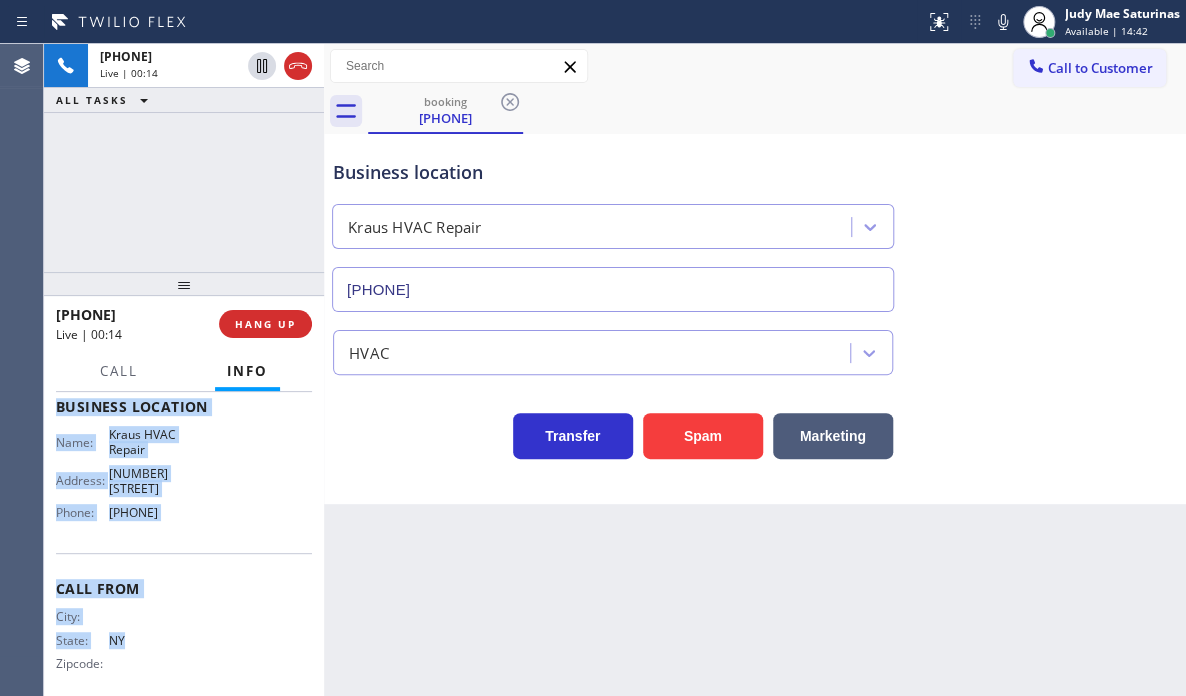 copy on "Customer Name: [FIRST] [LAST] Phone: [PHONE] Phone: [PHONE] Address: Business location Name: Kraus HVAC Repair Address: [NUMBER] [STREET] Phone: [PHONE]" 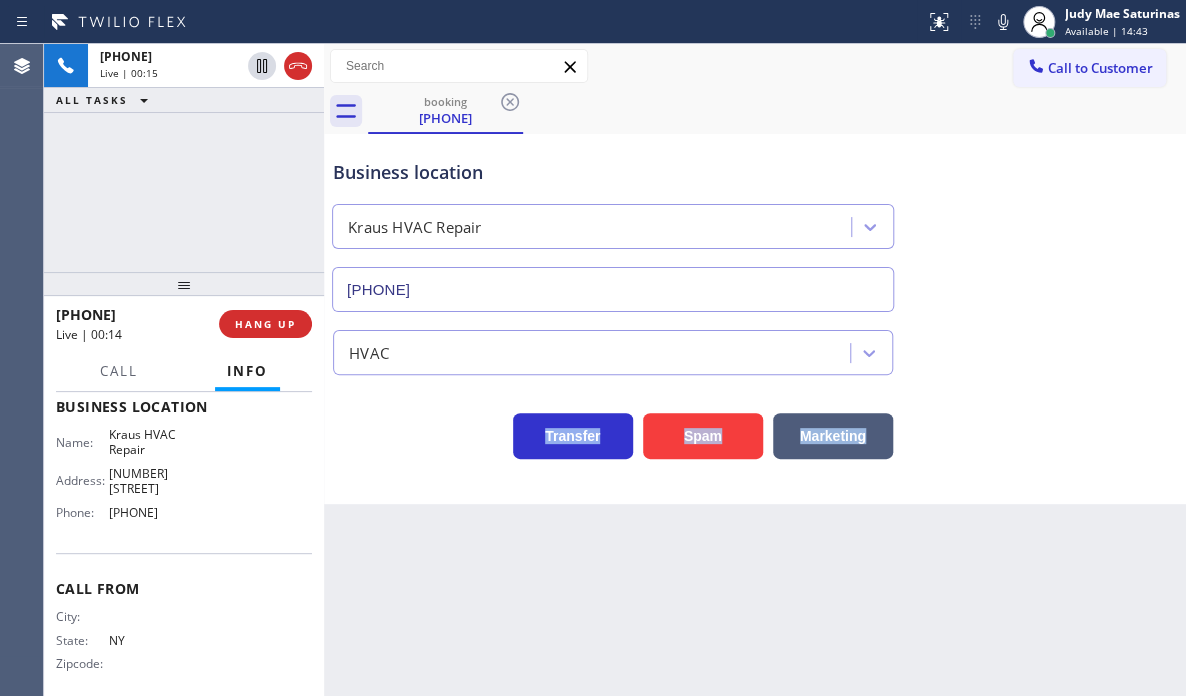 drag, startPoint x: 1064, startPoint y: 479, endPoint x: 1532, endPoint y: 380, distance: 478.35657 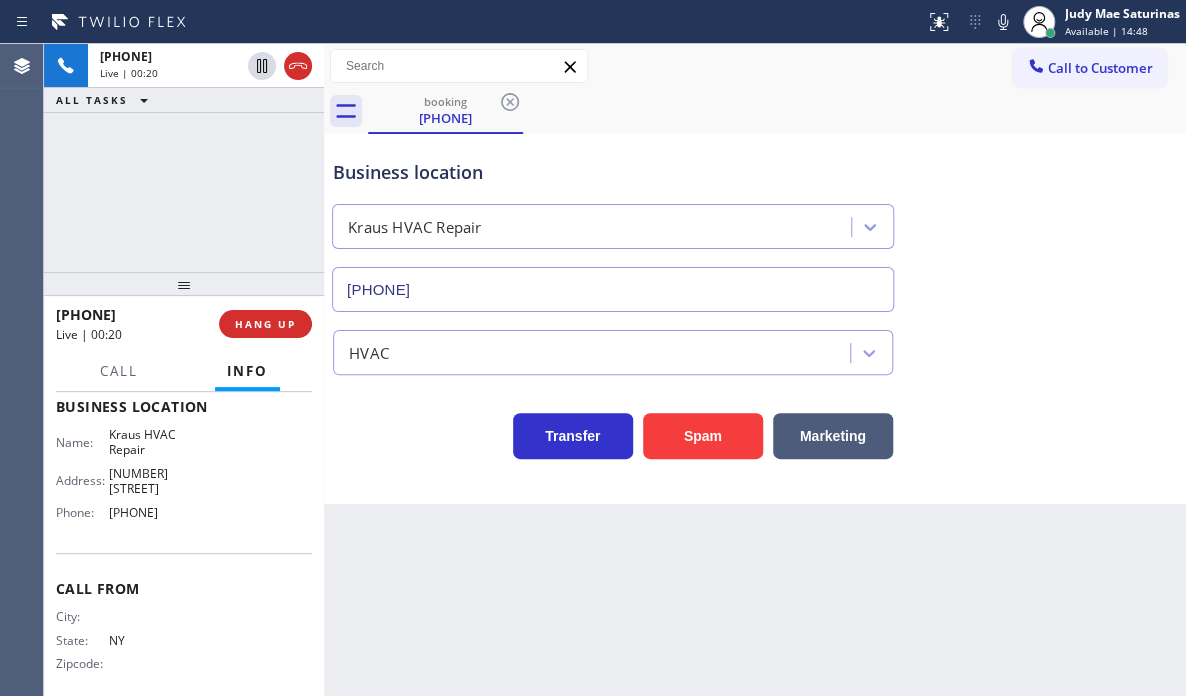 drag, startPoint x: 434, startPoint y: 429, endPoint x: 464, endPoint y: 435, distance: 30.594116 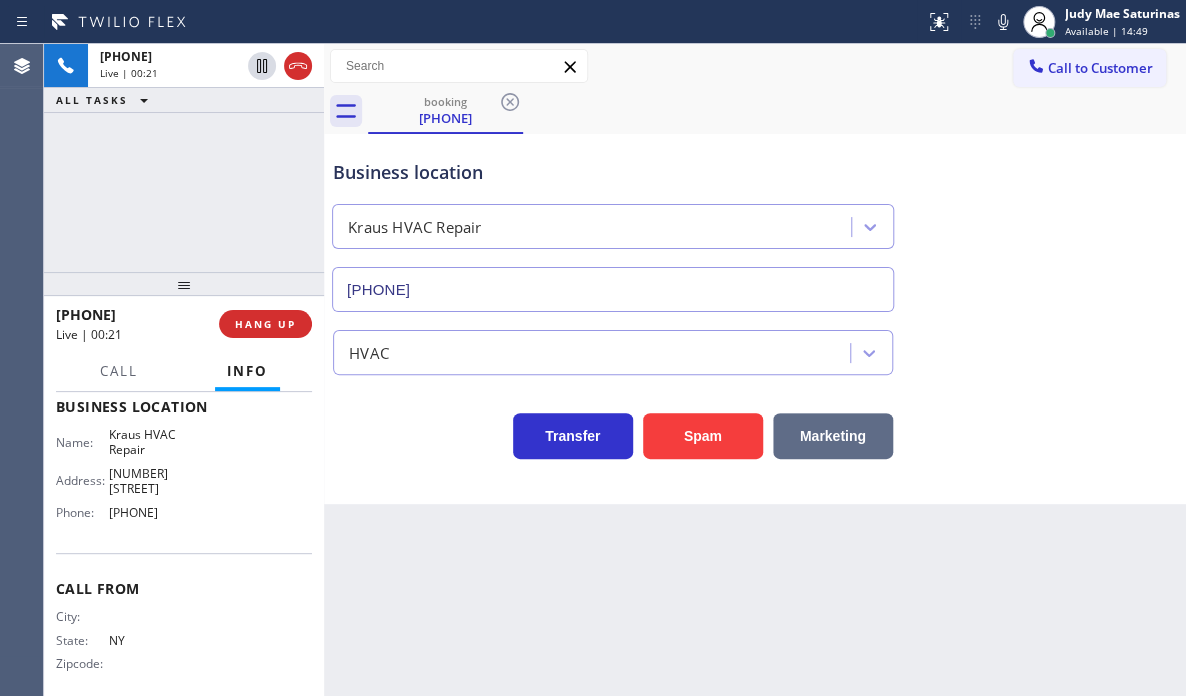 click on "Marketing" at bounding box center [833, 436] 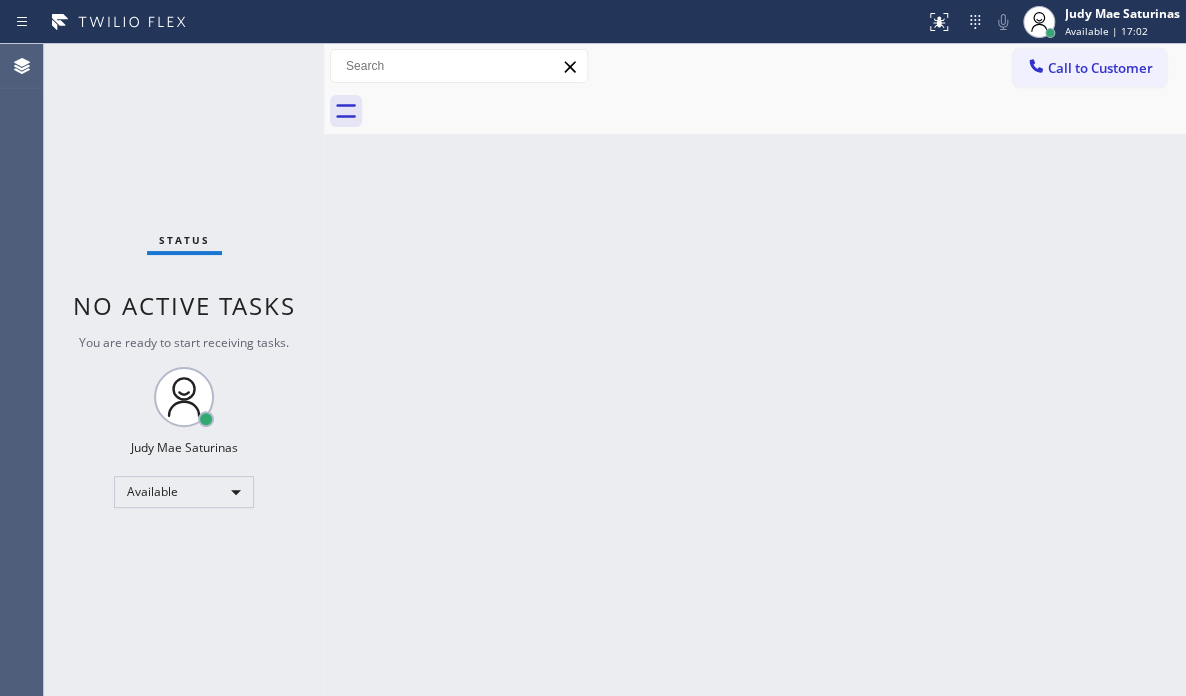 click on "Back to Dashboard Change Sender ID Customers Technicians Select a contact Outbound call Technician Search Technician Your caller id phone number Your caller id phone number Call Technician info Name   Phone none Address none Change Sender ID HVAC +1[PHONE] 5 Star Appliance +1[PHONE] Appliance Repair +1[PHONE] Plumbing +1[PHONE] Air Duct Cleaning +1[PHONE]  Electricians +1[PHONE] Cancel Change Check personal SMS Reset Change No tabs Call to Customer Outbound call Location Search location Your caller id phone number [PHONE] Customer number Call Outbound call Technician Search Technician Your caller id phone number Your caller id phone number Call" at bounding box center (755, 370) 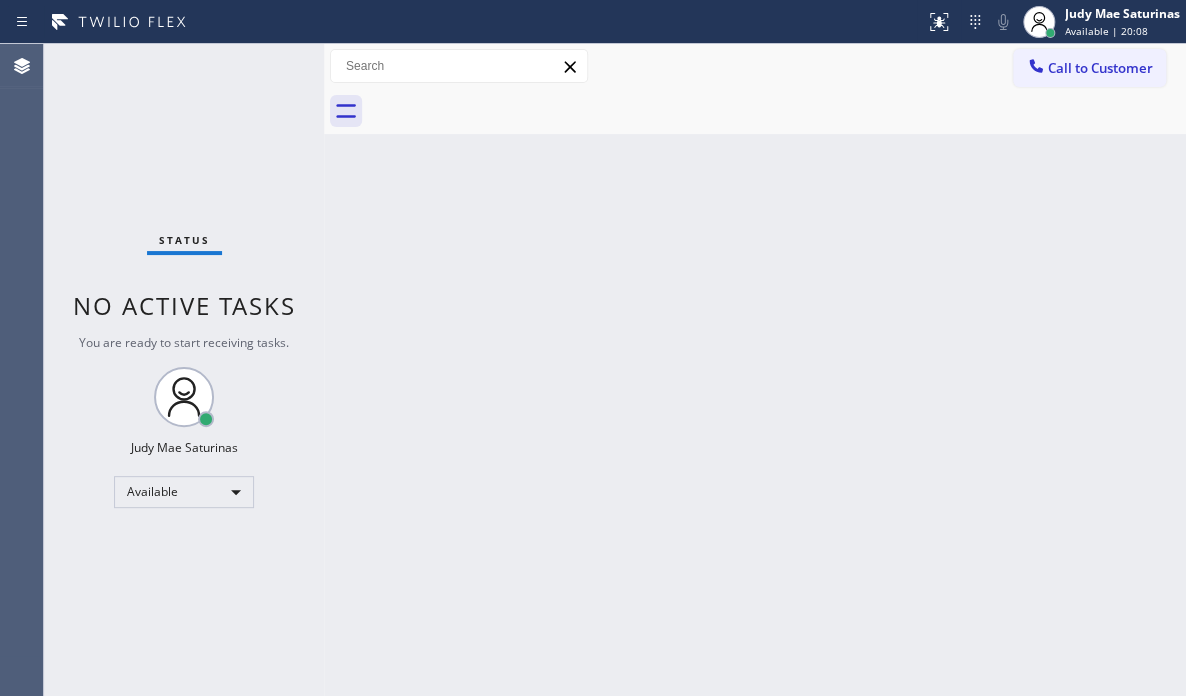 click on "Status   No active tasks     You are ready to start receiving tasks.   Judy Mae Saturinas Available" at bounding box center (184, 370) 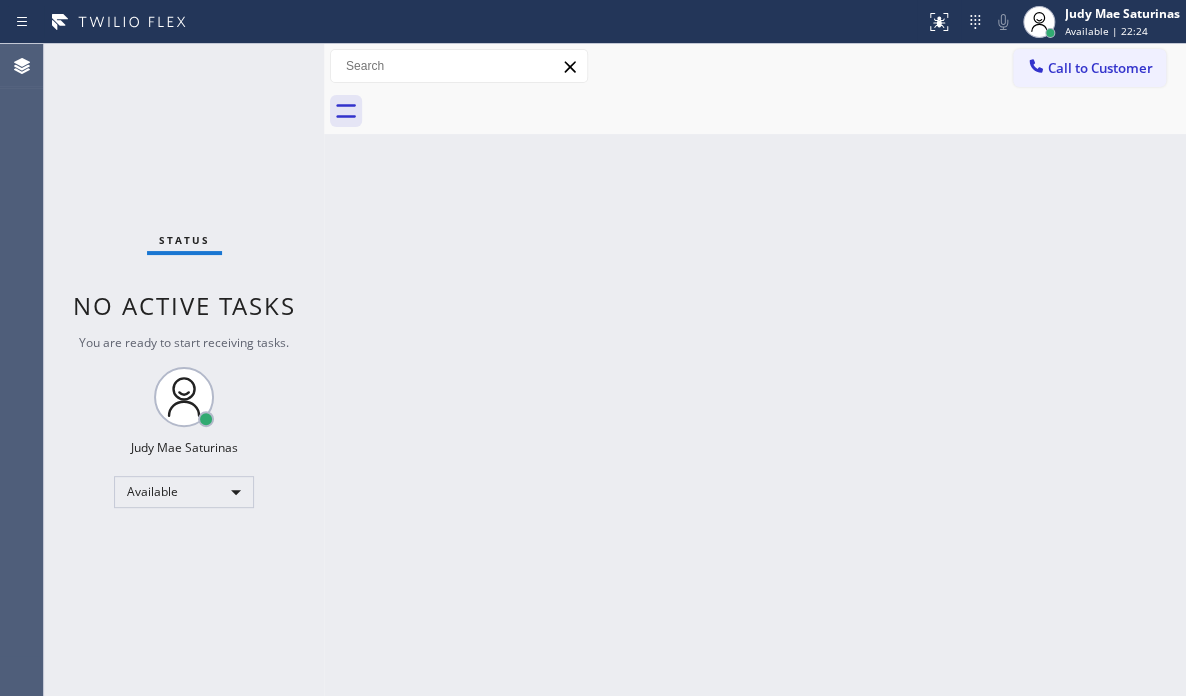 click on "Back to Dashboard Change Sender ID Customers Technicians Select a contact Outbound call Technician Search Technician Your caller id phone number Your caller id phone number Call Technician info Name   Phone none Address none Change Sender ID HVAC +1[PHONE] 5 Star Appliance +1[PHONE] Appliance Repair +1[PHONE] Plumbing +1[PHONE] Air Duct Cleaning +1[PHONE]  Electricians +1[PHONE] Cancel Change Check personal SMS Reset Change No tabs Call to Customer Outbound call Location Search location Your caller id phone number [PHONE] Customer number Call Outbound call Technician Search Technician Your caller id phone number Your caller id phone number Call" at bounding box center [755, 370] 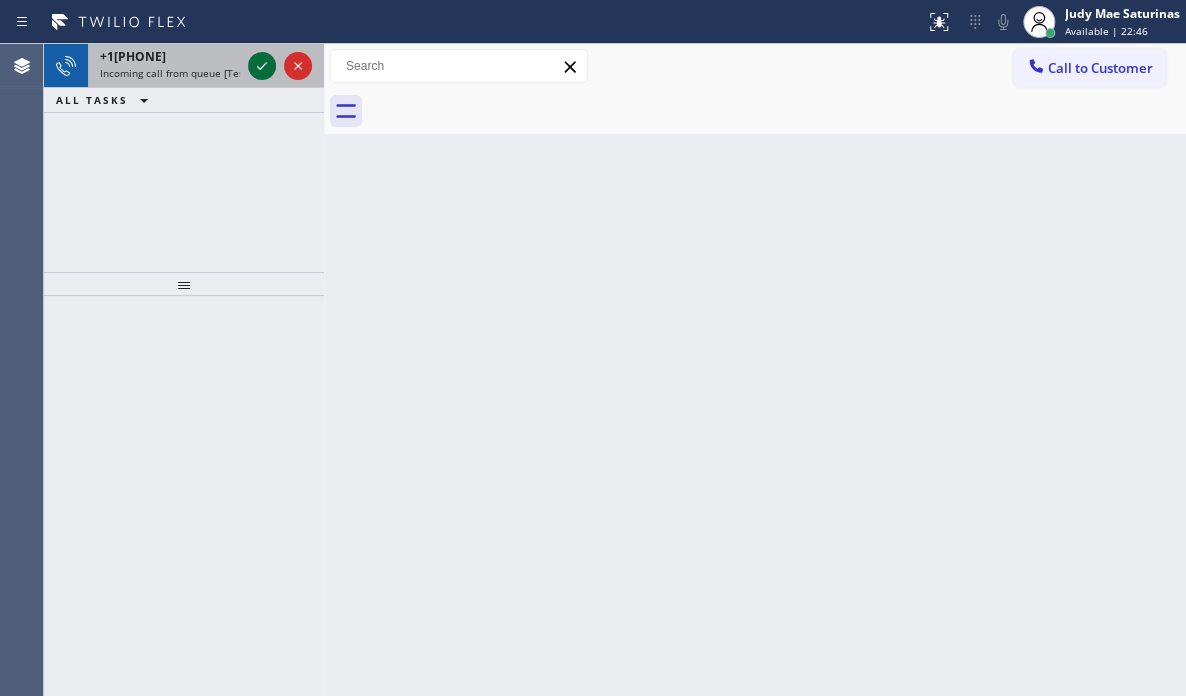 click 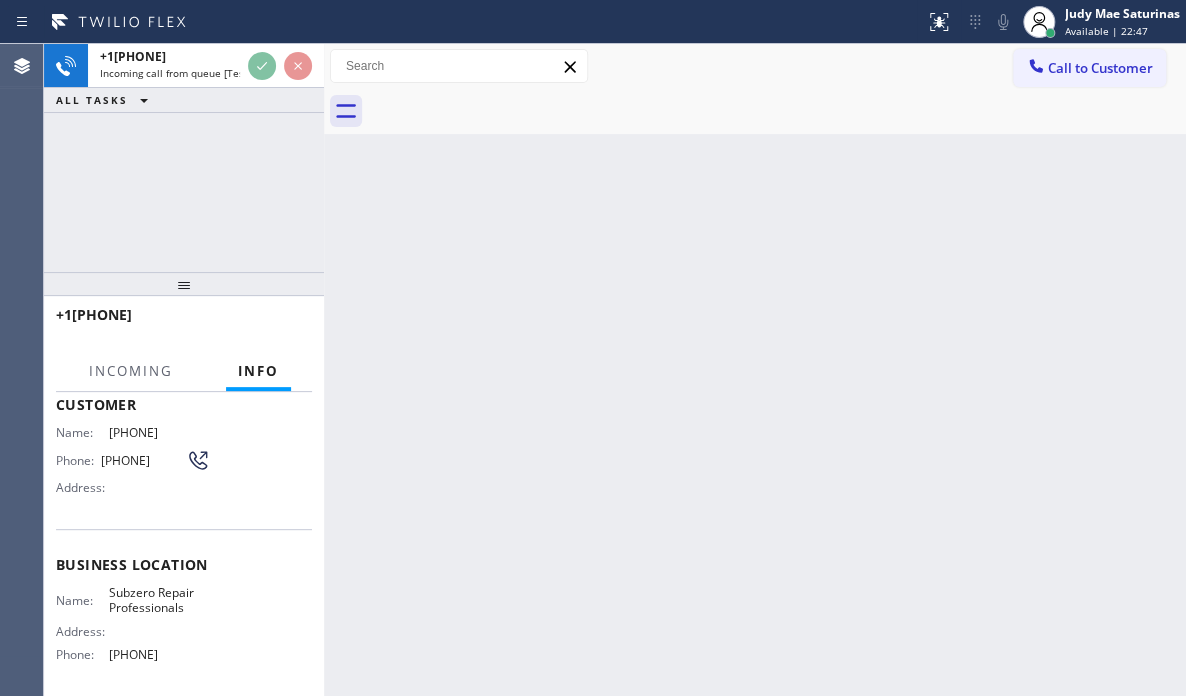 scroll, scrollTop: 200, scrollLeft: 0, axis: vertical 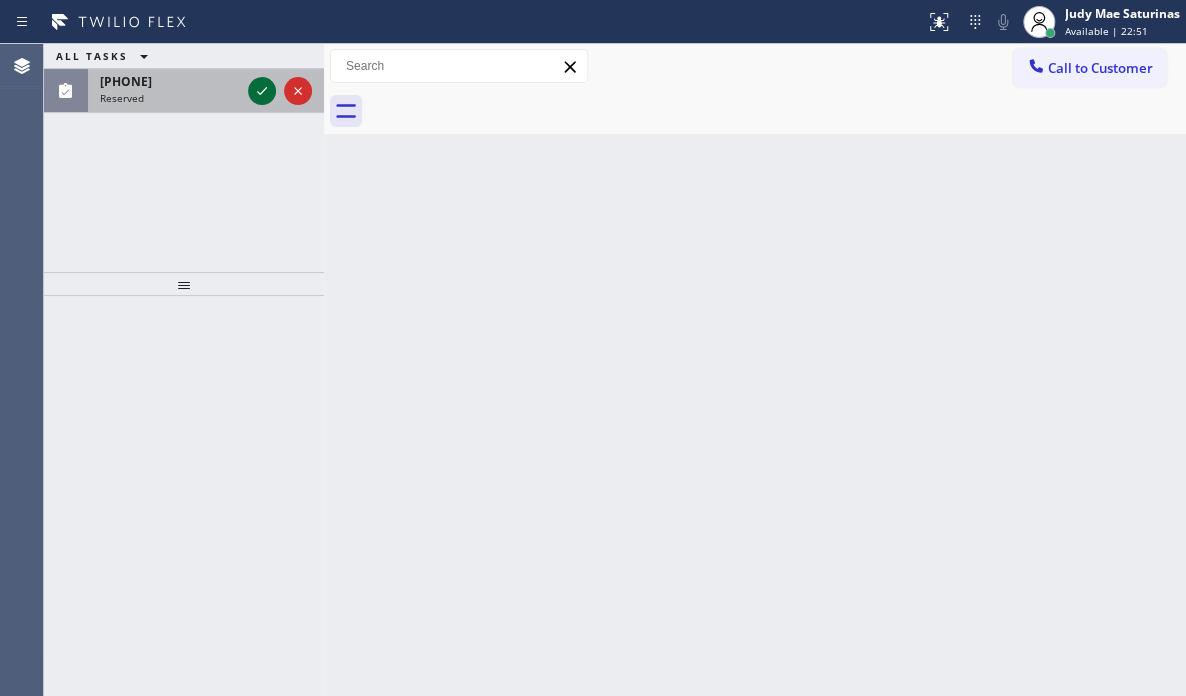 click 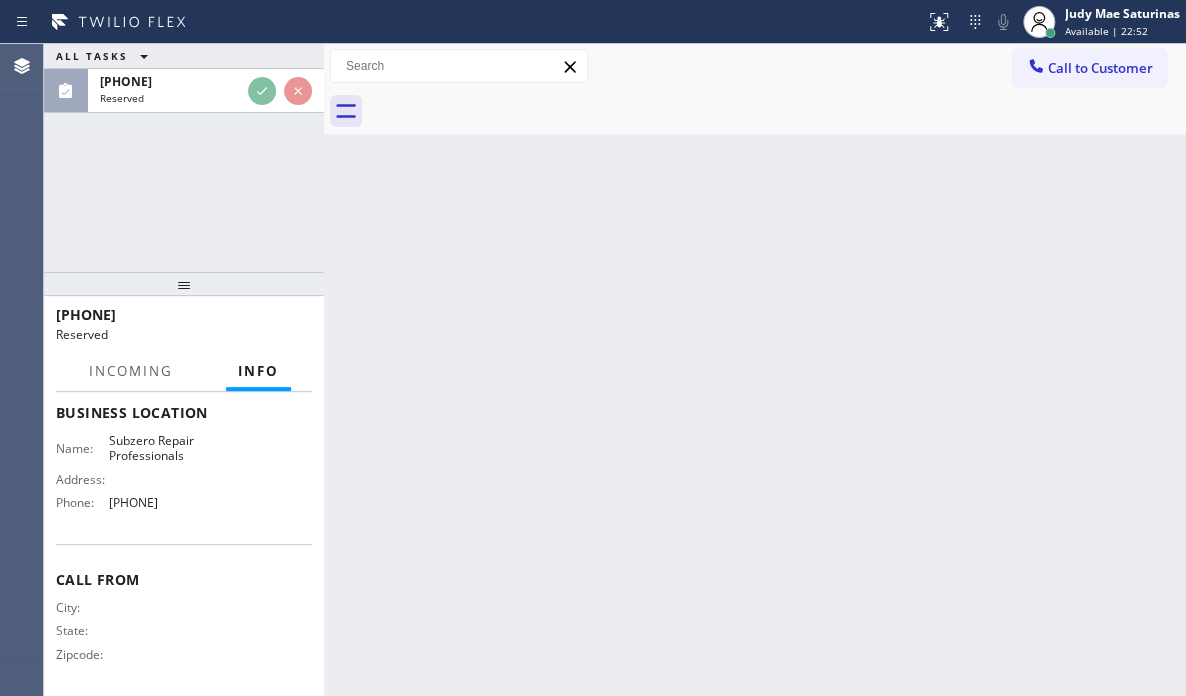 scroll, scrollTop: 284, scrollLeft: 0, axis: vertical 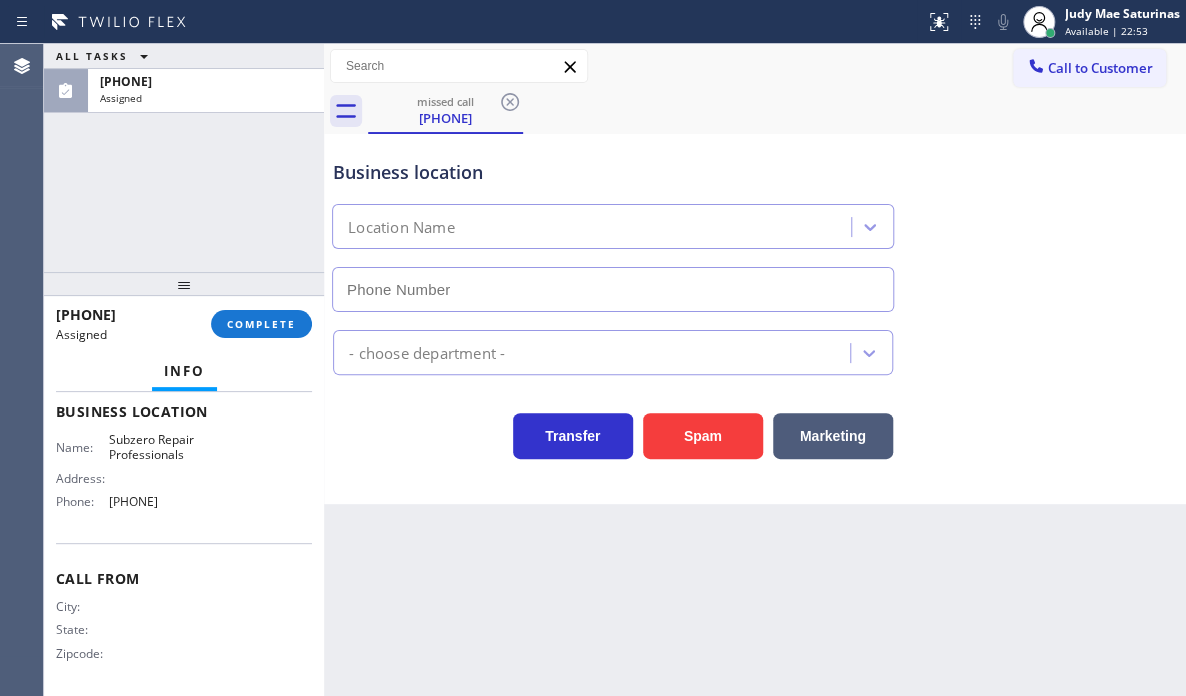 type on "[PHONE]" 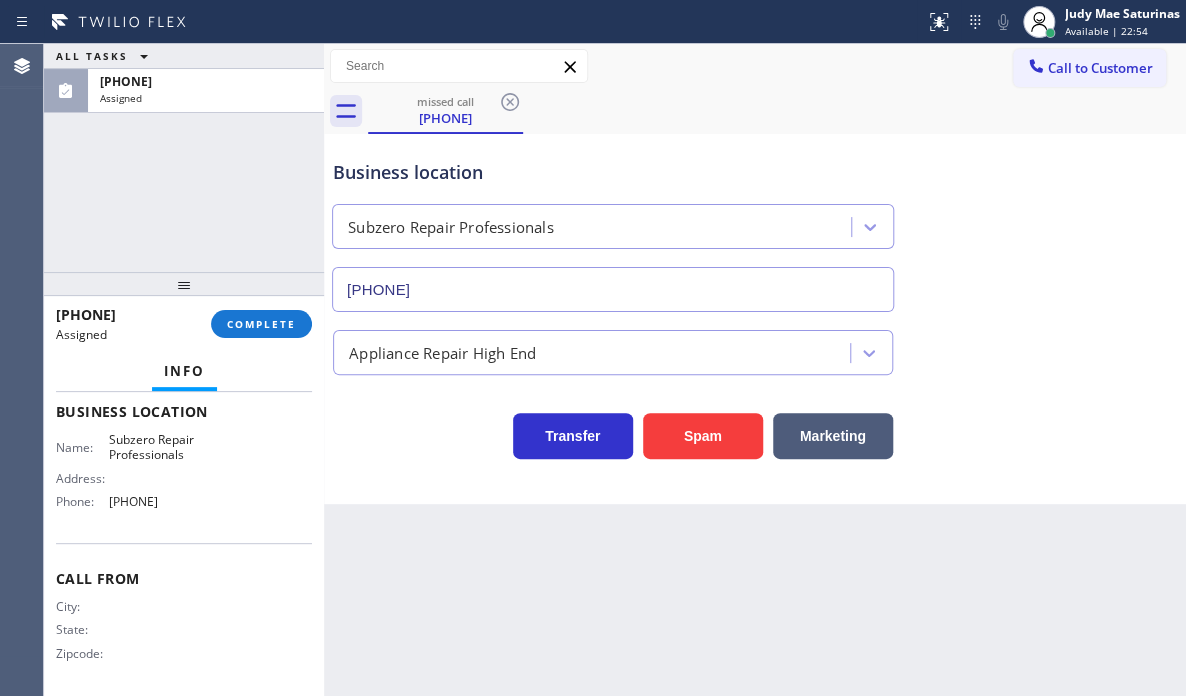drag, startPoint x: 200, startPoint y: 496, endPoint x: 103, endPoint y: 501, distance: 97.128784 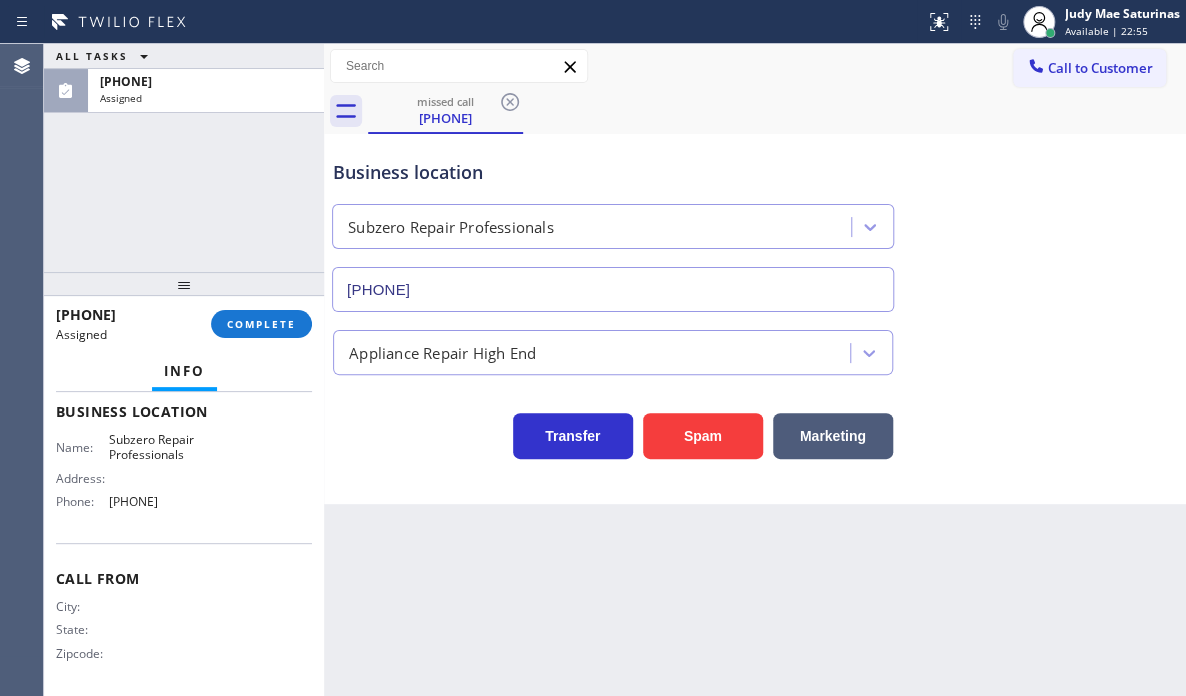 copy on "[PHONE]" 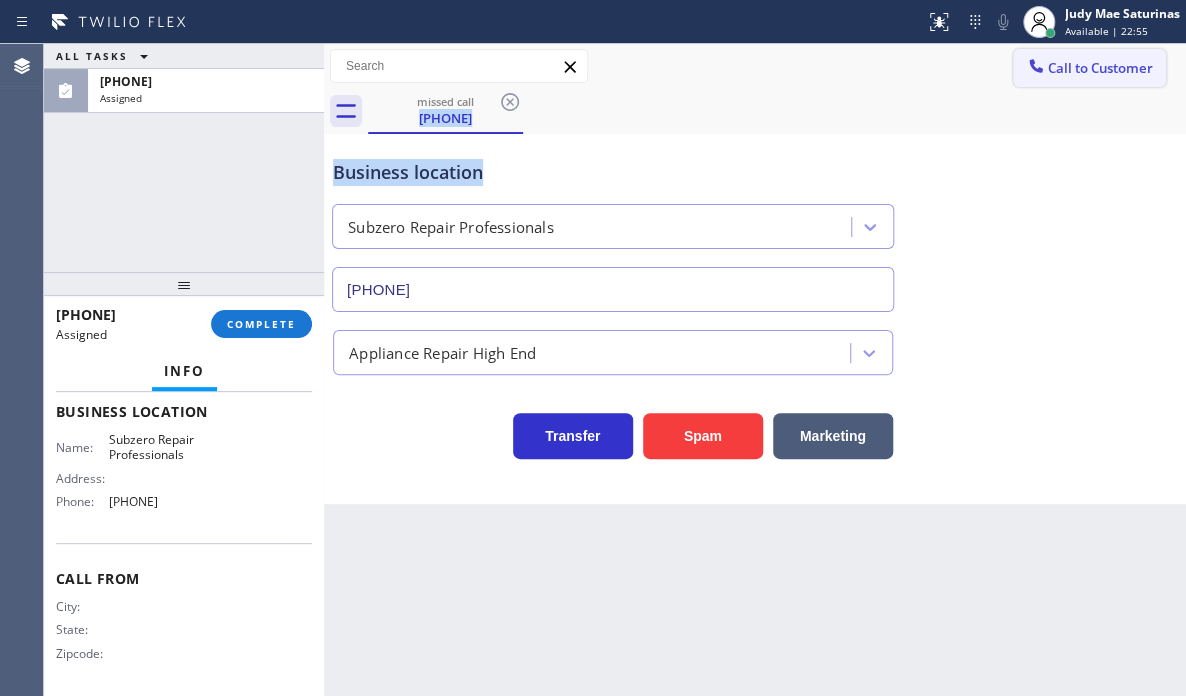 drag, startPoint x: 1051, startPoint y: 103, endPoint x: 1062, endPoint y: 83, distance: 22.825424 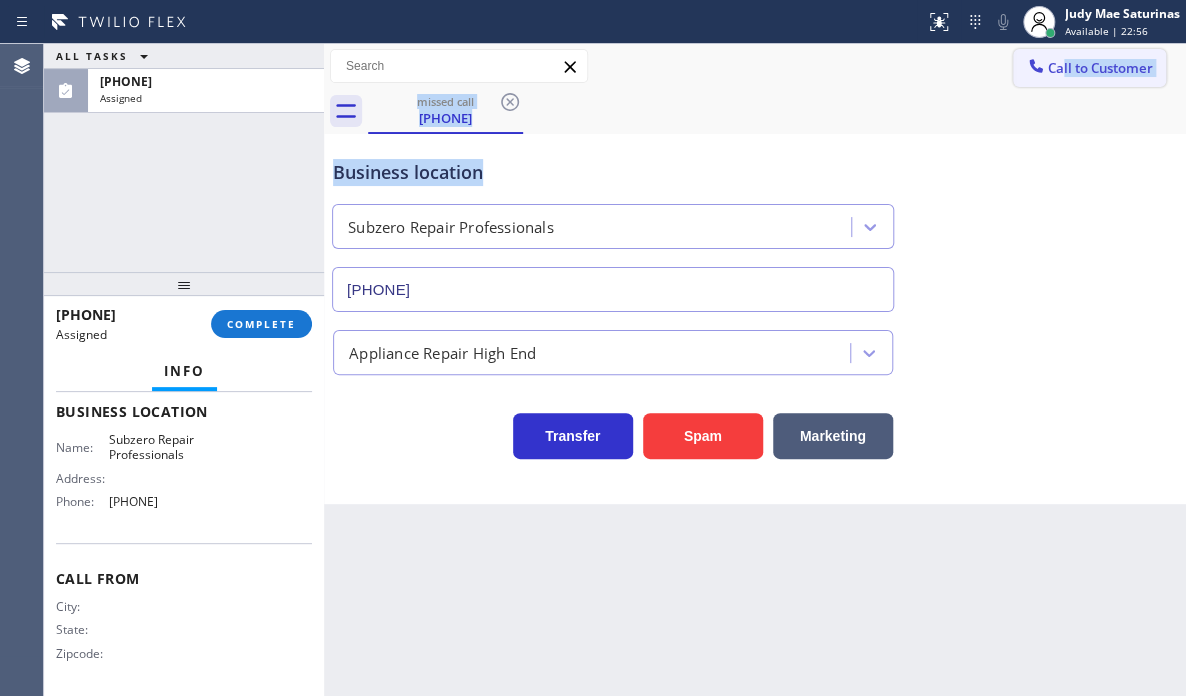 click on "Call to Customer" at bounding box center (1100, 68) 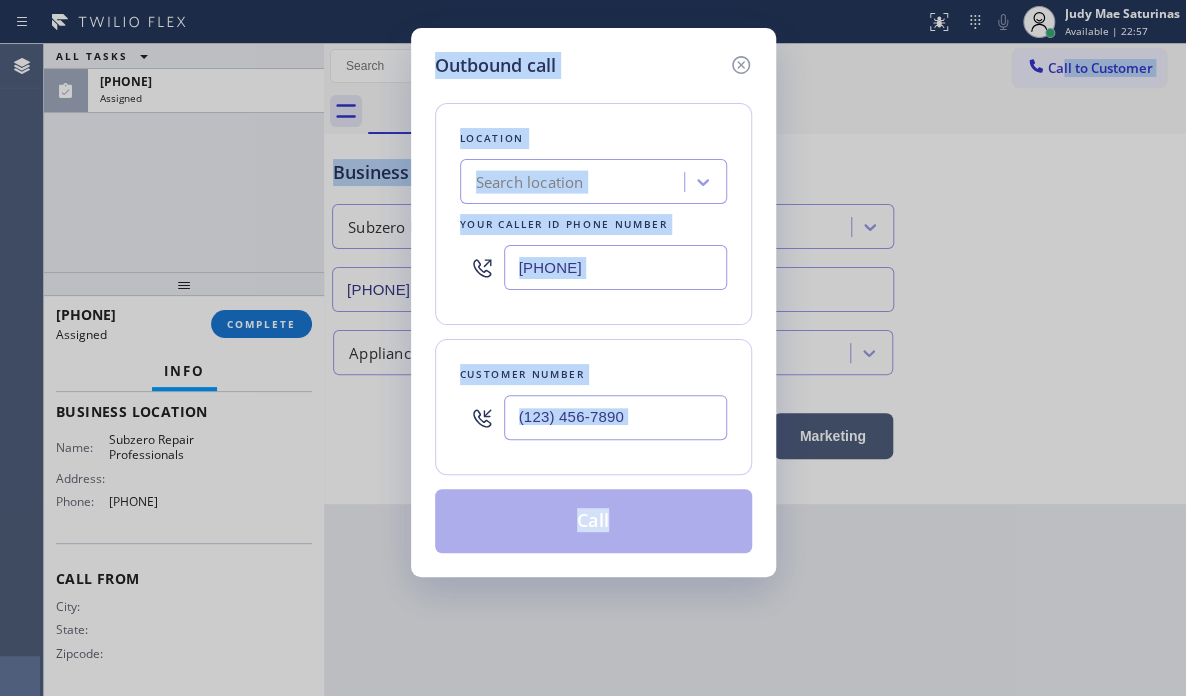 click on "[PHONE]" at bounding box center (615, 267) 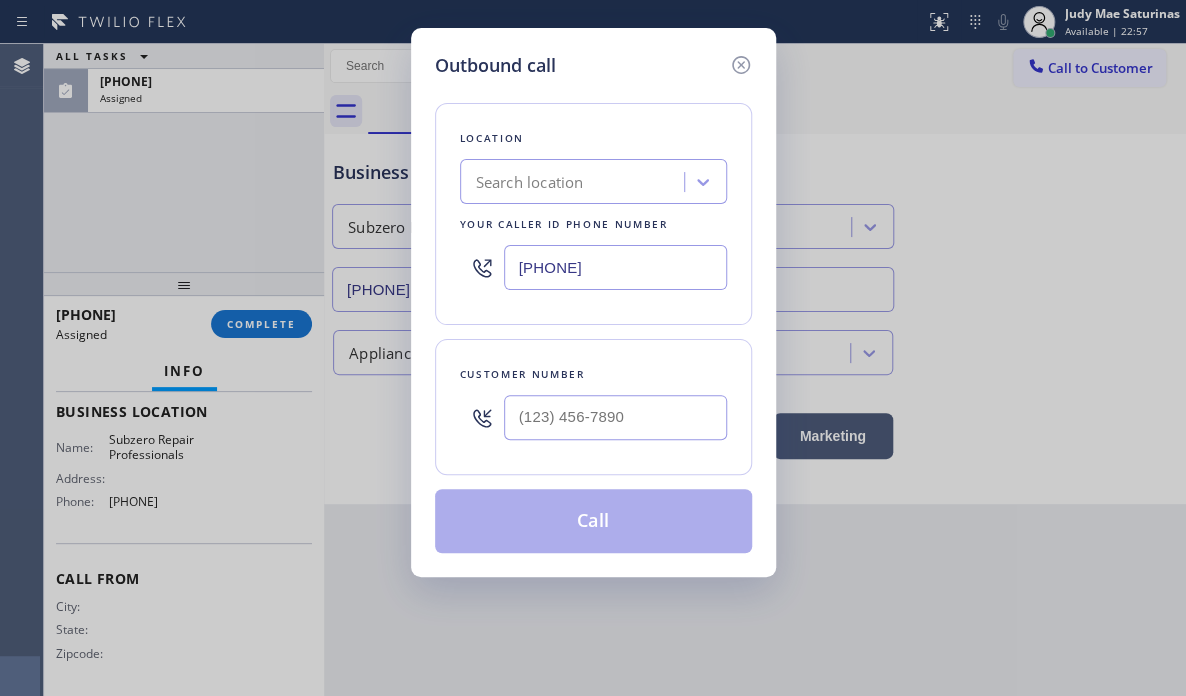 click on "[PHONE]" at bounding box center [615, 267] 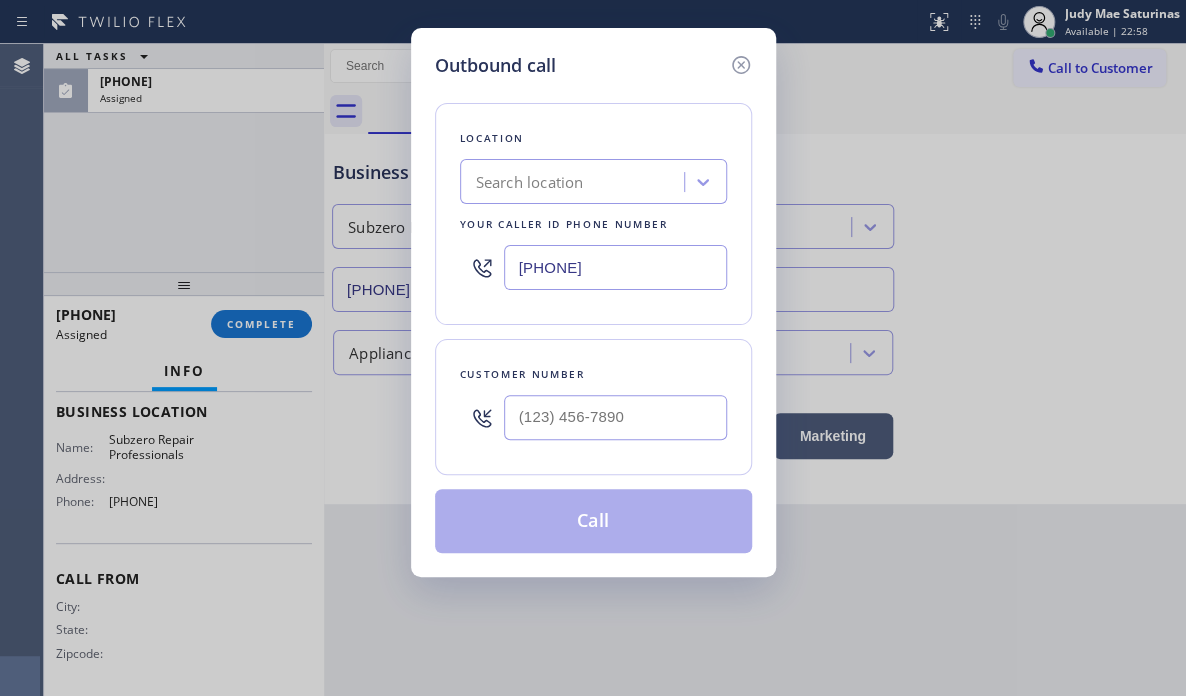 click on "[PHONE]" at bounding box center [615, 267] 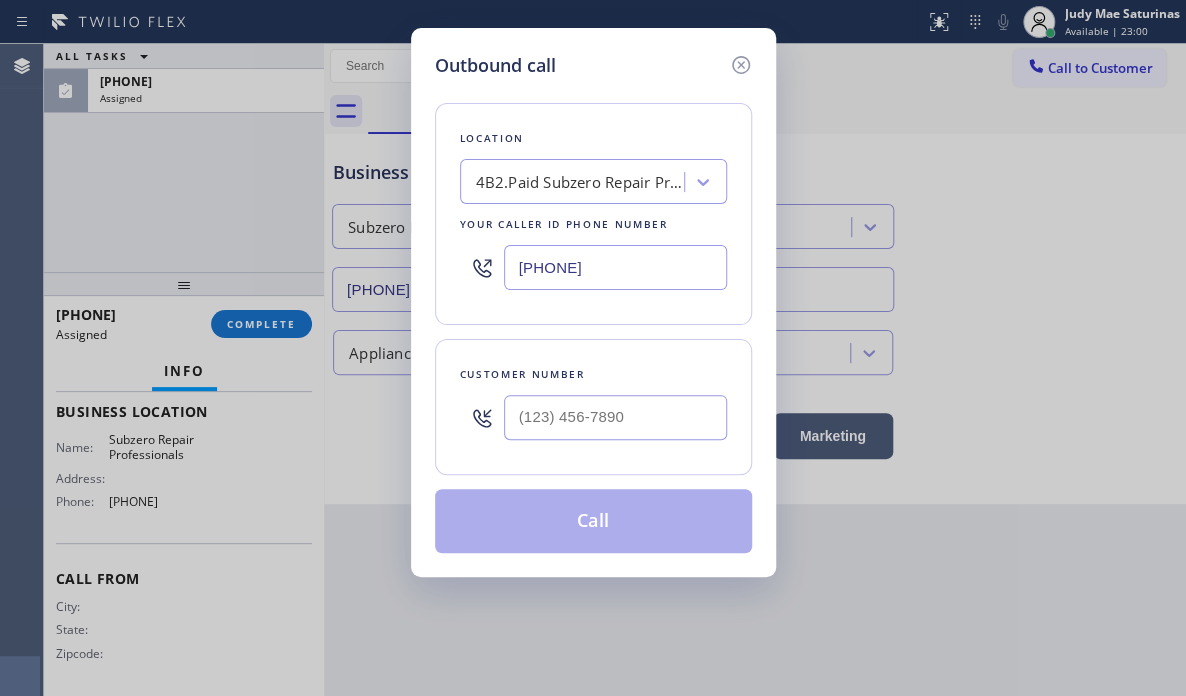 type on "[PHONE]" 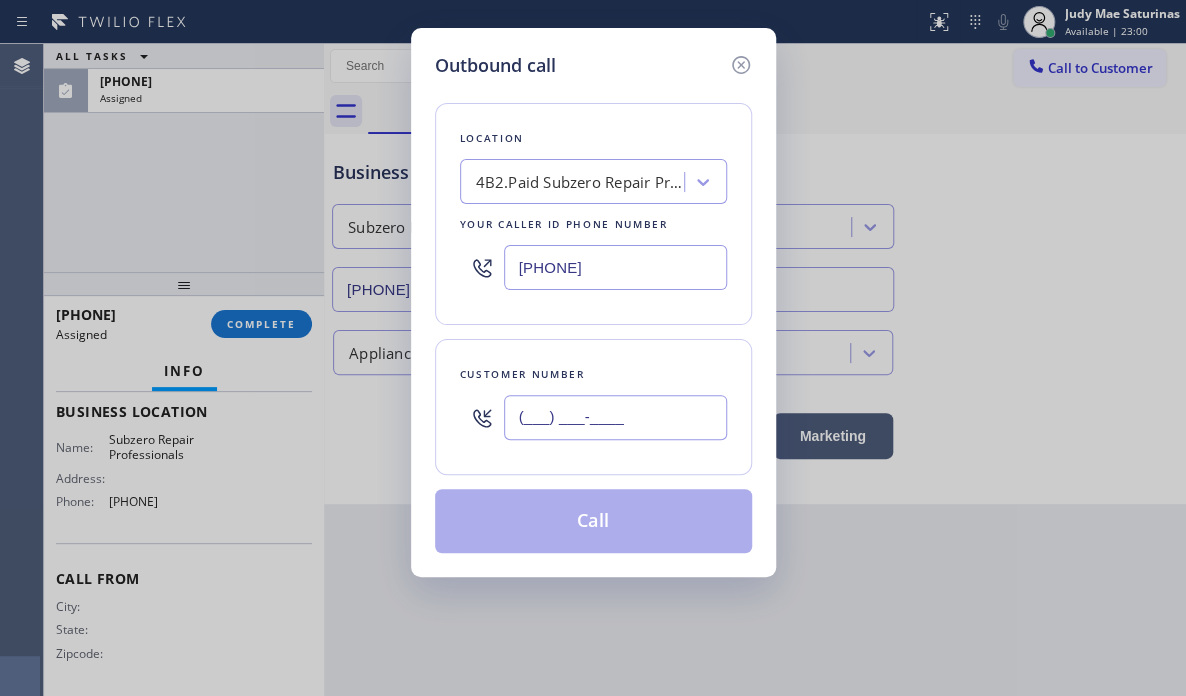 click on "(___) ___-____" at bounding box center [615, 417] 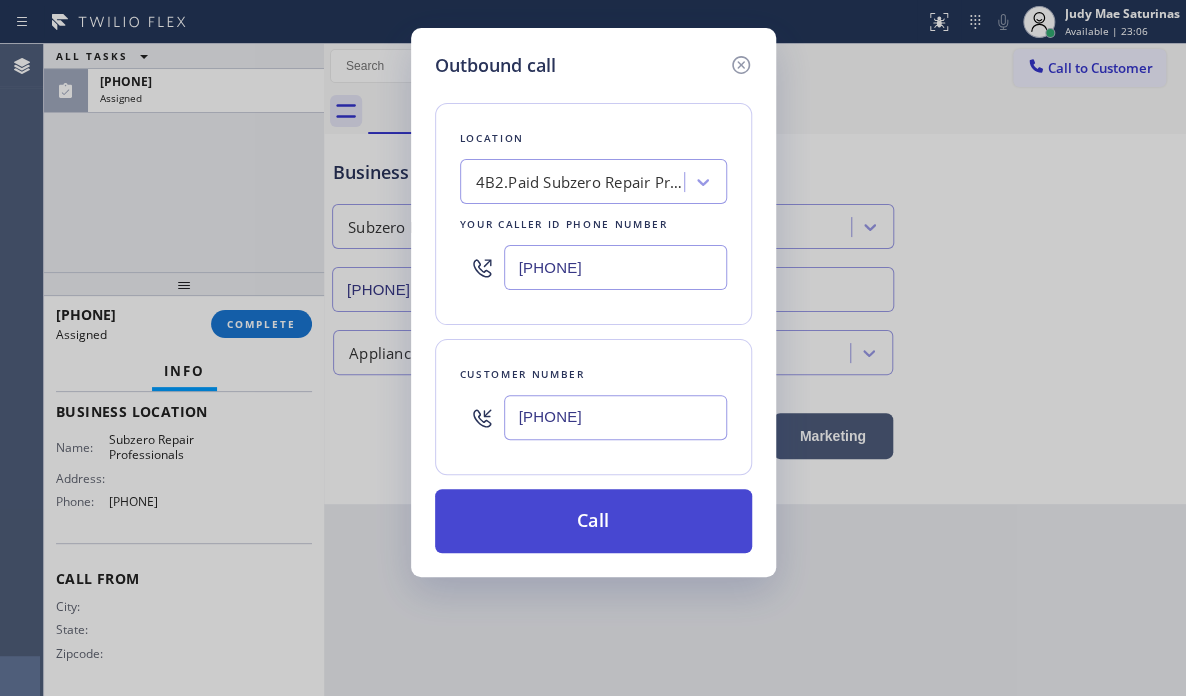 type on "[PHONE]" 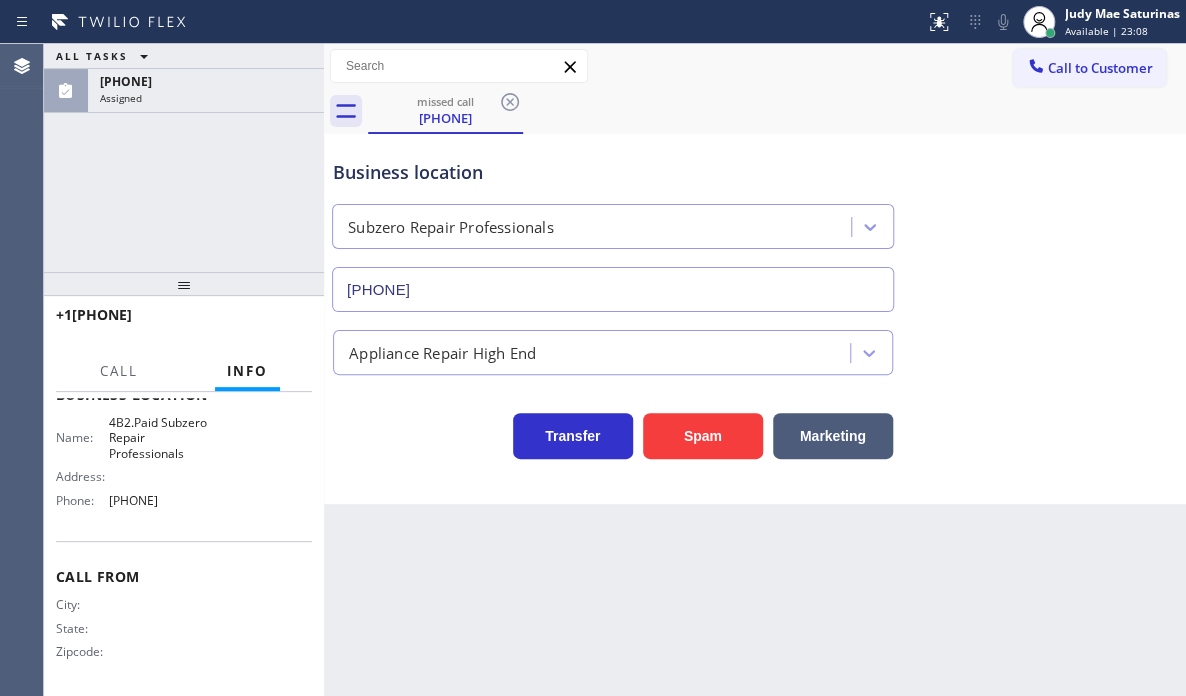 scroll, scrollTop: 268, scrollLeft: 0, axis: vertical 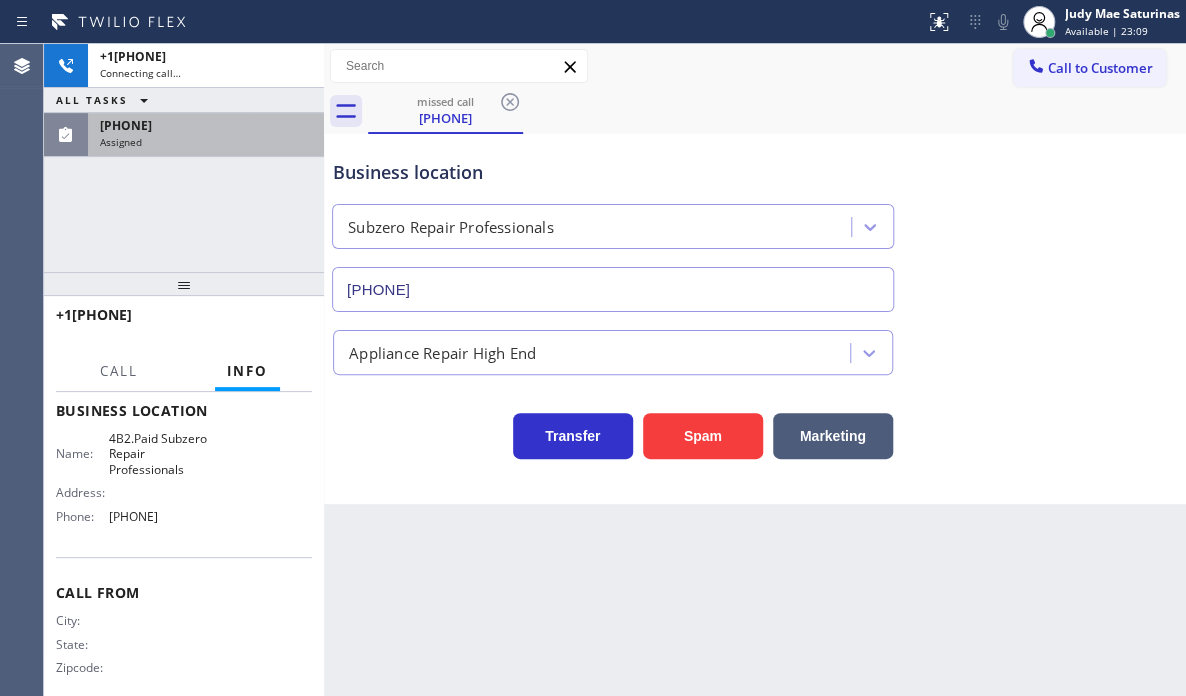 click on "[PHONE]" at bounding box center (206, 125) 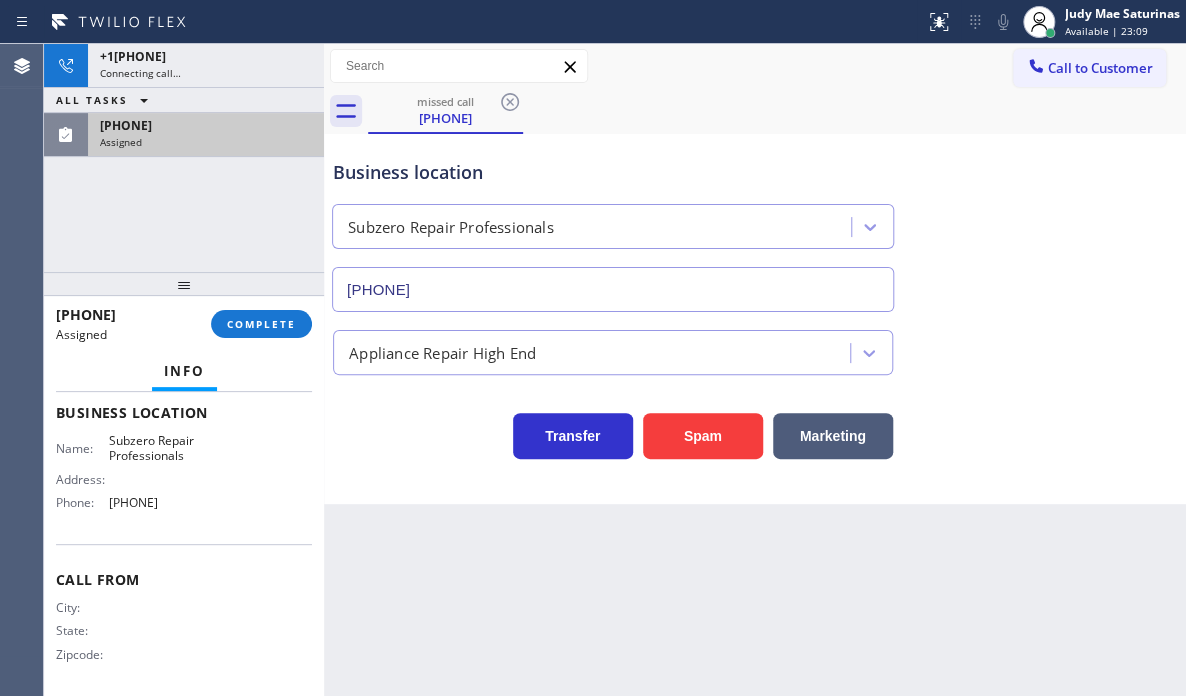 scroll, scrollTop: 284, scrollLeft: 0, axis: vertical 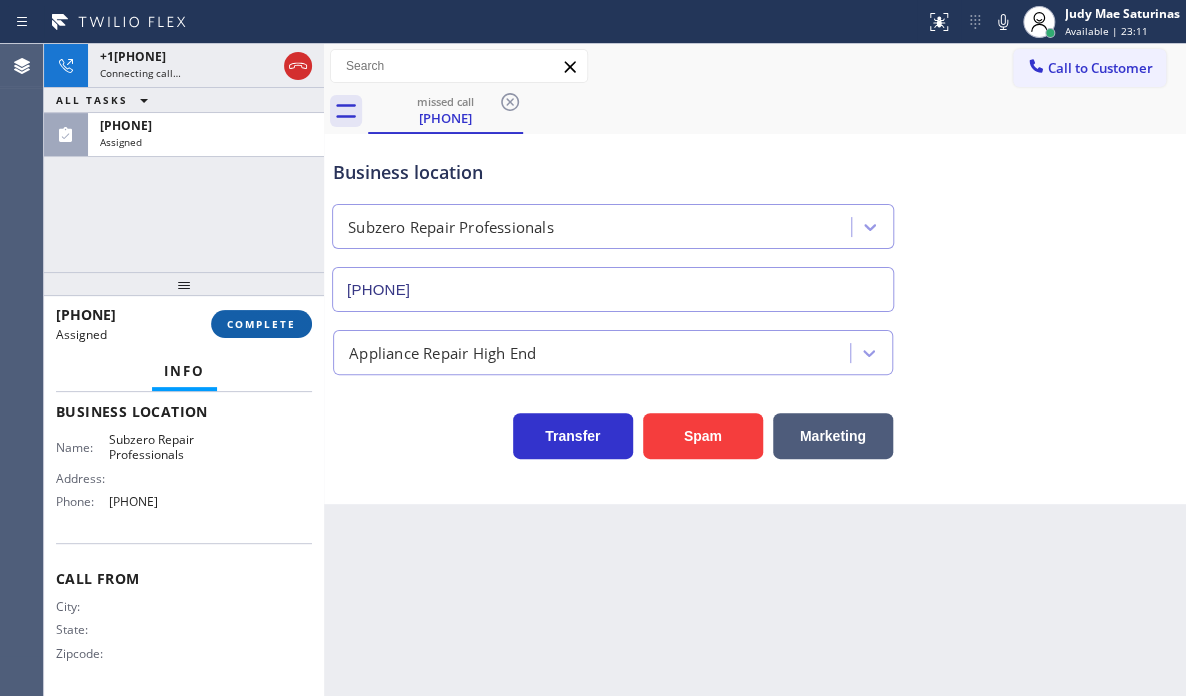 click on "COMPLETE" at bounding box center (261, 324) 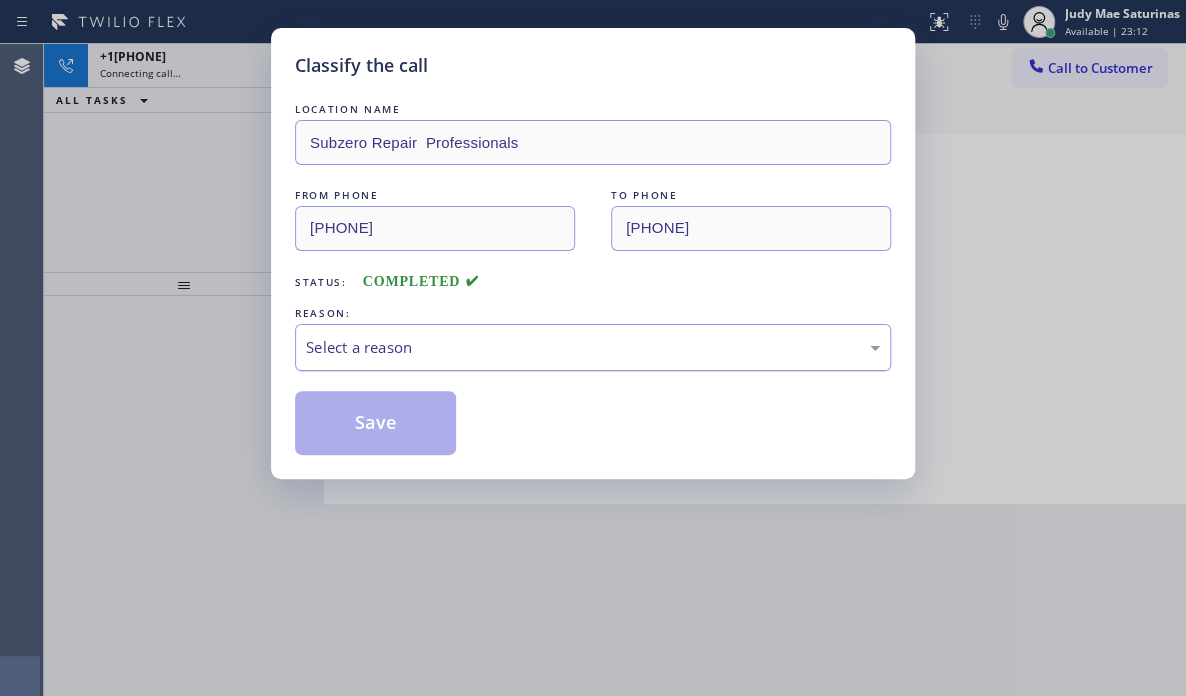 click on "Select a reason" at bounding box center [593, 347] 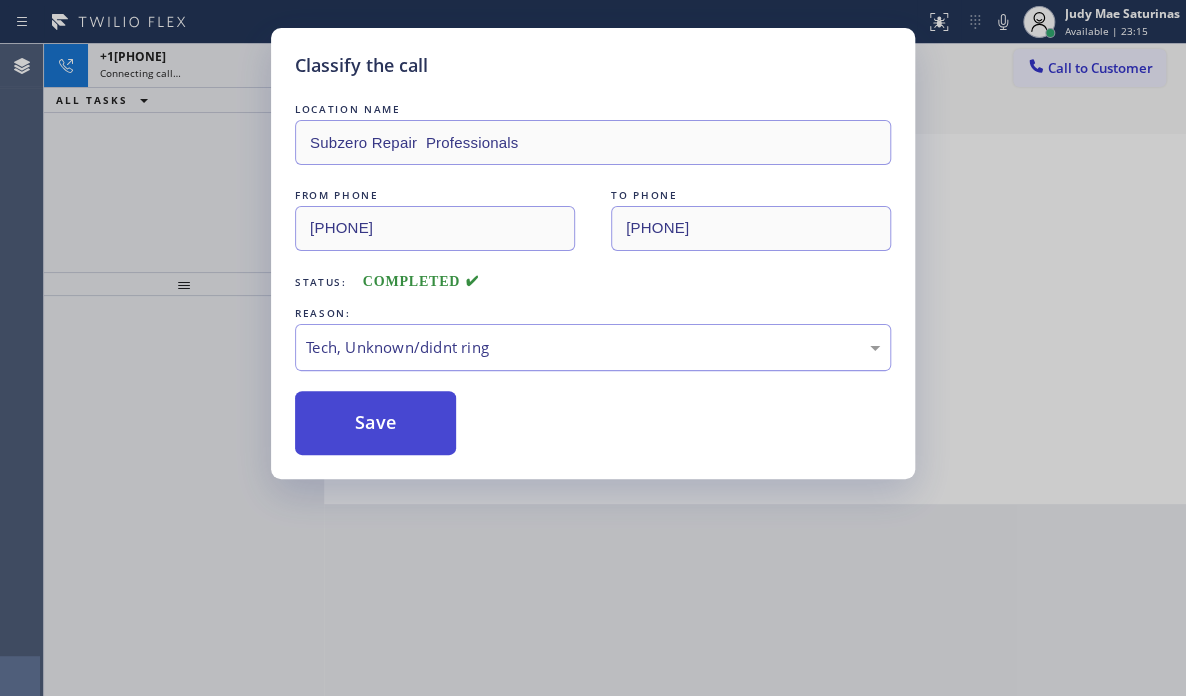 click on "Save" at bounding box center [375, 423] 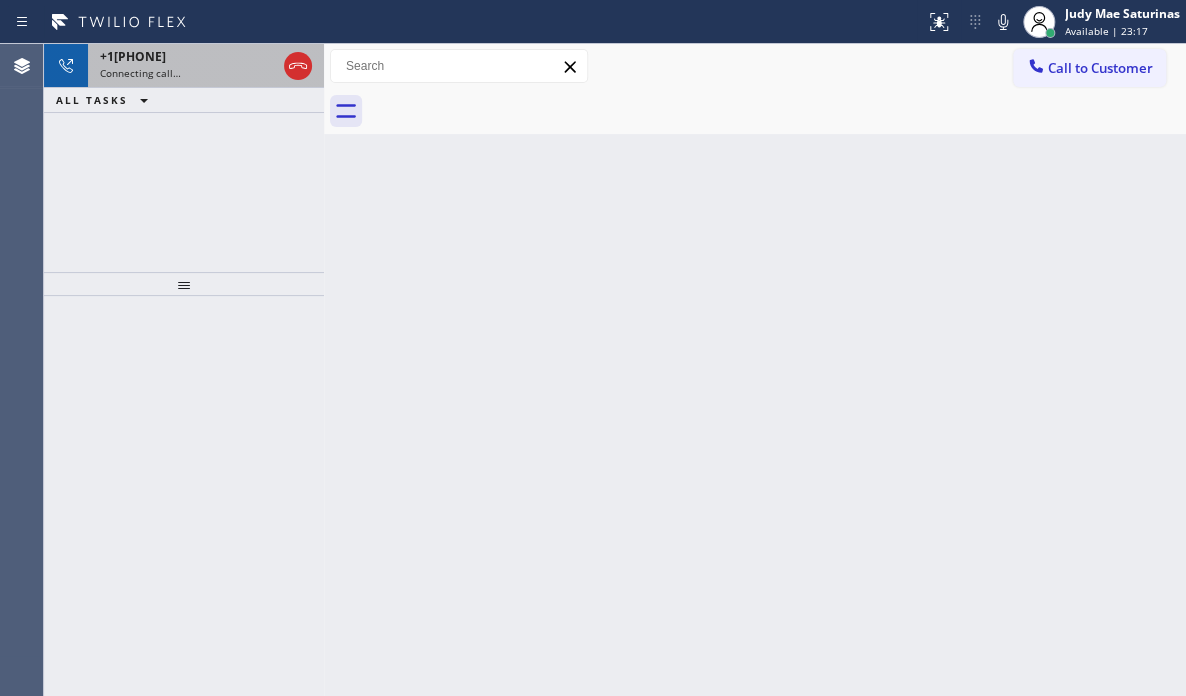 click on "Connecting call…" at bounding box center (188, 73) 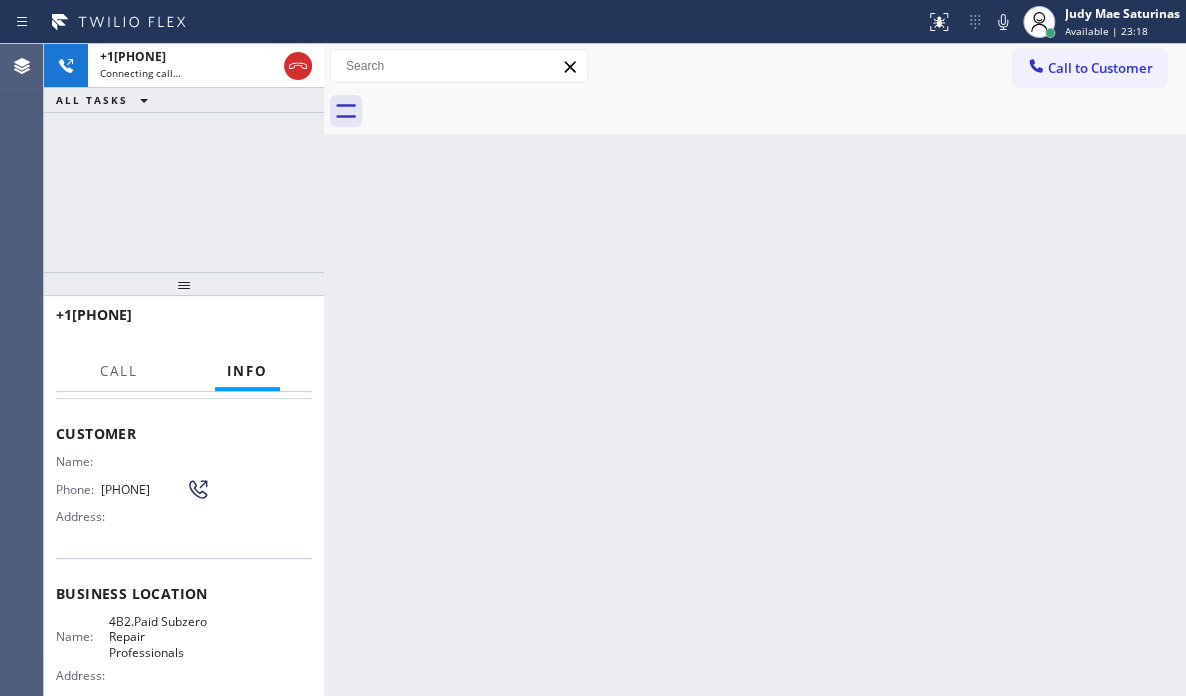 scroll, scrollTop: 200, scrollLeft: 0, axis: vertical 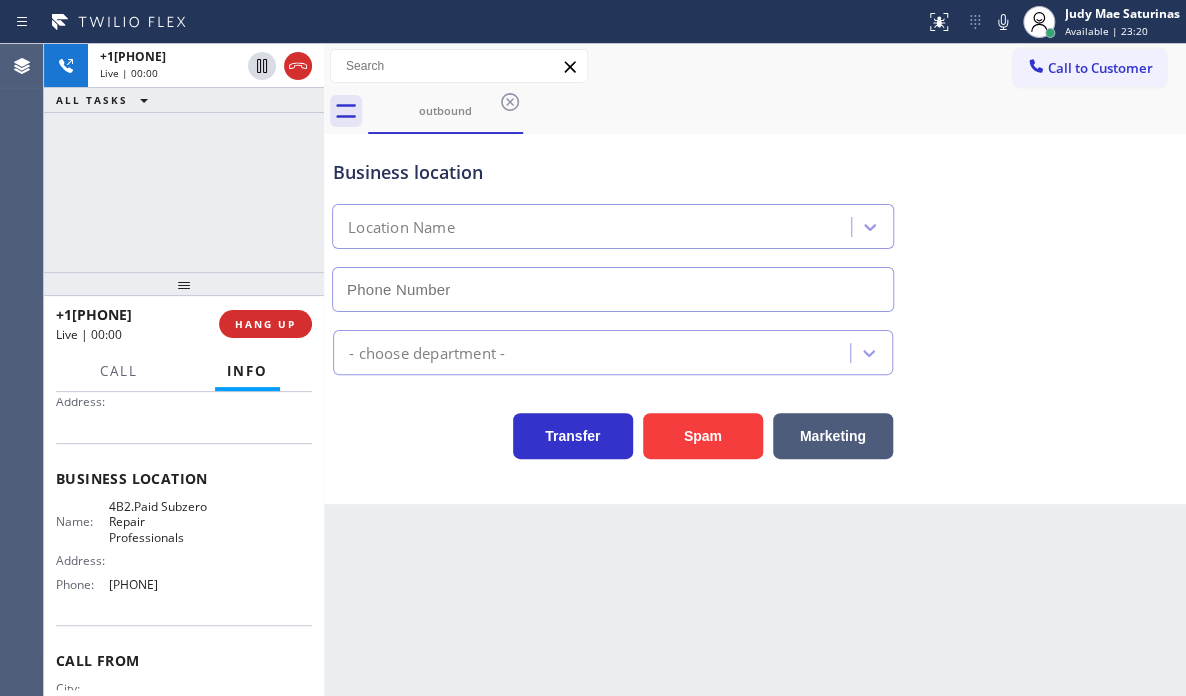 type on "[PHONE]" 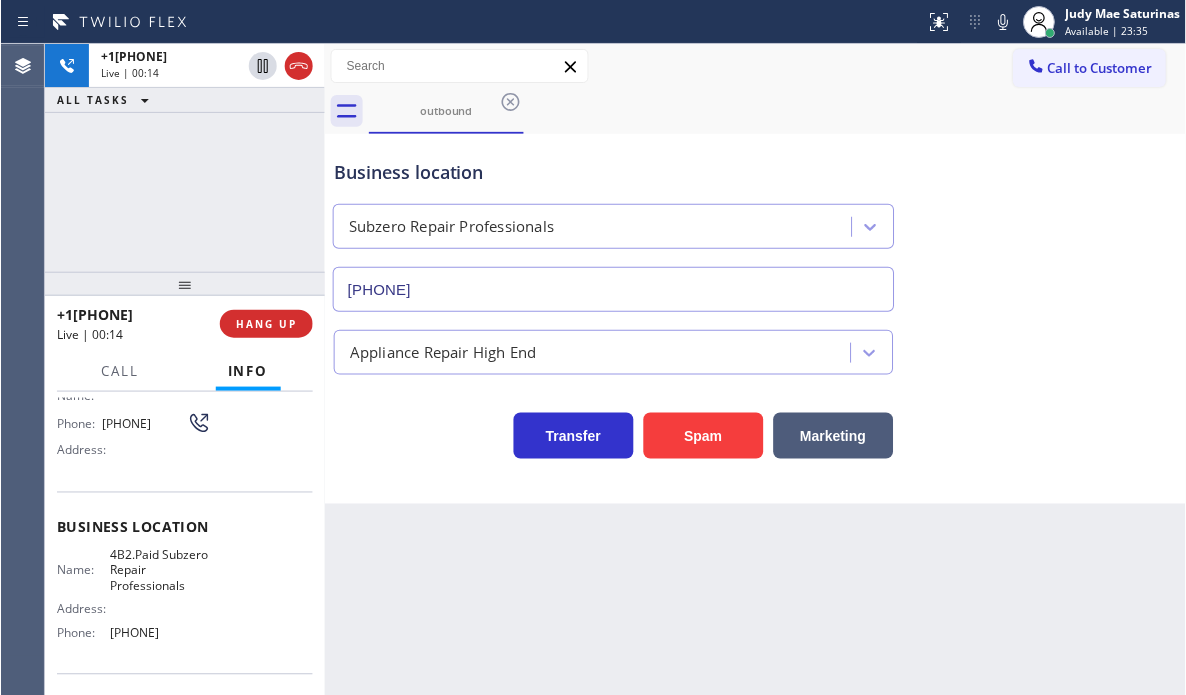 scroll, scrollTop: 200, scrollLeft: 0, axis: vertical 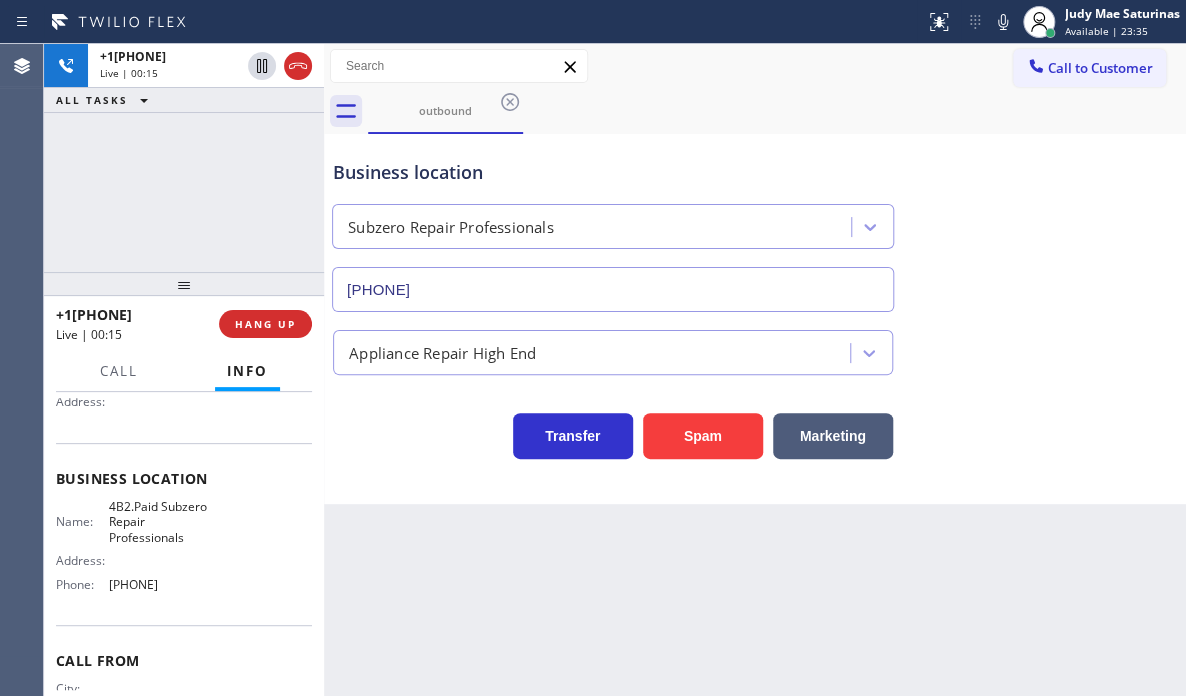 drag, startPoint x: 55, startPoint y: 512, endPoint x: 212, endPoint y: 588, distance: 174.42764 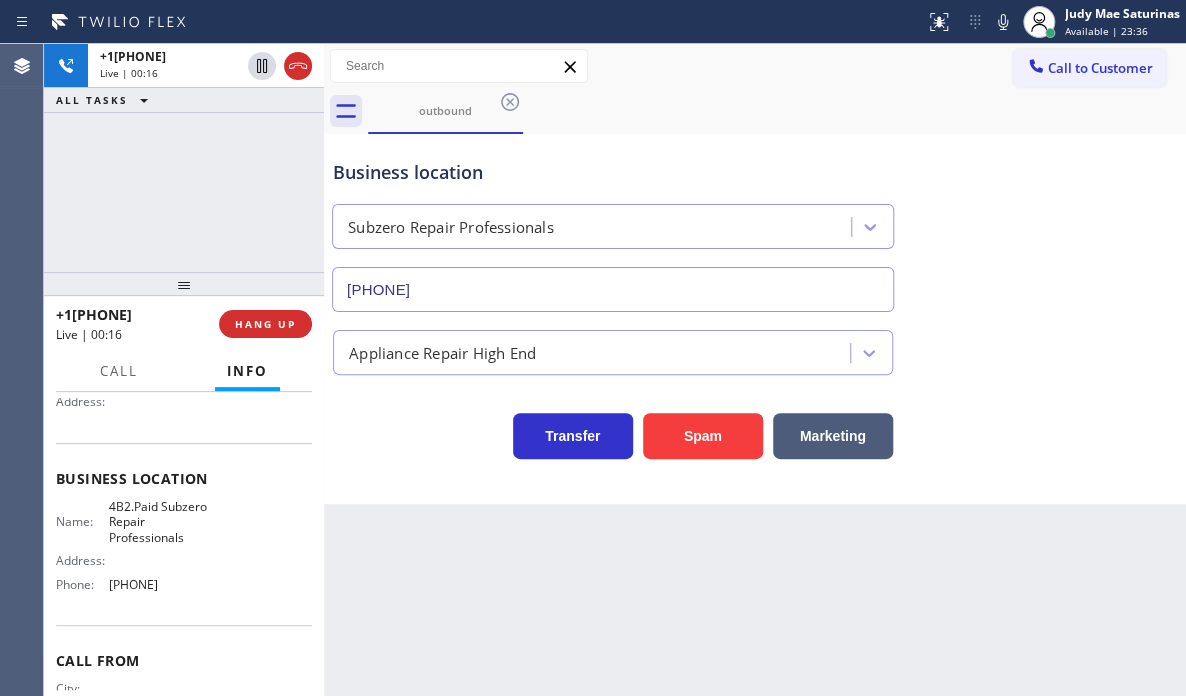 copy on "Customer Name: Phone: [PHONE] Address: Business location Name: 4B2.Paid Subzero Repair  Professionals Address:   Phone: [PHONE]" 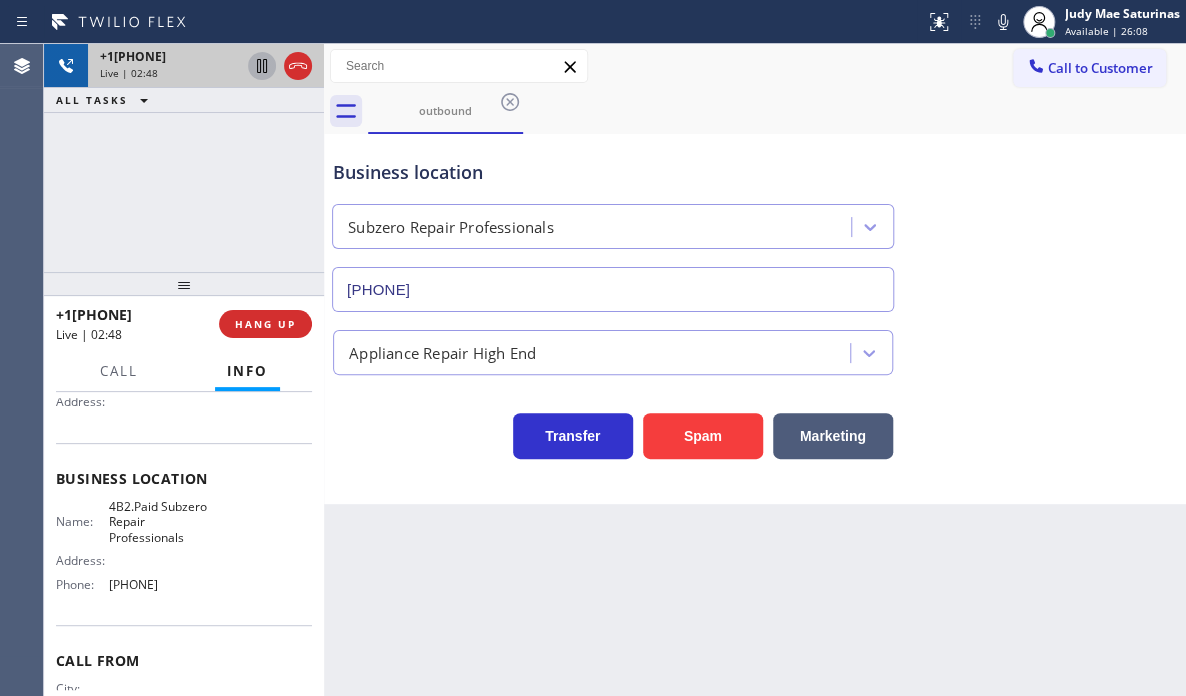 click 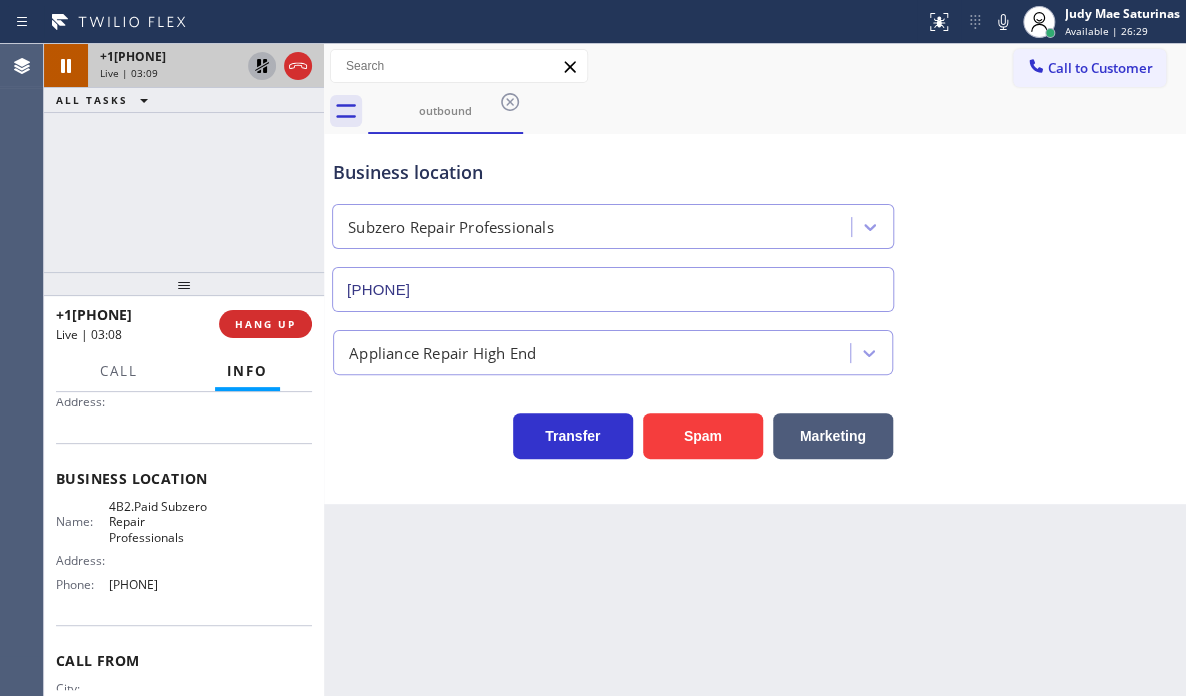 click on "Call to Customer Outbound call Location Subzero Repair  Professionals Your caller id phone number [PHONE] Customer number Call Outbound call Technician Search Technician Your caller id phone number Your caller id phone number Call" at bounding box center (755, 66) 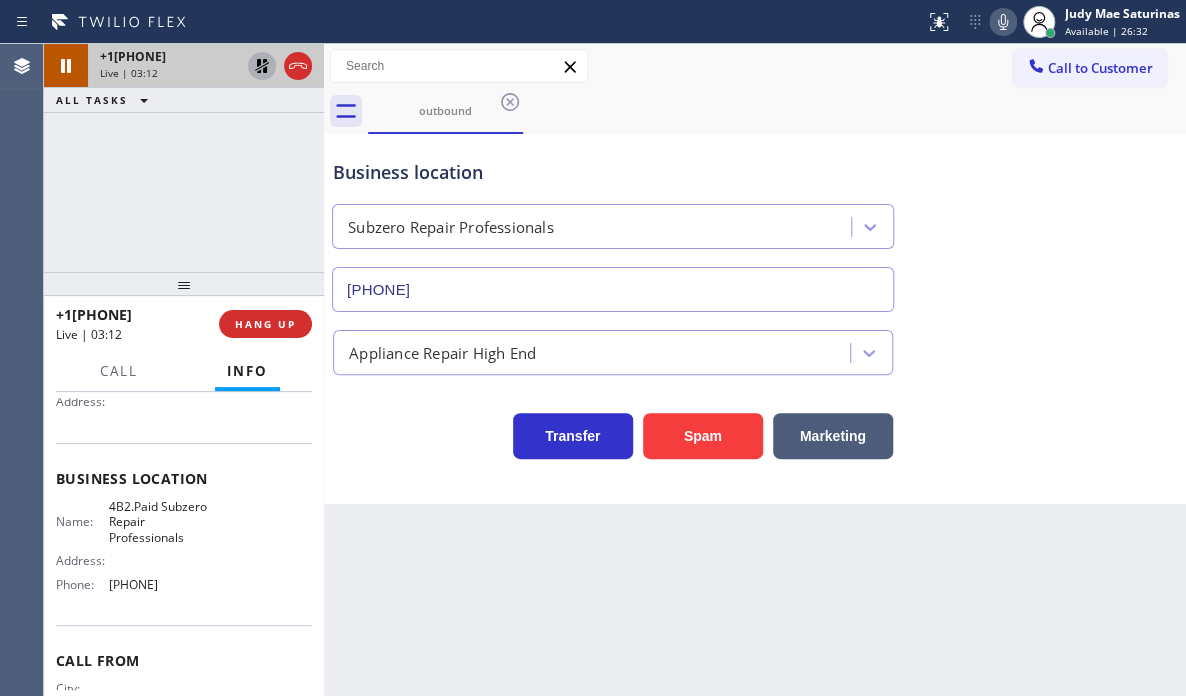 click 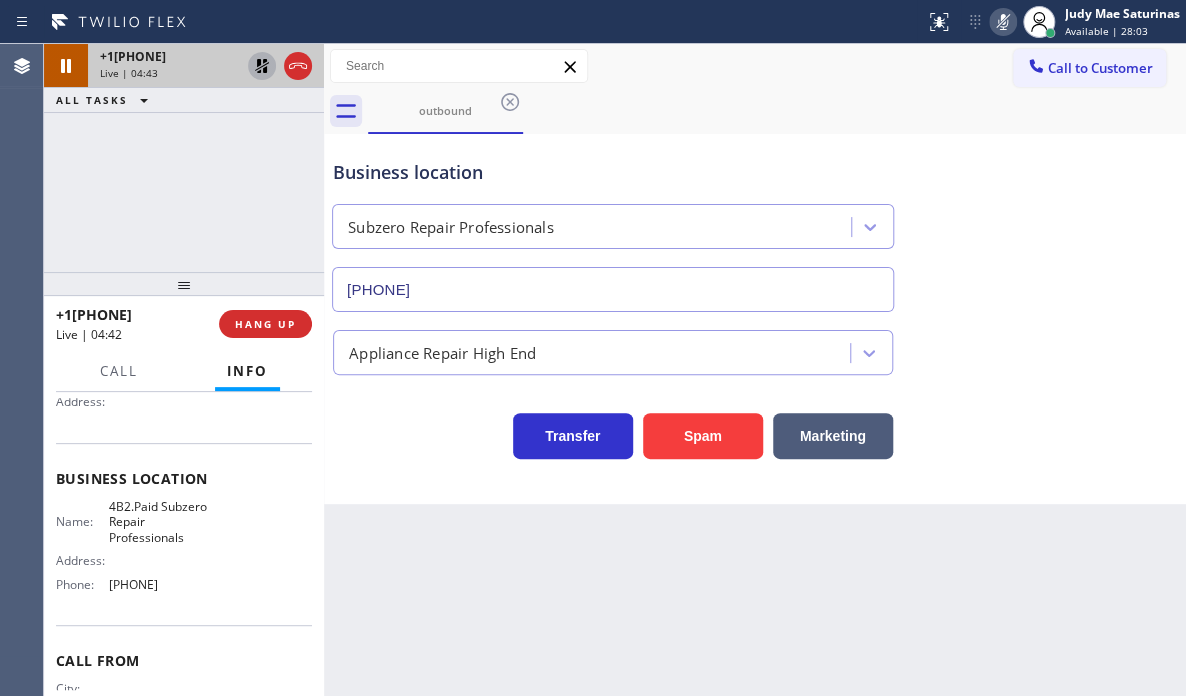 click 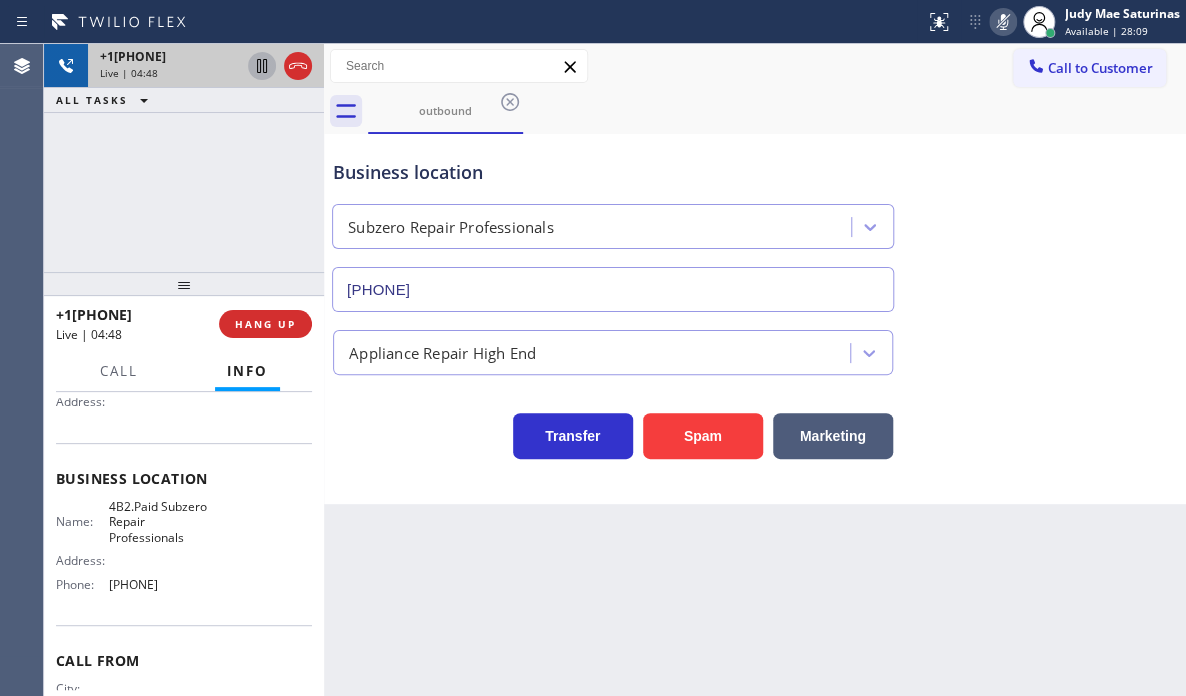 click on "+1[PHONE] Live | 04:48 ALL TASKS ALL TASKS ACTIVE TASKS TASKS IN WRAP UP" at bounding box center (184, 158) 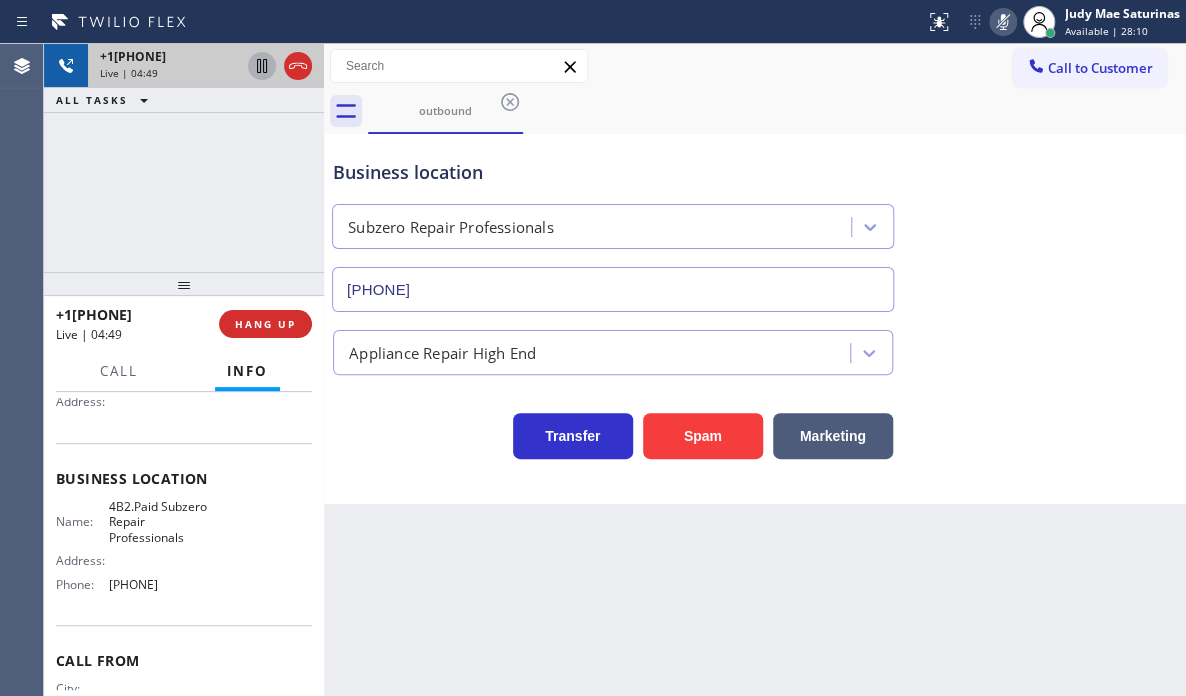 click 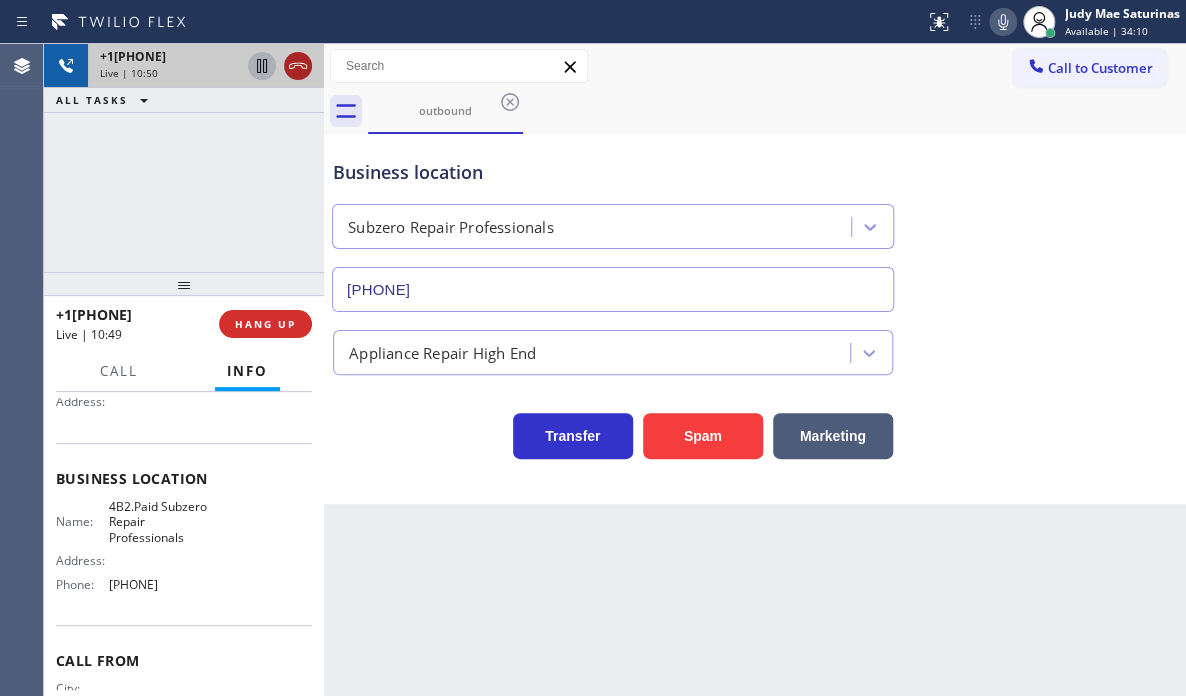 click 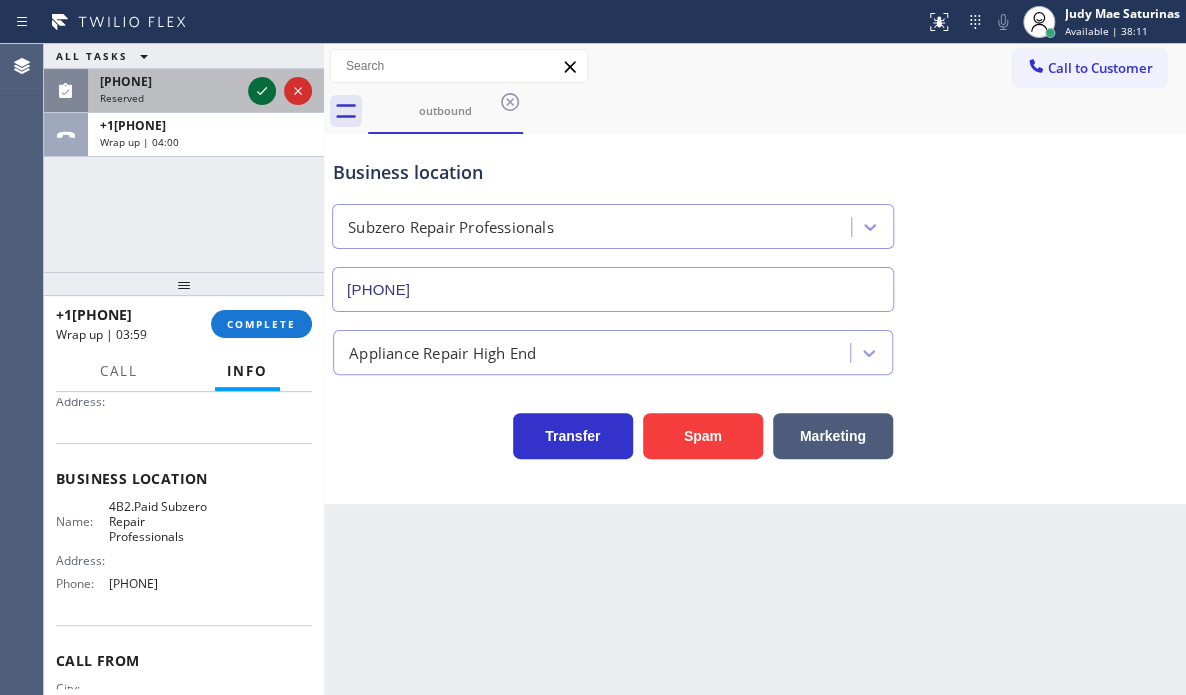 click 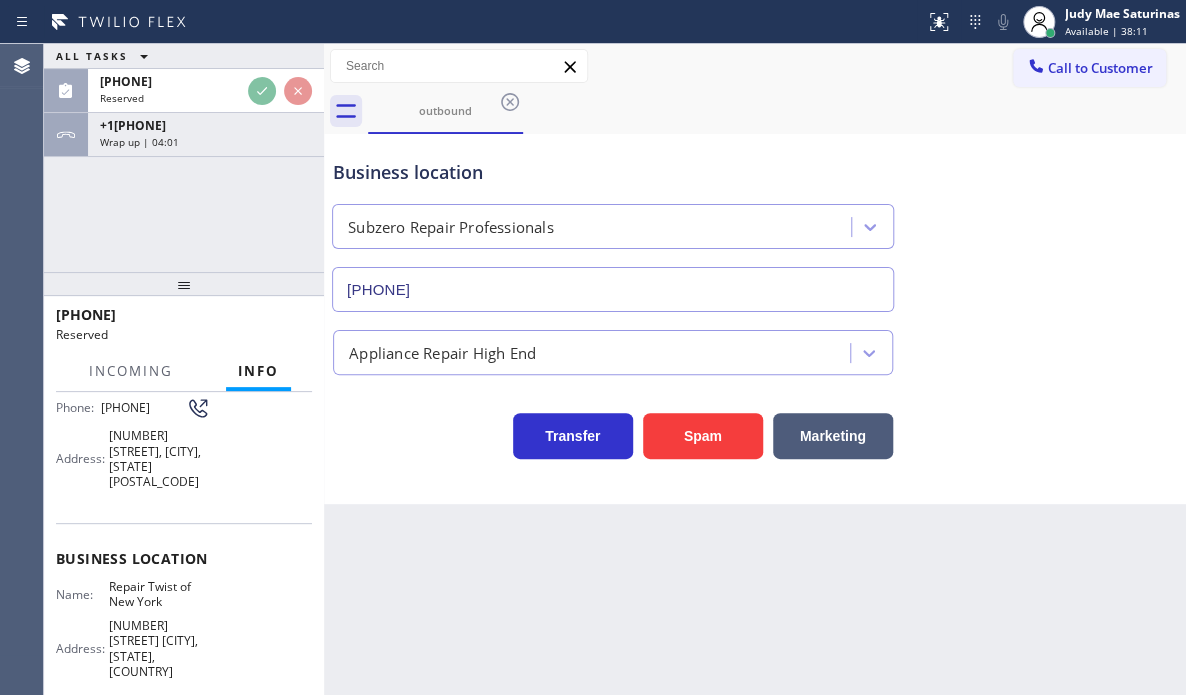 scroll, scrollTop: 247, scrollLeft: 0, axis: vertical 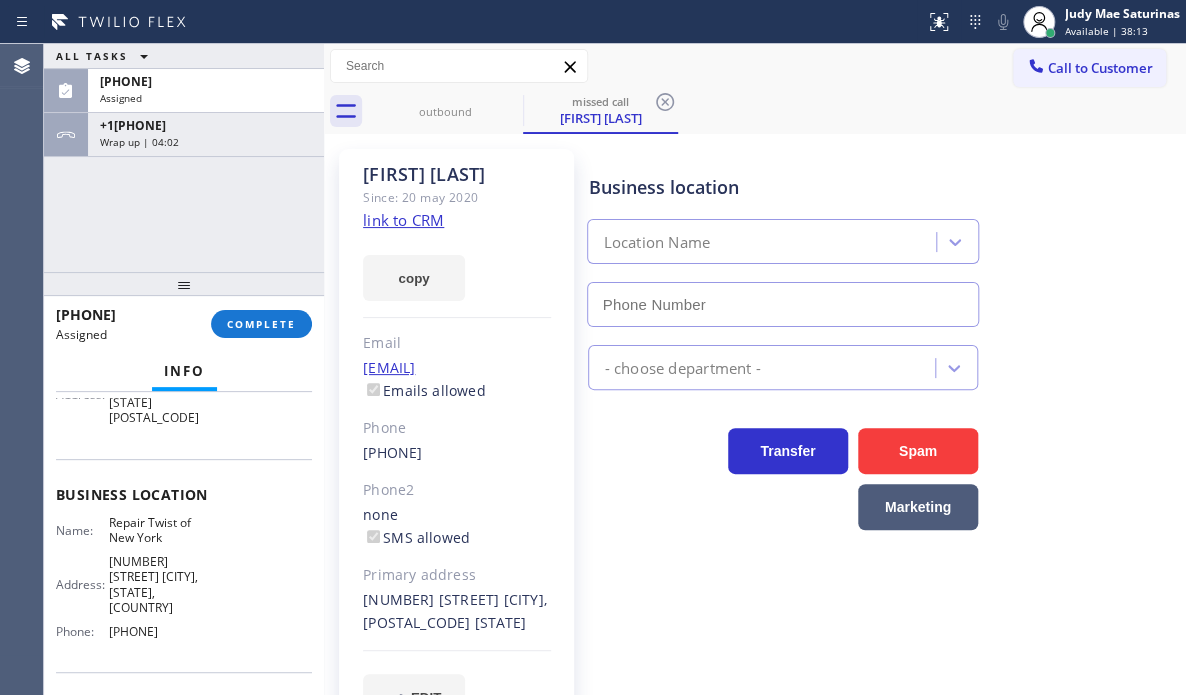 type on "[PHONE]" 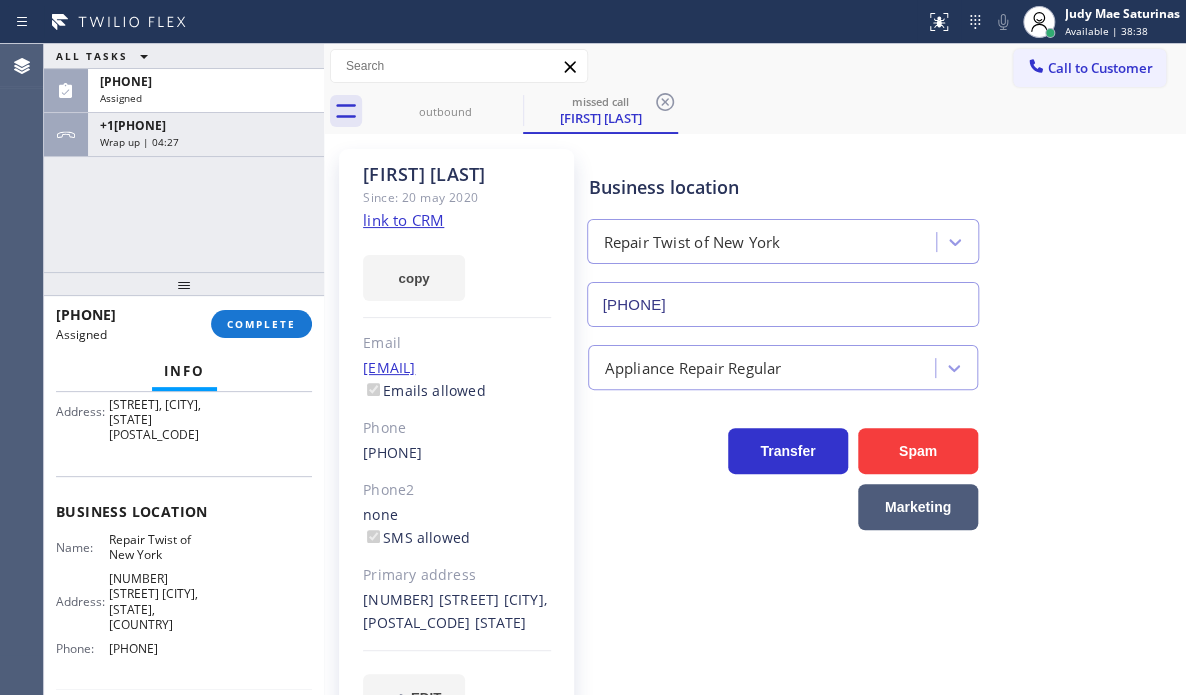 scroll, scrollTop: 247, scrollLeft: 0, axis: vertical 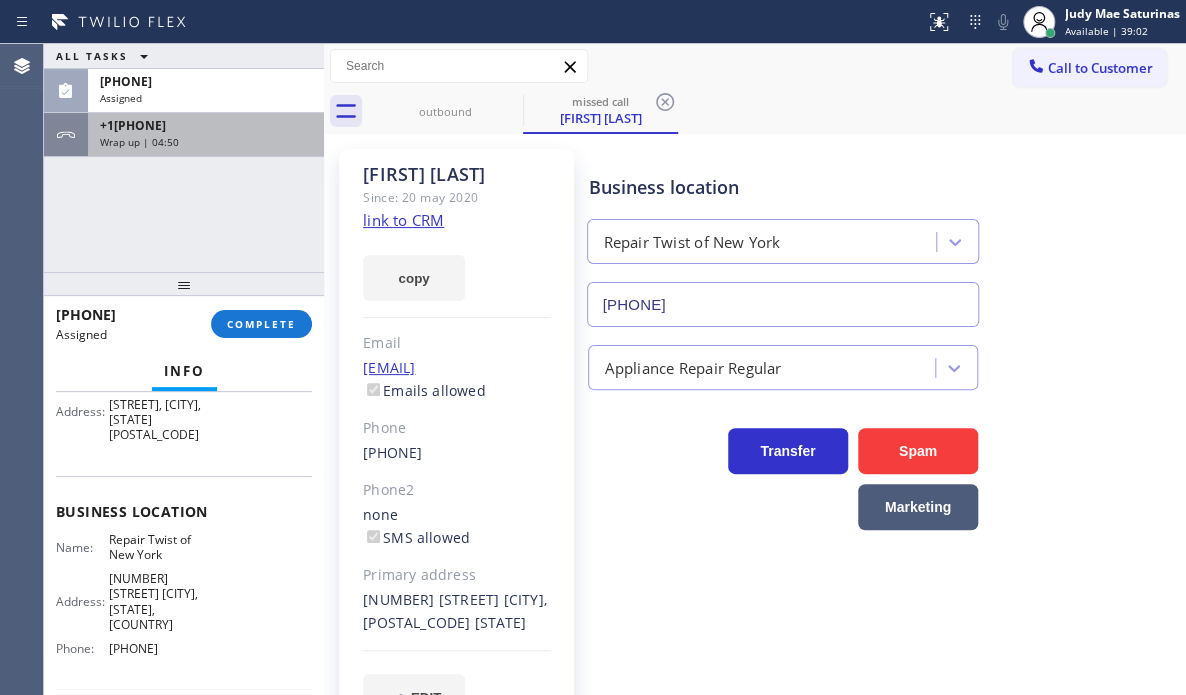 click on "Wrap up | 04:50" at bounding box center [206, 142] 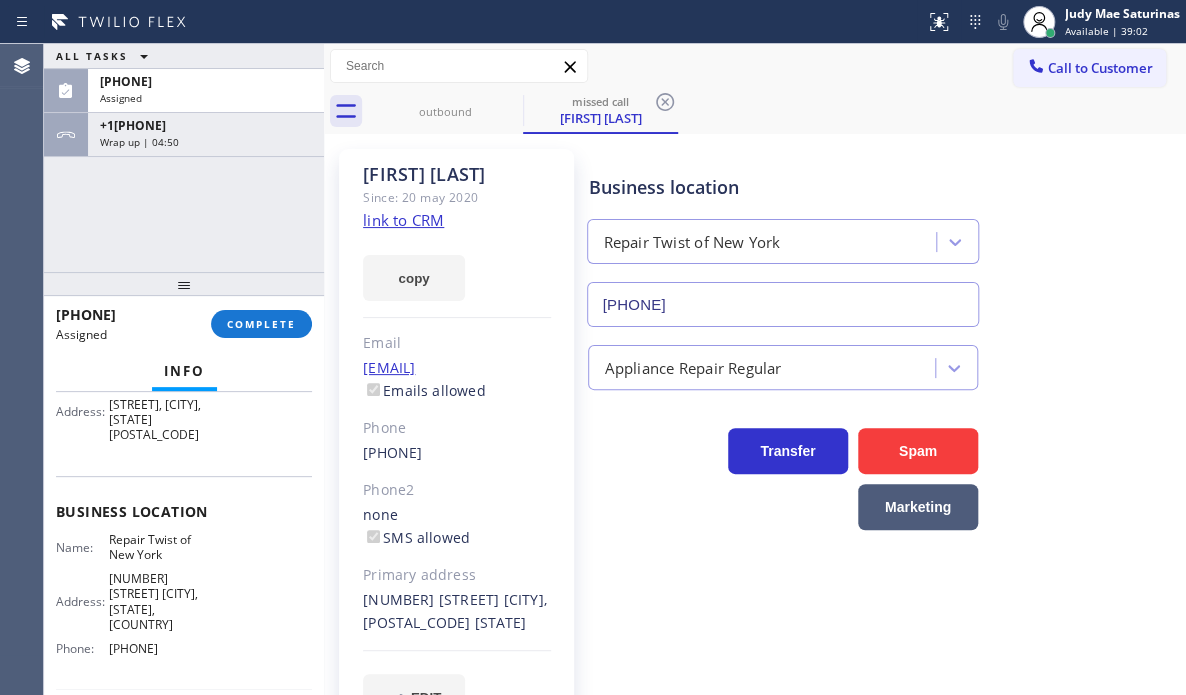 scroll, scrollTop: 200, scrollLeft: 0, axis: vertical 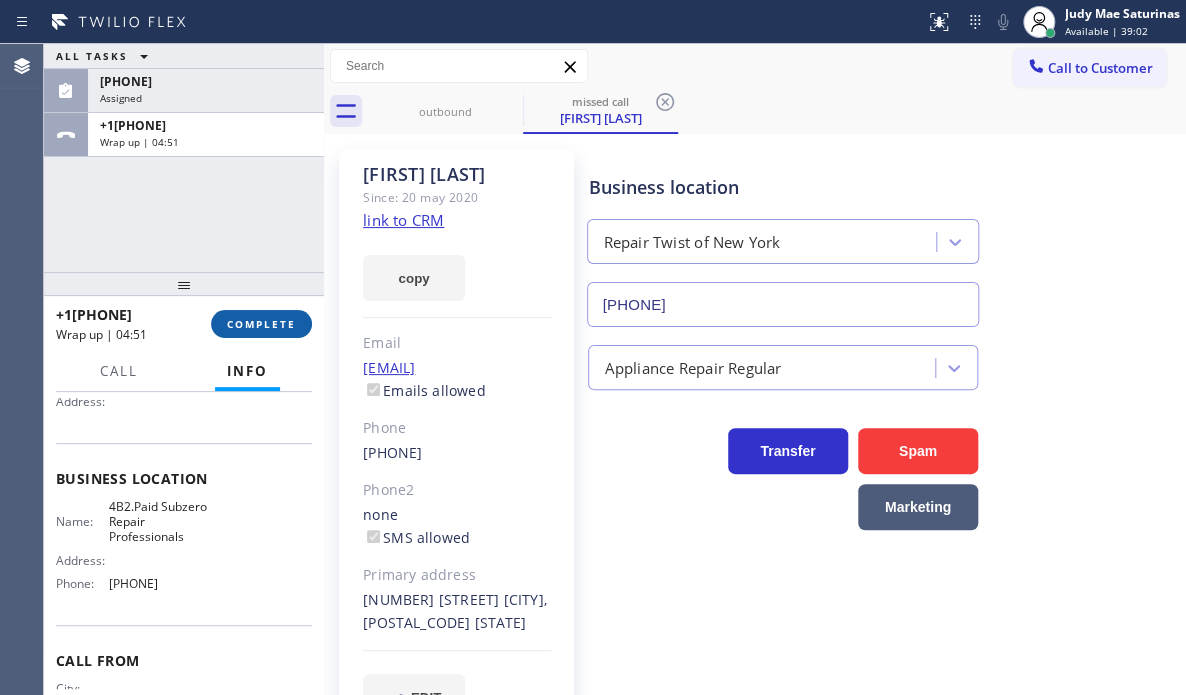 click on "COMPLETE" at bounding box center [261, 324] 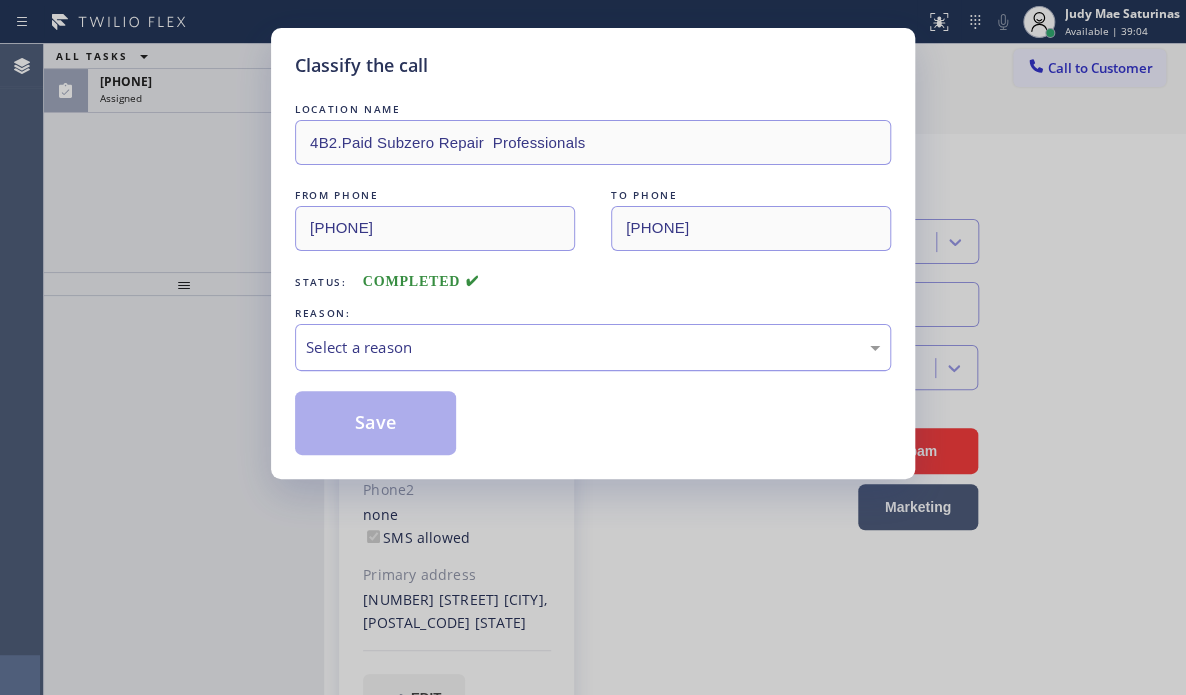 click on "REASON:" at bounding box center [593, 313] 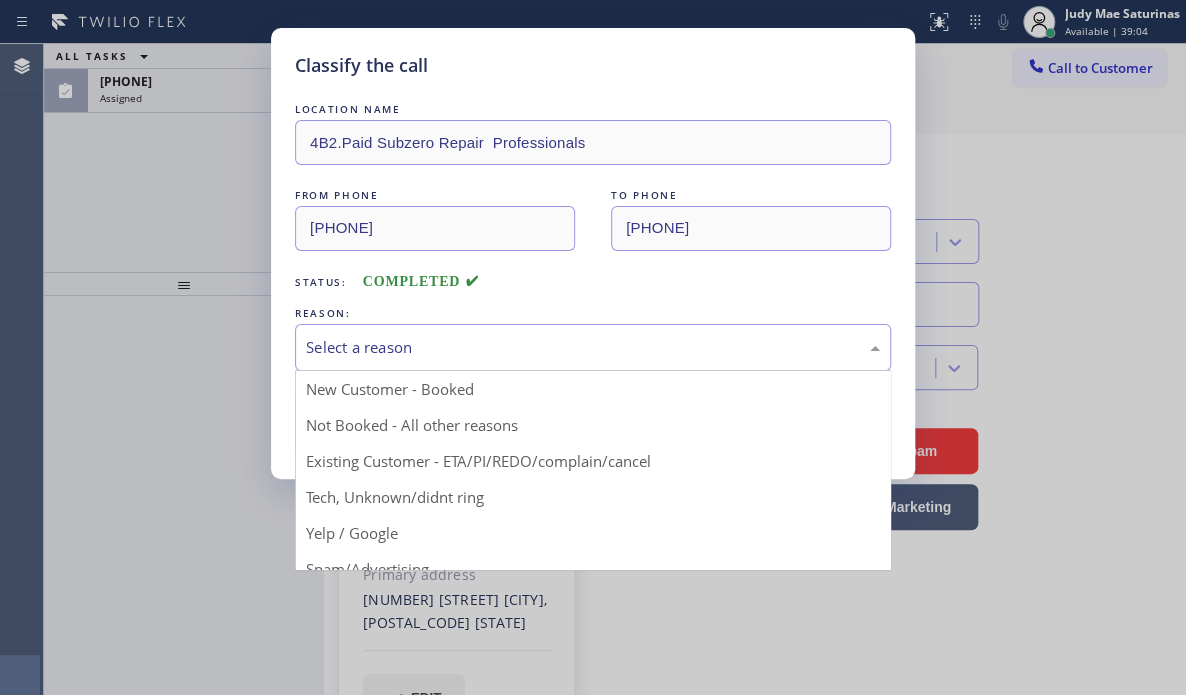click on "Select a reason" at bounding box center (593, 347) 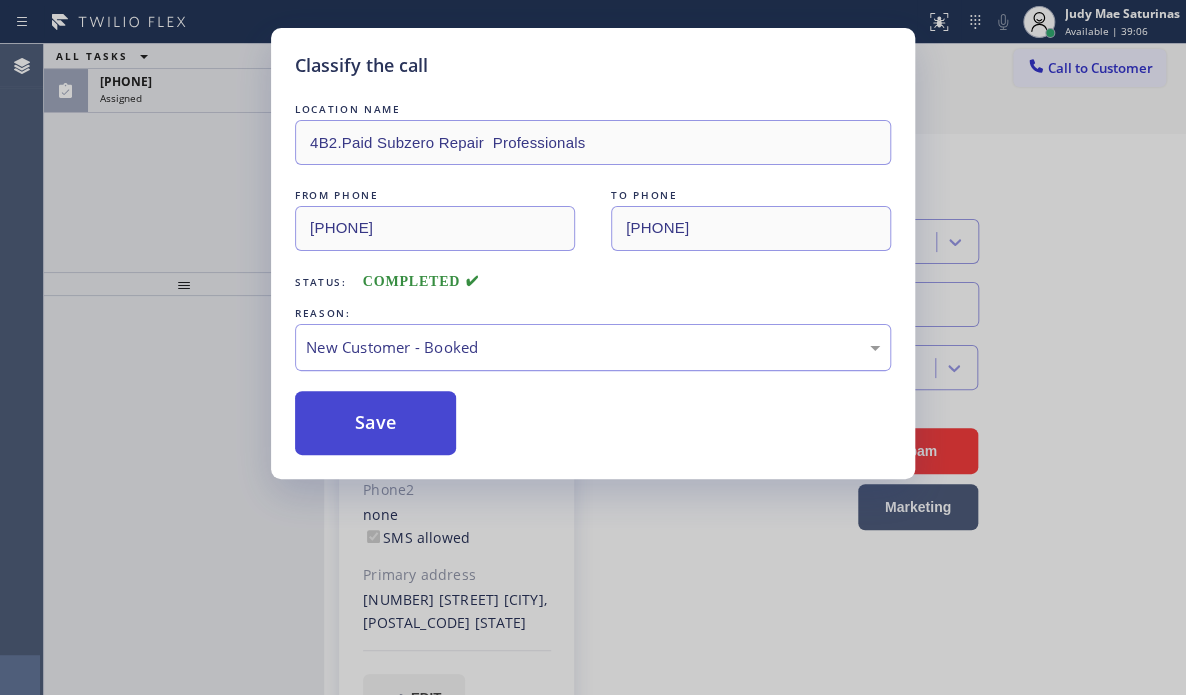 click on "Save" at bounding box center [375, 423] 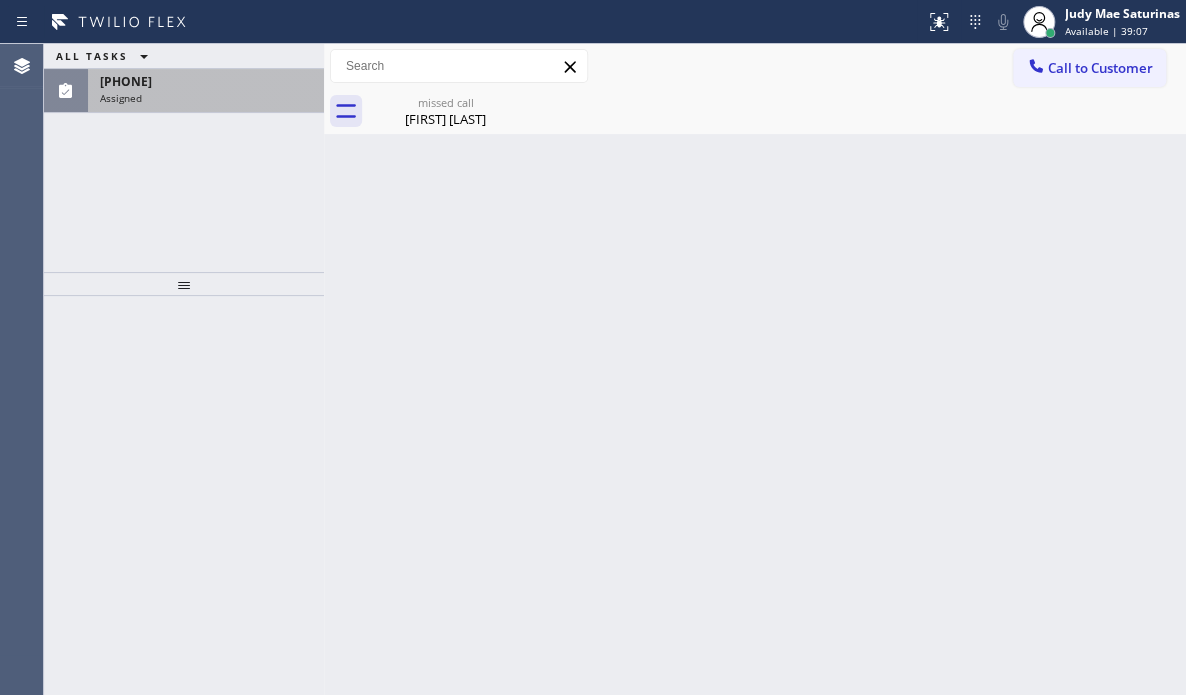click on "Assigned" at bounding box center [206, 98] 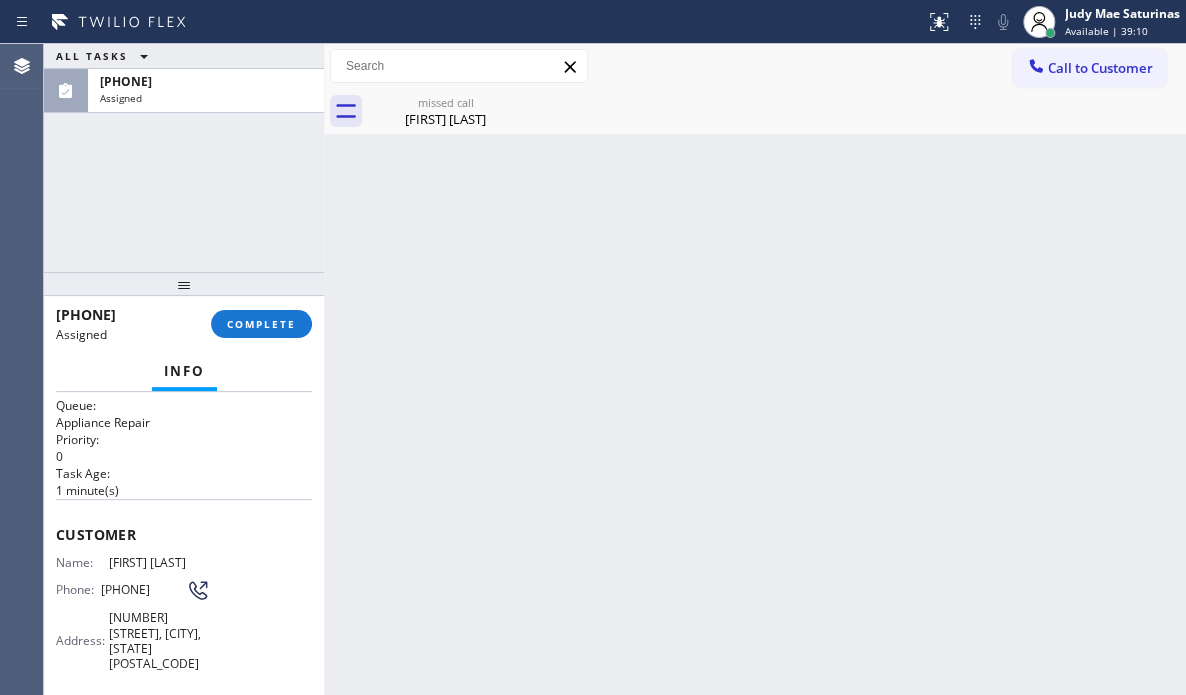 scroll, scrollTop: 0, scrollLeft: 0, axis: both 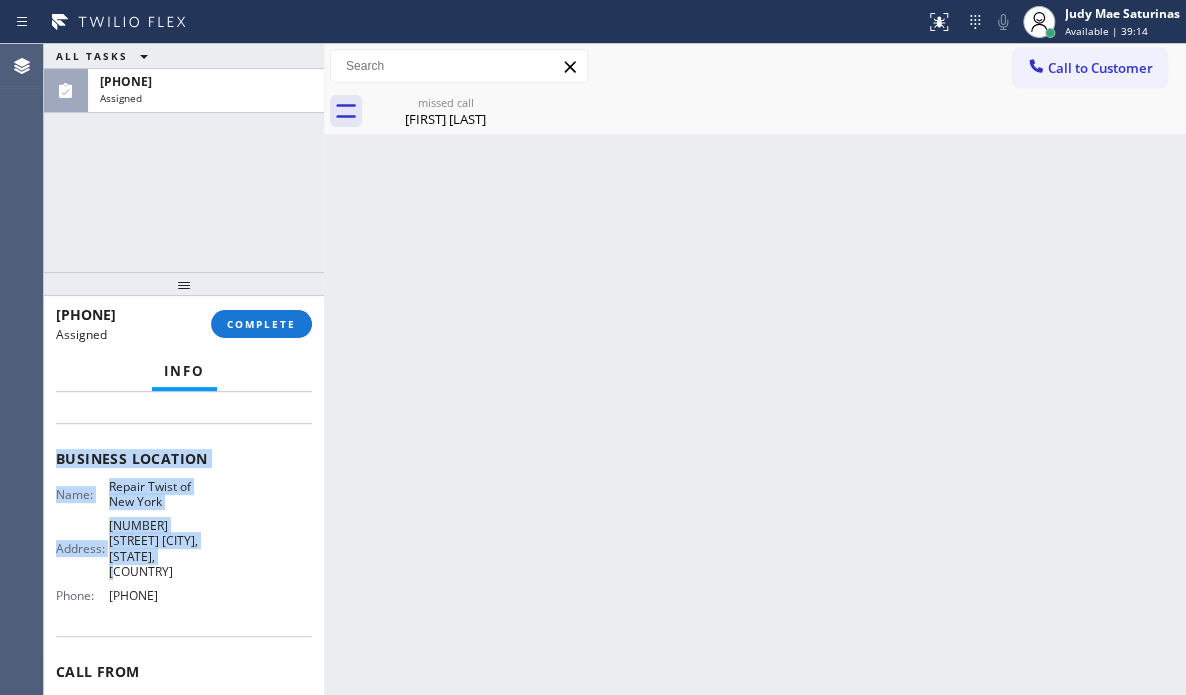drag, startPoint x: 49, startPoint y: 538, endPoint x: 214, endPoint y: 586, distance: 171.84004 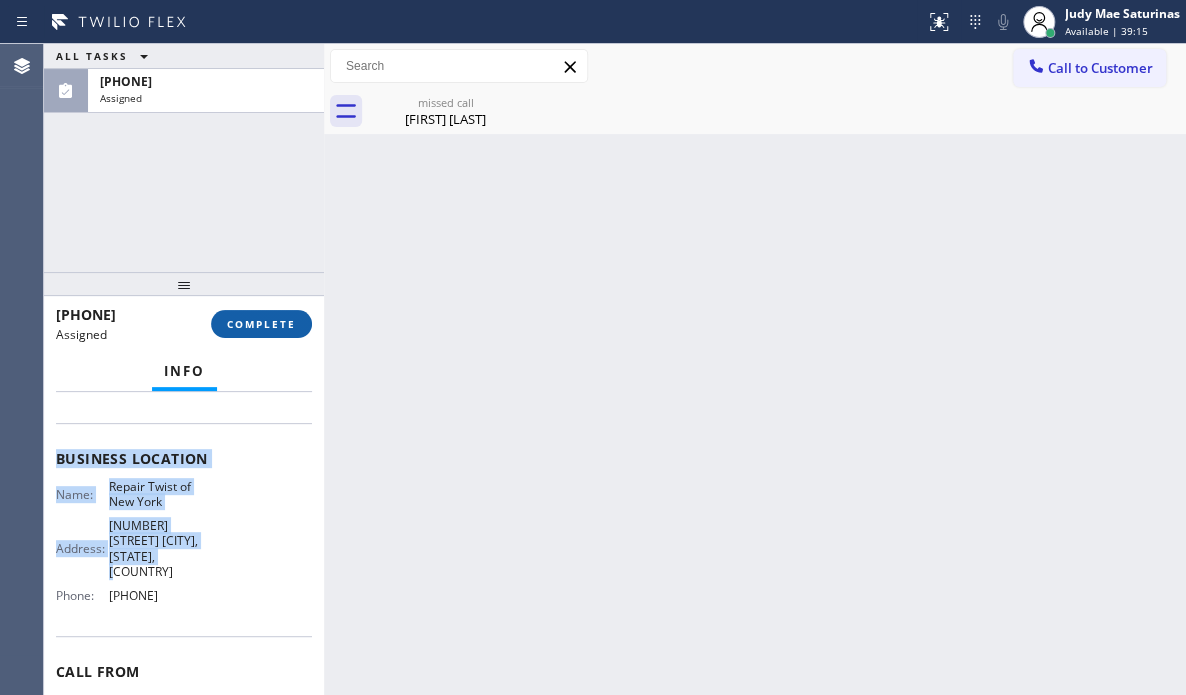 click on "COMPLETE" at bounding box center (261, 324) 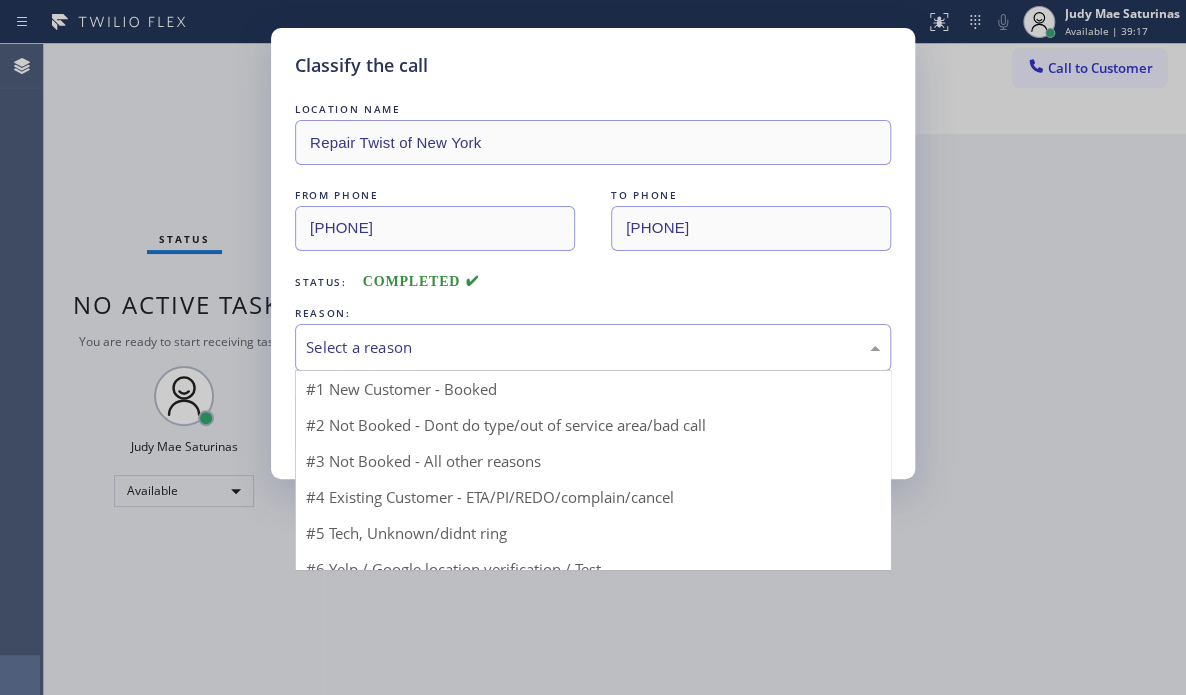 click on "Select a reason" at bounding box center (593, 347) 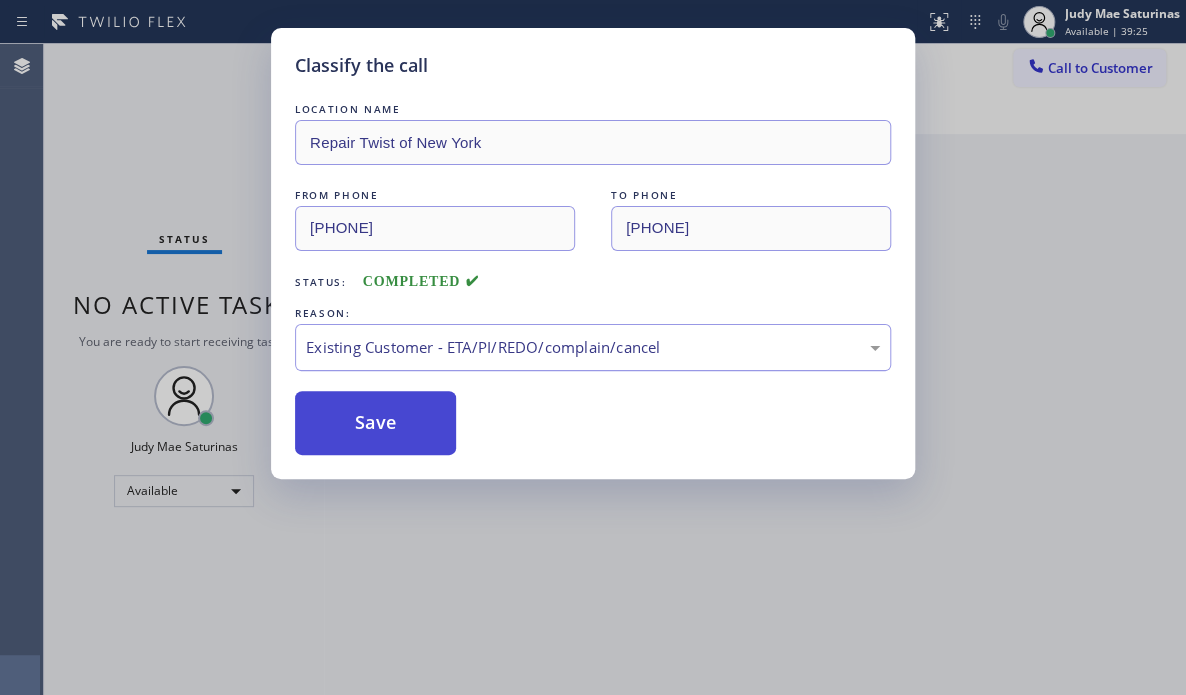 click on "Save" at bounding box center [375, 423] 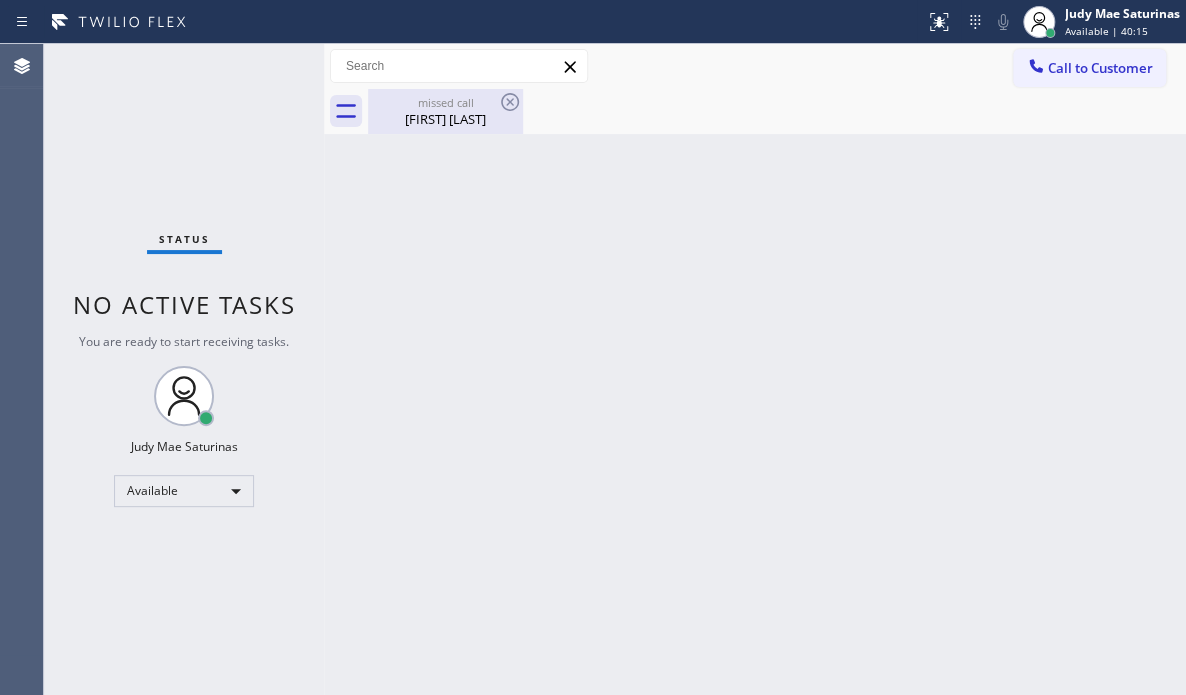 click on "[FIRST] [LAST]" at bounding box center (445, 119) 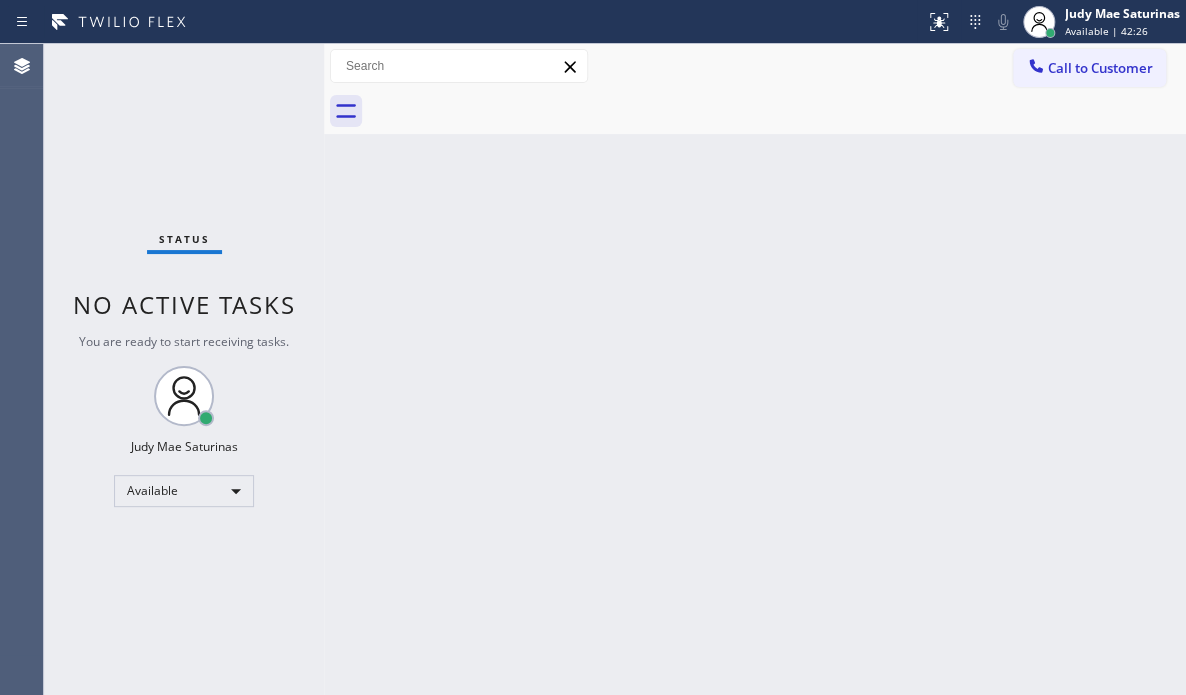 click on "Status   No active tasks     You are ready to start receiving tasks.   Judy Mae Saturinas Available" at bounding box center (184, 369) 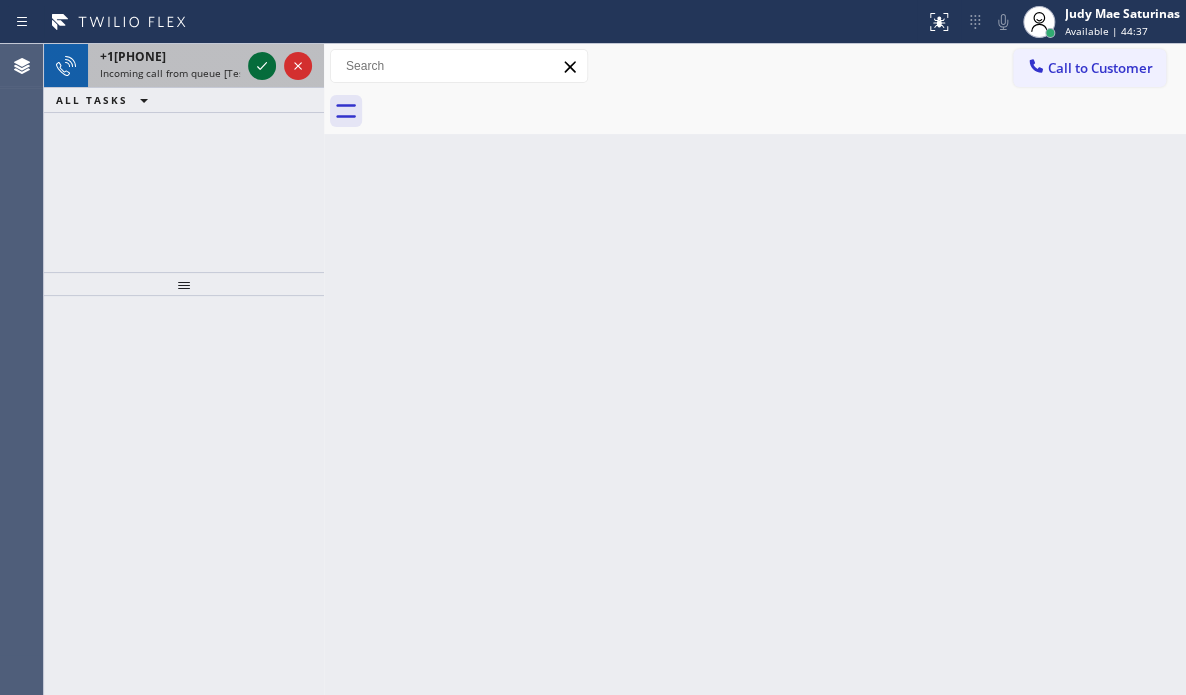 click 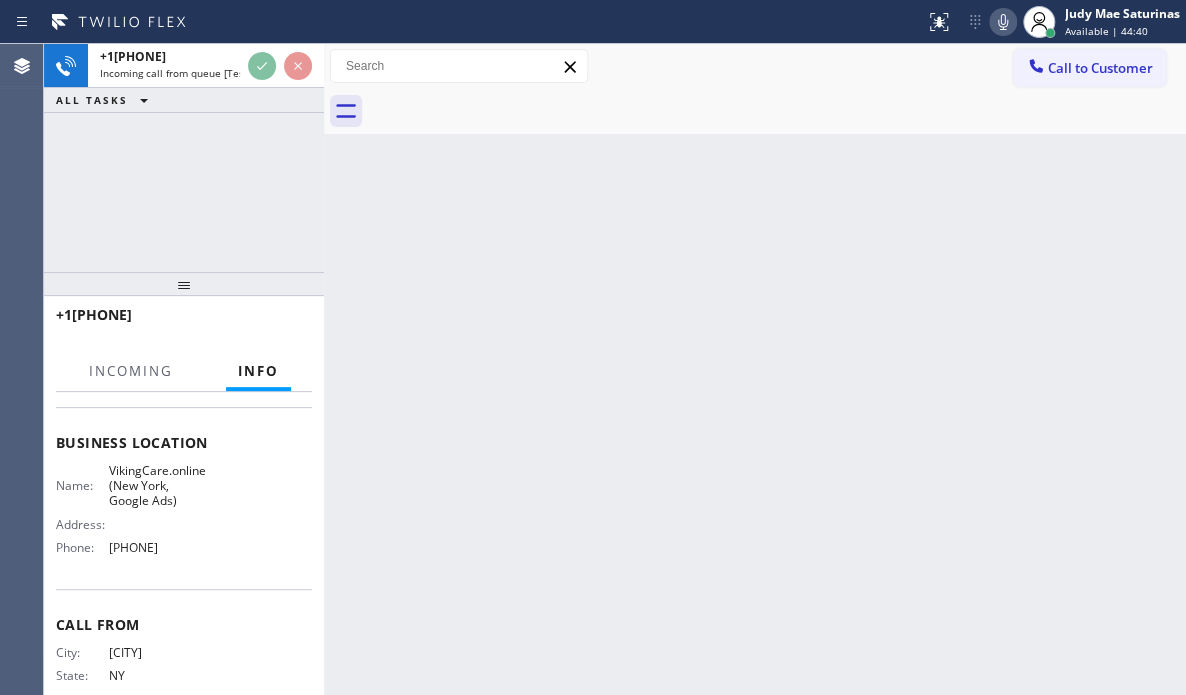 scroll, scrollTop: 188, scrollLeft: 0, axis: vertical 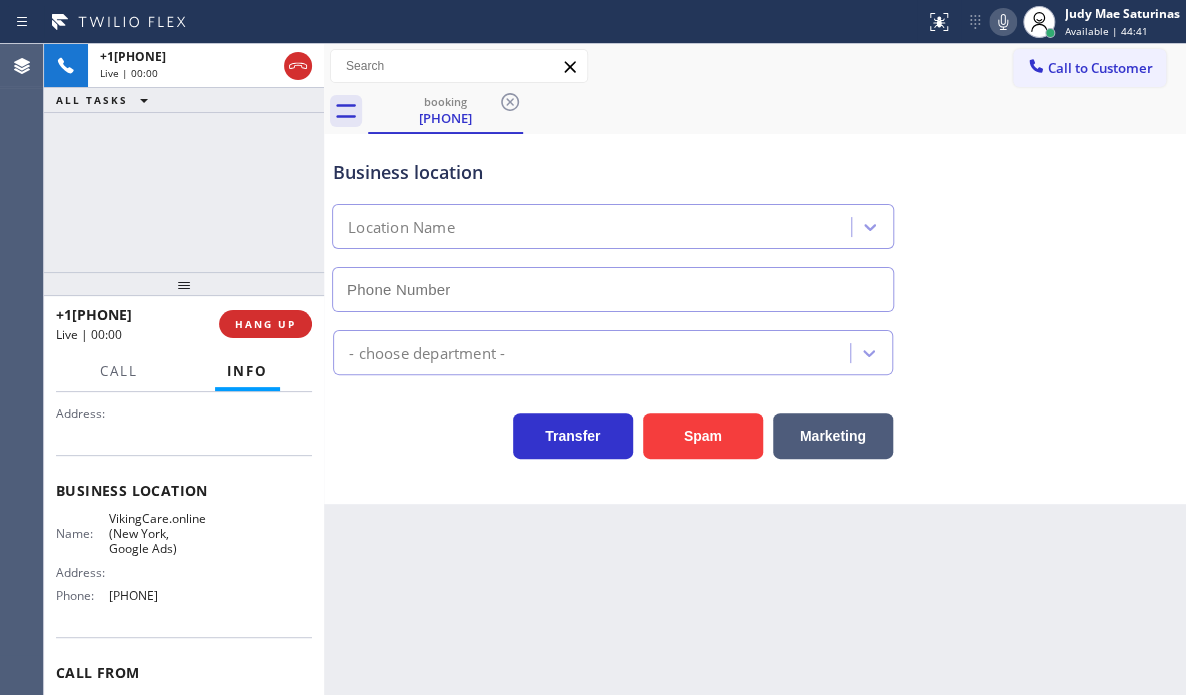 type on "[PHONE]" 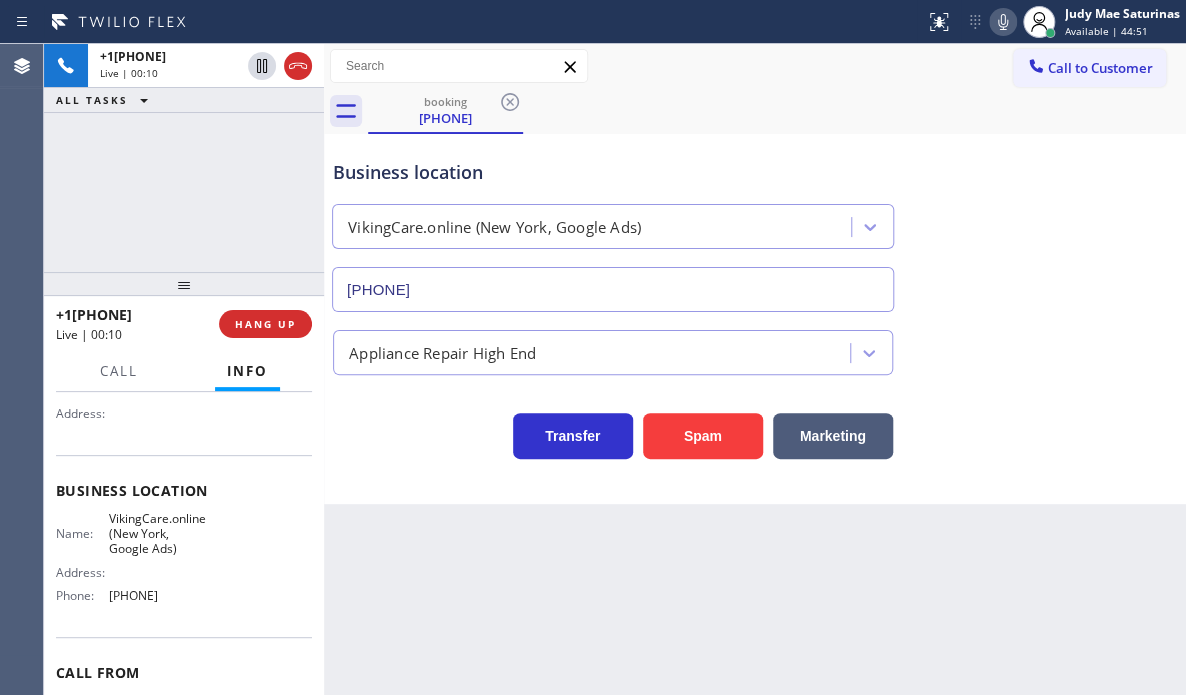 scroll, scrollTop: 0, scrollLeft: 0, axis: both 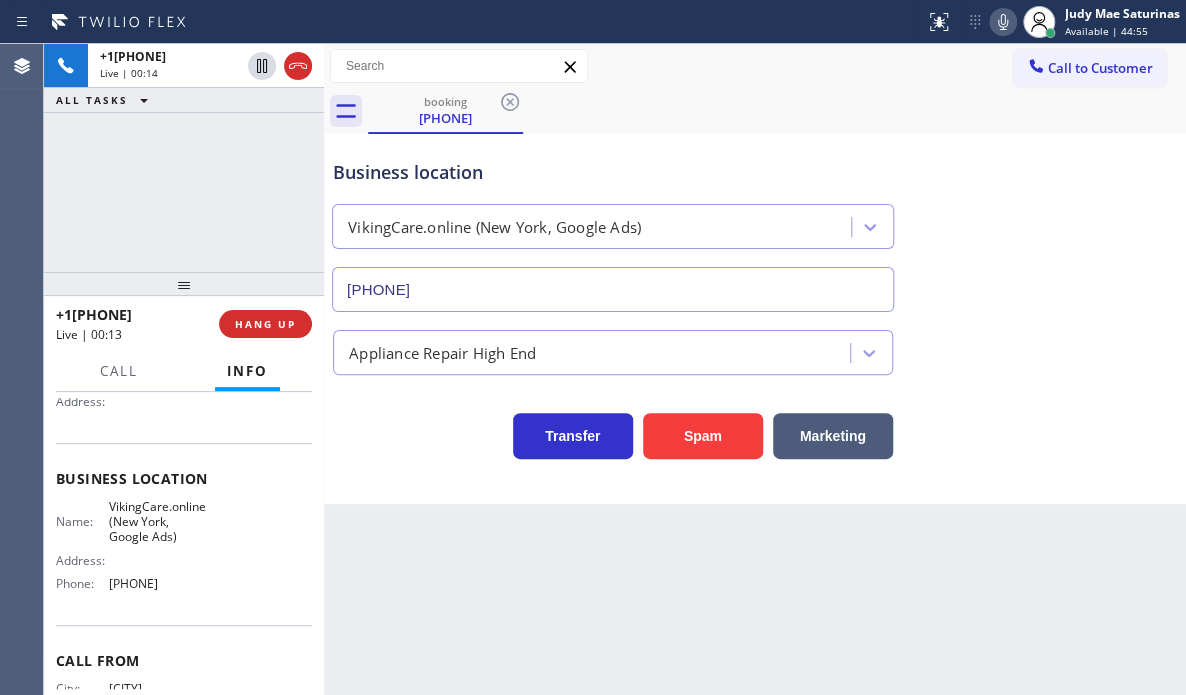 drag, startPoint x: 55, startPoint y: 504, endPoint x: 223, endPoint y: 584, distance: 186.07526 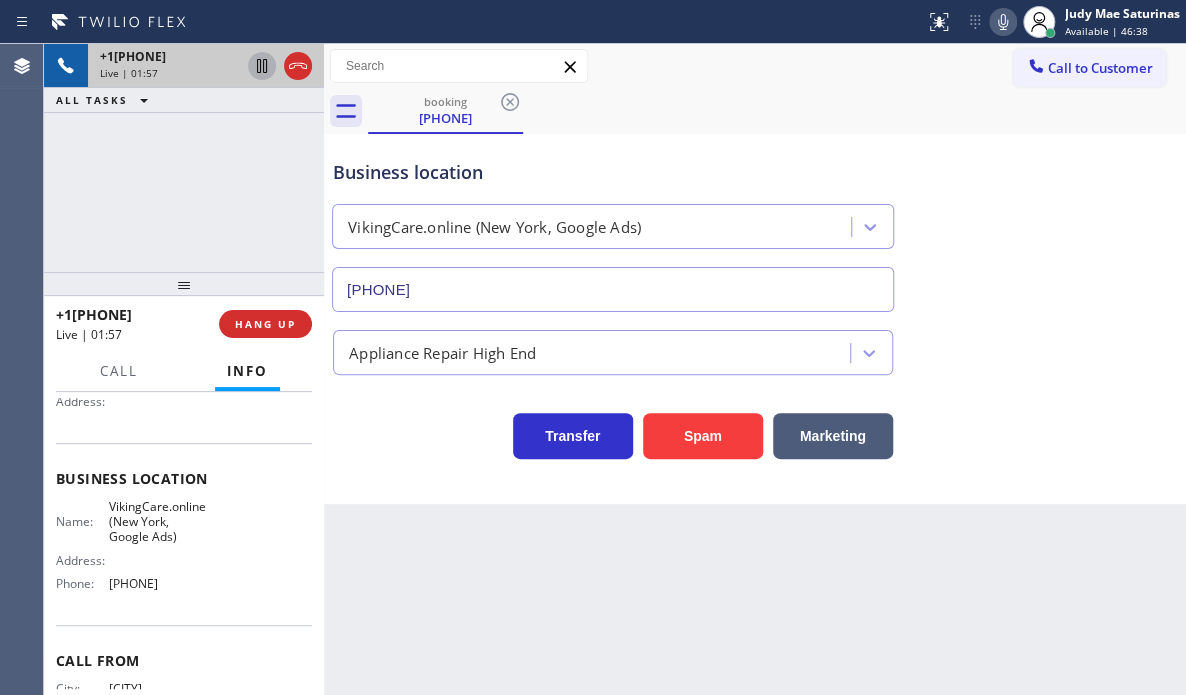 click 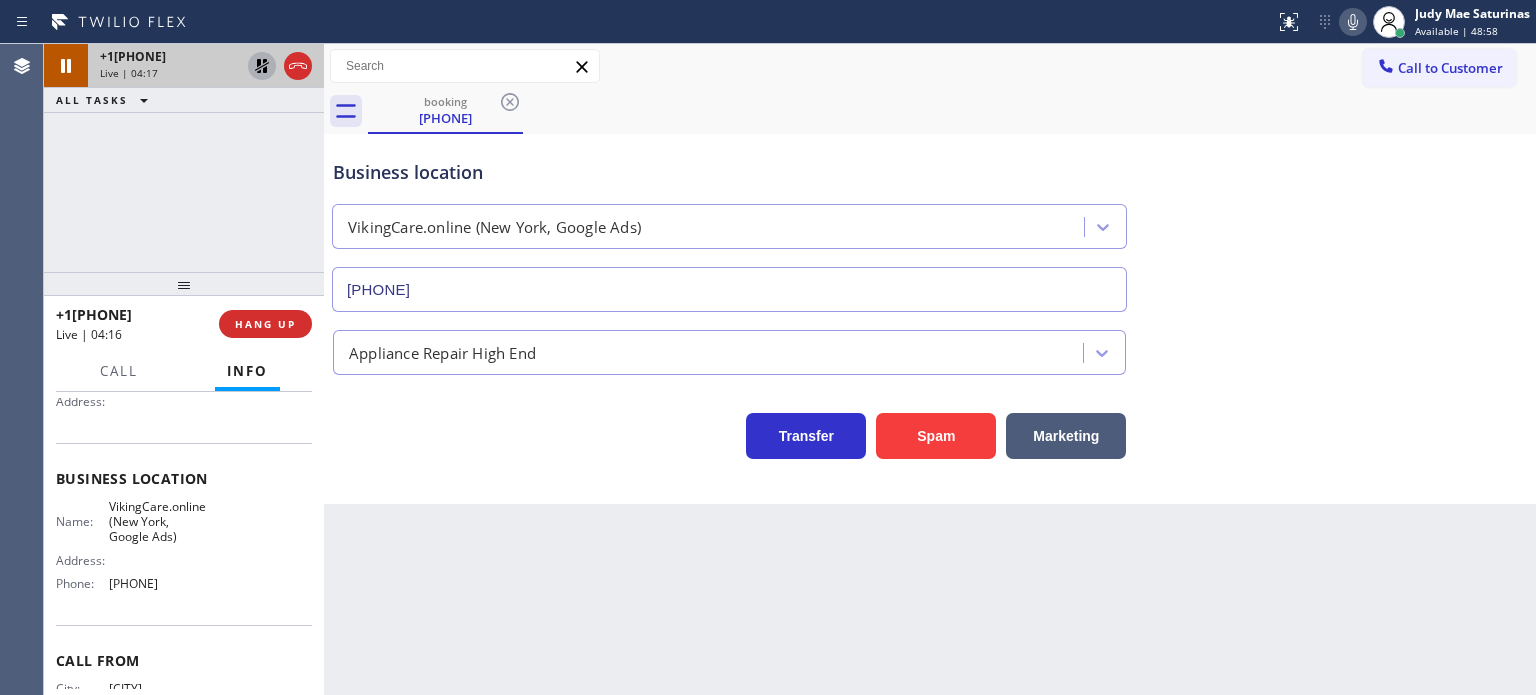 click 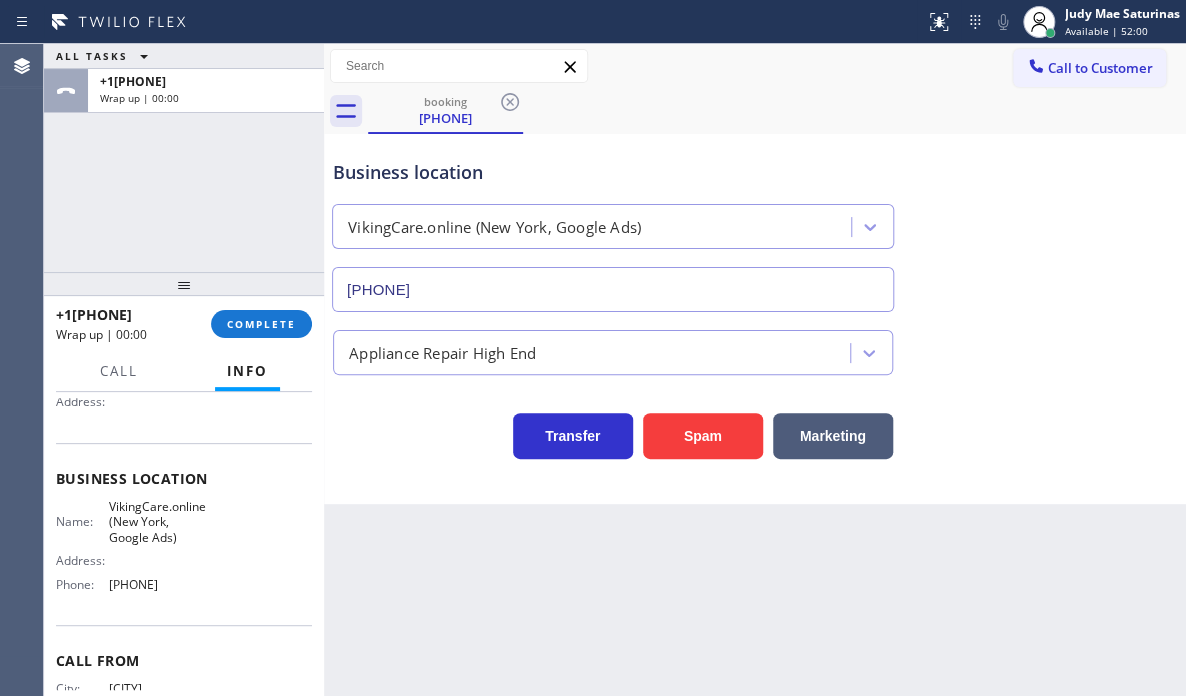 drag, startPoint x: 296, startPoint y: 63, endPoint x: 731, endPoint y: 107, distance: 437.21964 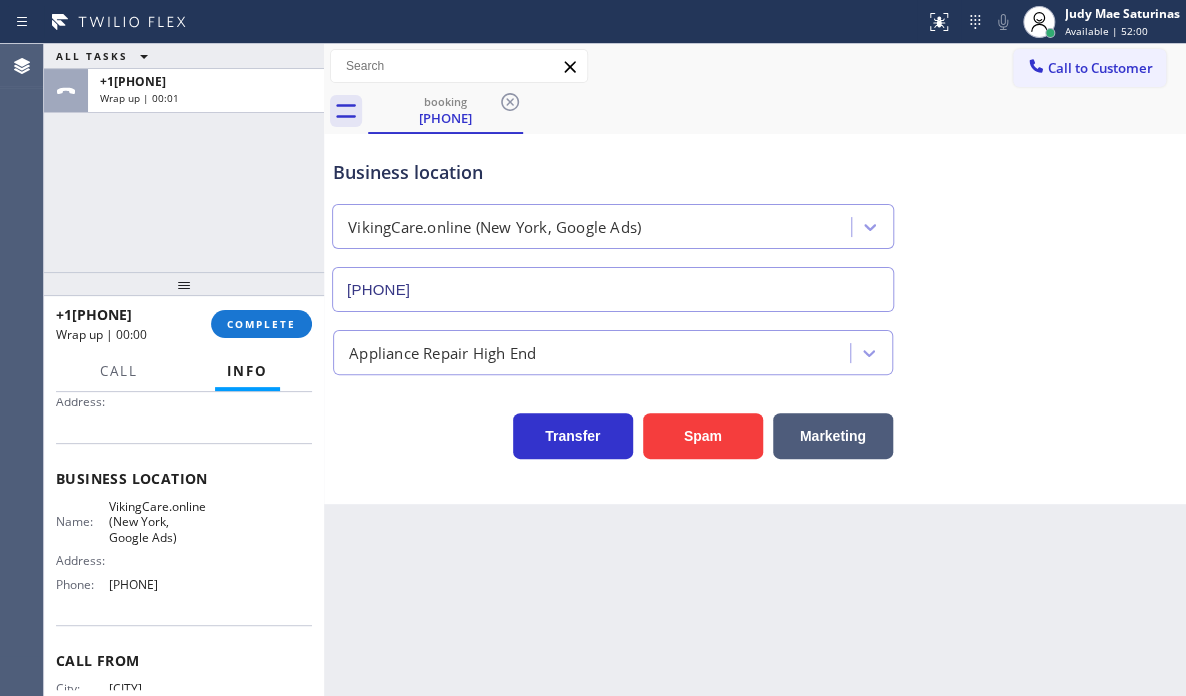 click on "booking [PHONE]" at bounding box center [777, 111] 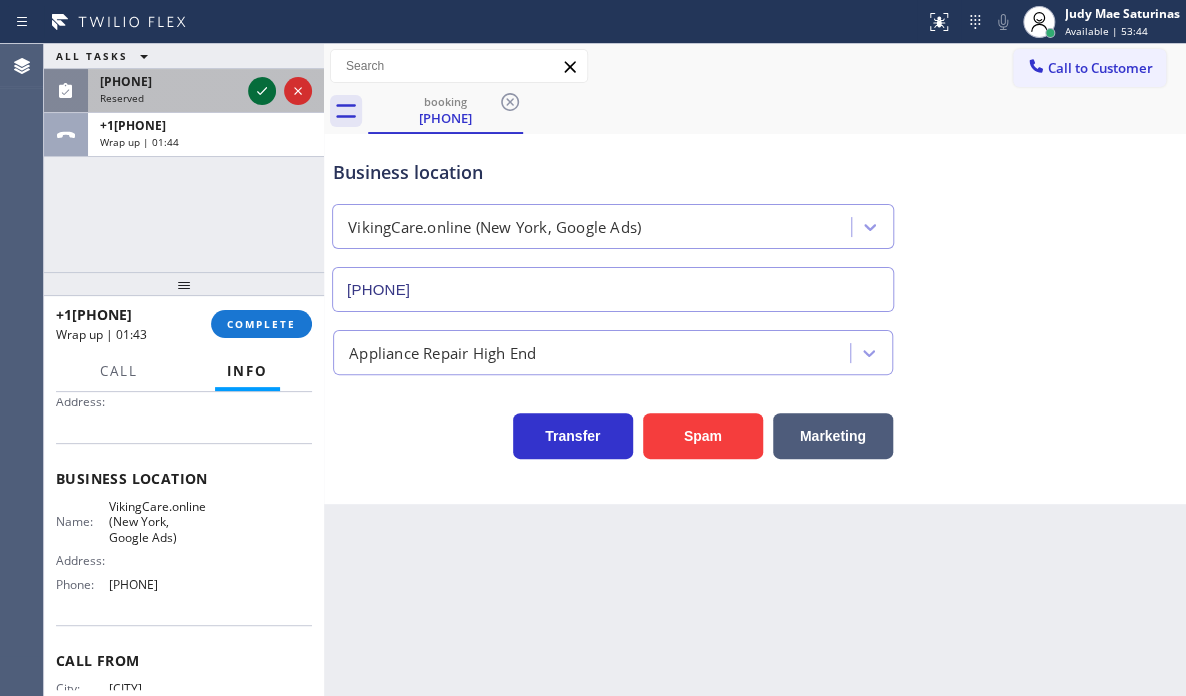 click 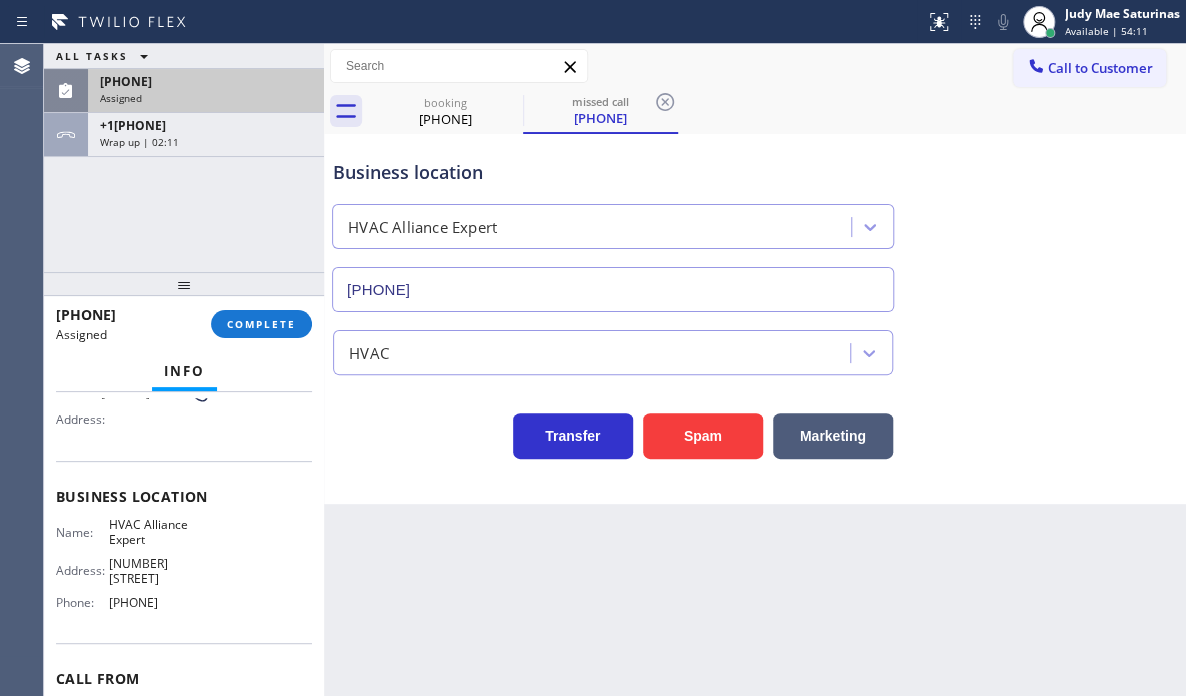 scroll, scrollTop: 232, scrollLeft: 0, axis: vertical 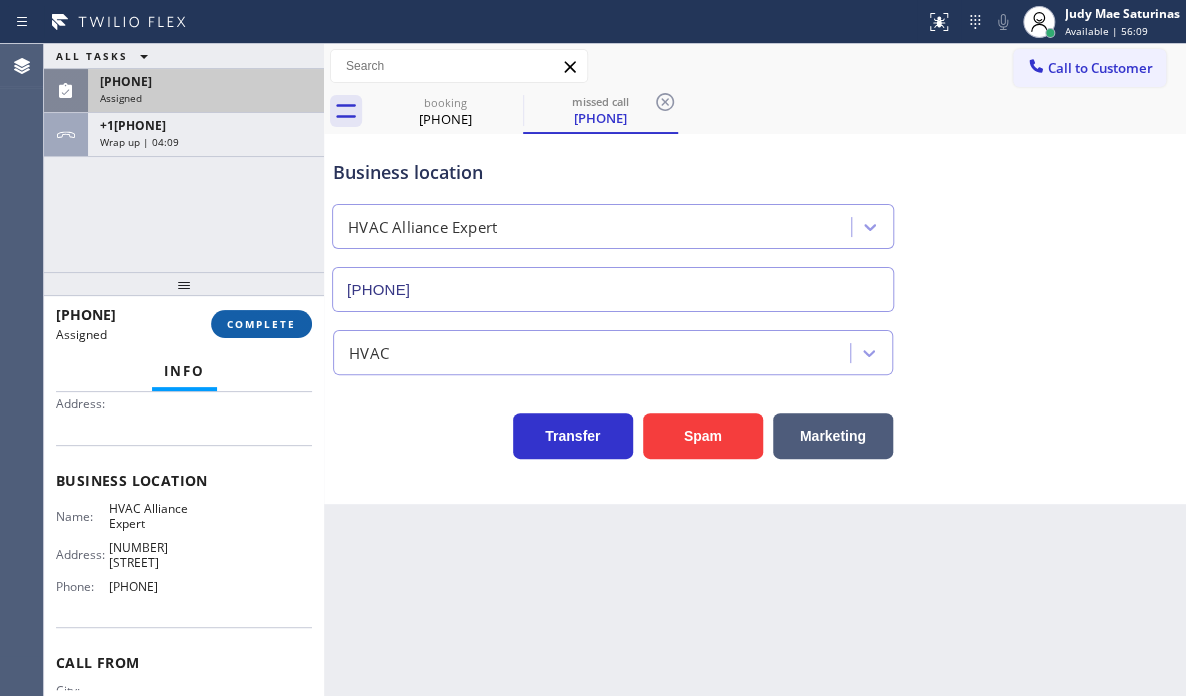click on "COMPLETE" at bounding box center [261, 324] 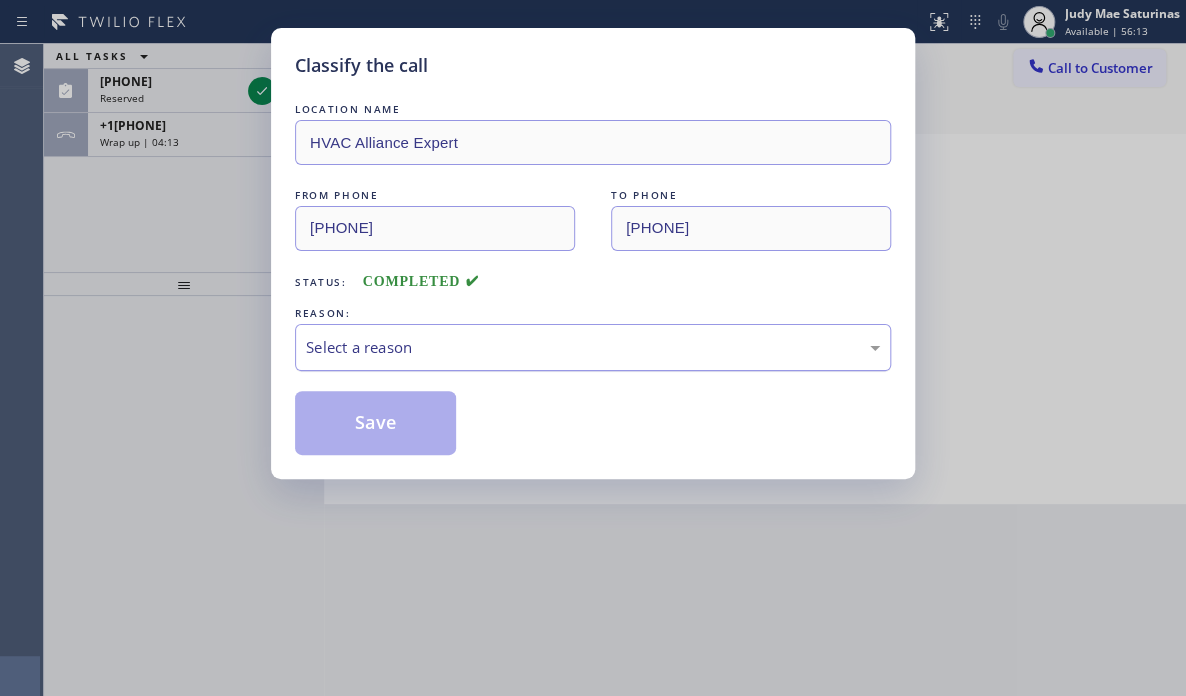 click on "Select a reason" at bounding box center (593, 347) 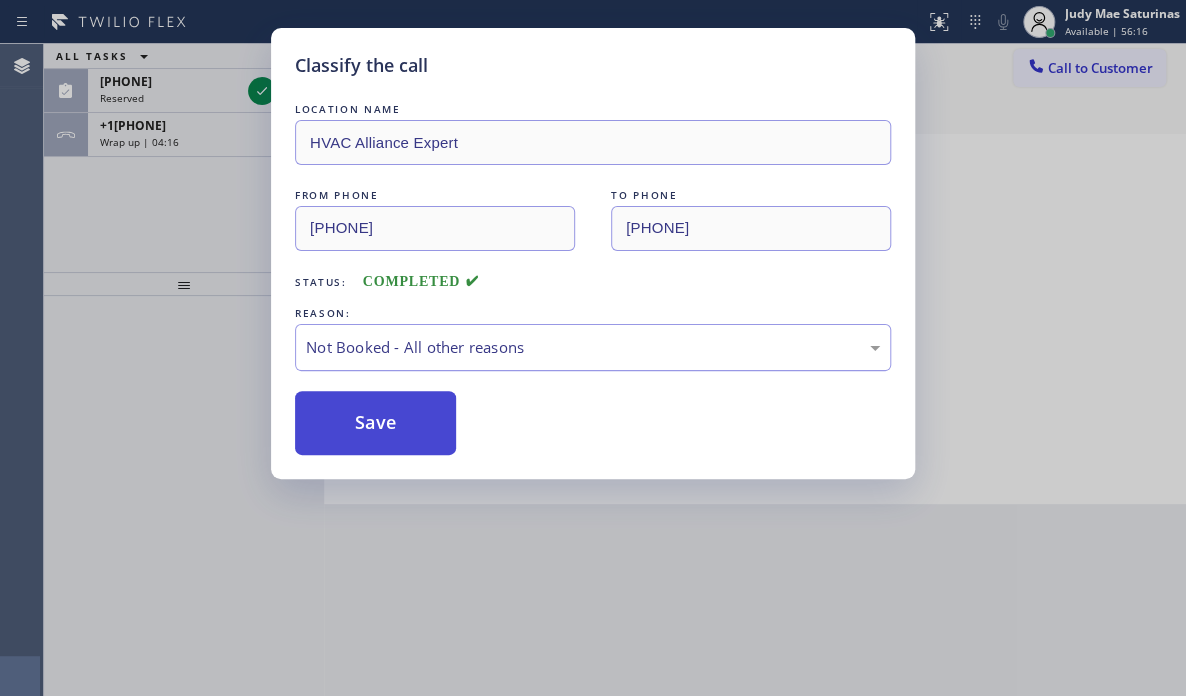 click on "Save" at bounding box center [375, 423] 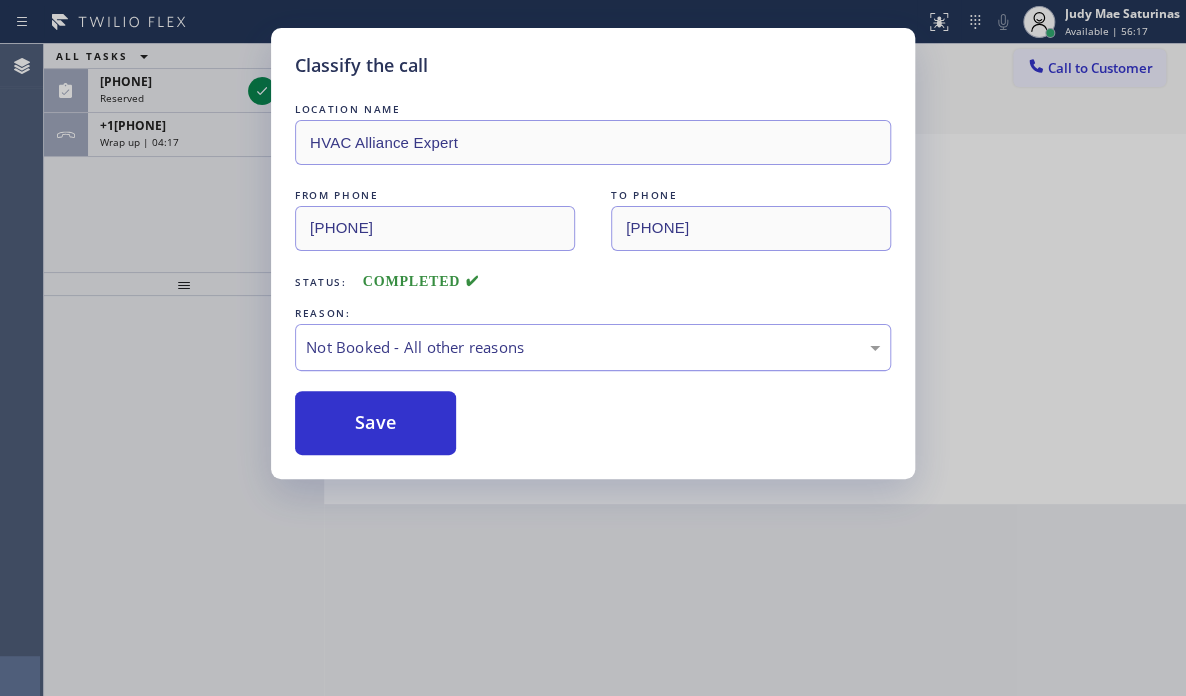 click on "Classify the call LOCATION NAME [PHONE] FROM PHONE [PHONE] TO PHONE [PHONE] Status: COMPLETED REASON: Not Booked - All other reasons Save Classify the call LOCATION NAME Subzero Repair  Professionals FROM PHONE [PHONE] TO PHONE [PHONE] Status: COMPLETED REASON: Tech, Unknown/didnt ring Save Classify the call LOCATION NAME 4B2.Paid Subzero Repair  Professionals FROM PHONE [PHONE] TO PHONE [PHONE] Status: COMPLETED REASON: New Customer - Booked Save Classify the call LOCATION NAME Repair Twist of New York FROM PHONE [PHONE] TO PHONE [PHONE] Status: COMPLETED REASON: Existing Customer - ETA/PI/REDO/complain/cancel Save Classify the call LOCATION NAME HVAC Alliance Expert FROM PHONE [PHONE] TO PHONE [PHONE] Status: COMPLETED REASON: Not Booked - All other reasons Save ALL TASKS ALL TASKS ACTIVE TASKS TASKS IN WRAP UP [PHONE] Reserved +1[PHONE] Wrap up | 04:17 Transfer Back to Dashboard Change Sender ID Customers Technicians" at bounding box center (615, 370) 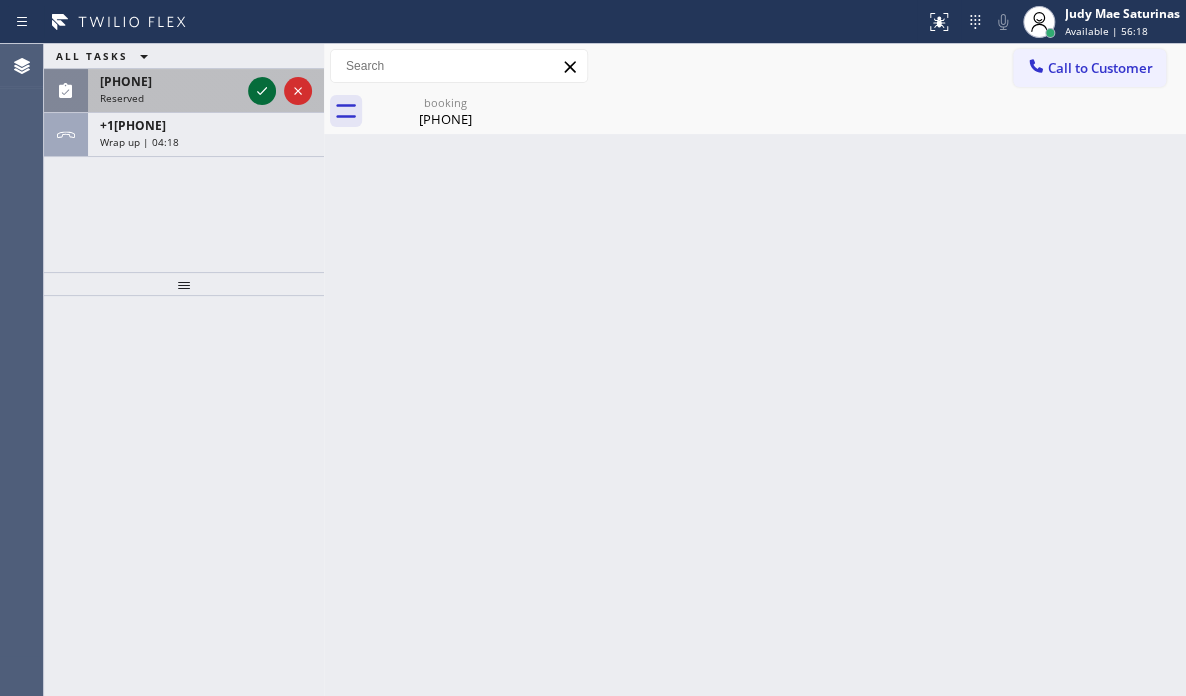 click 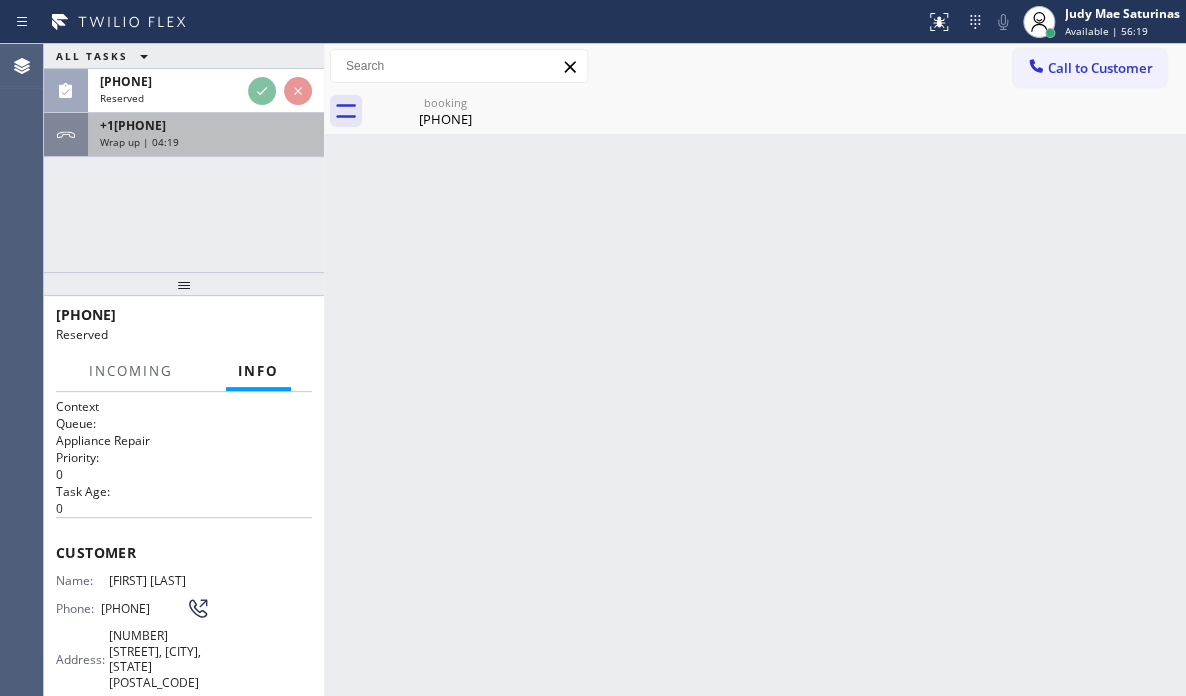 click on "Wrap up | 04:19" at bounding box center (206, 142) 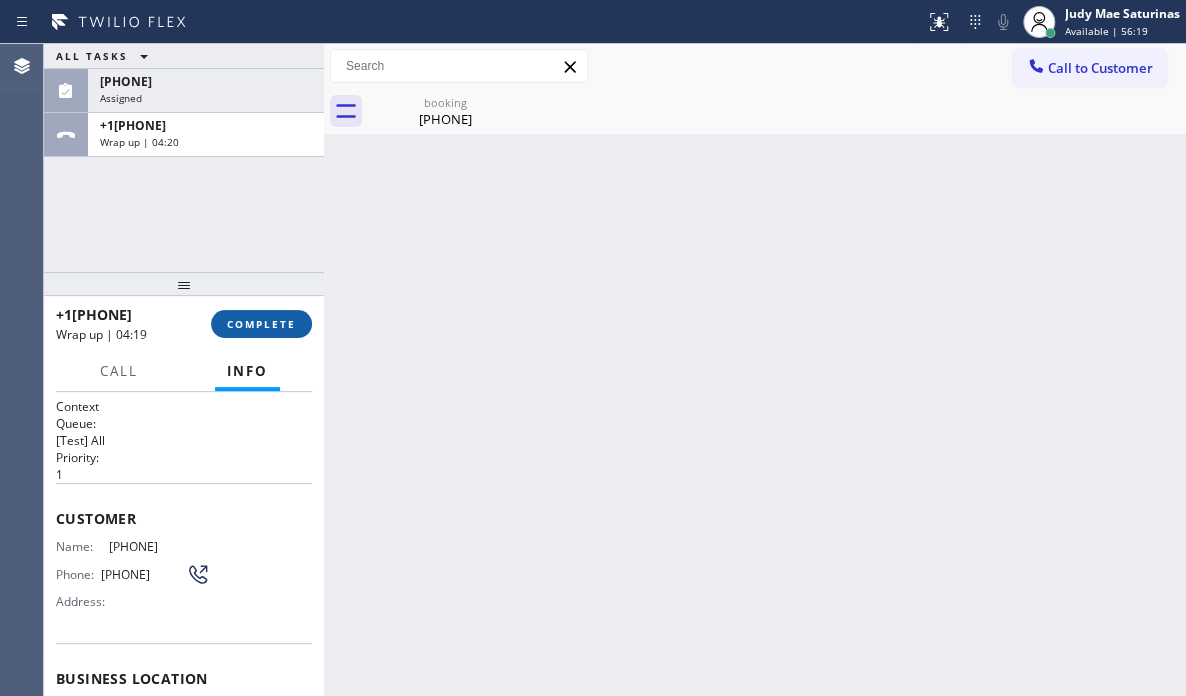 click on "COMPLETE" at bounding box center (261, 324) 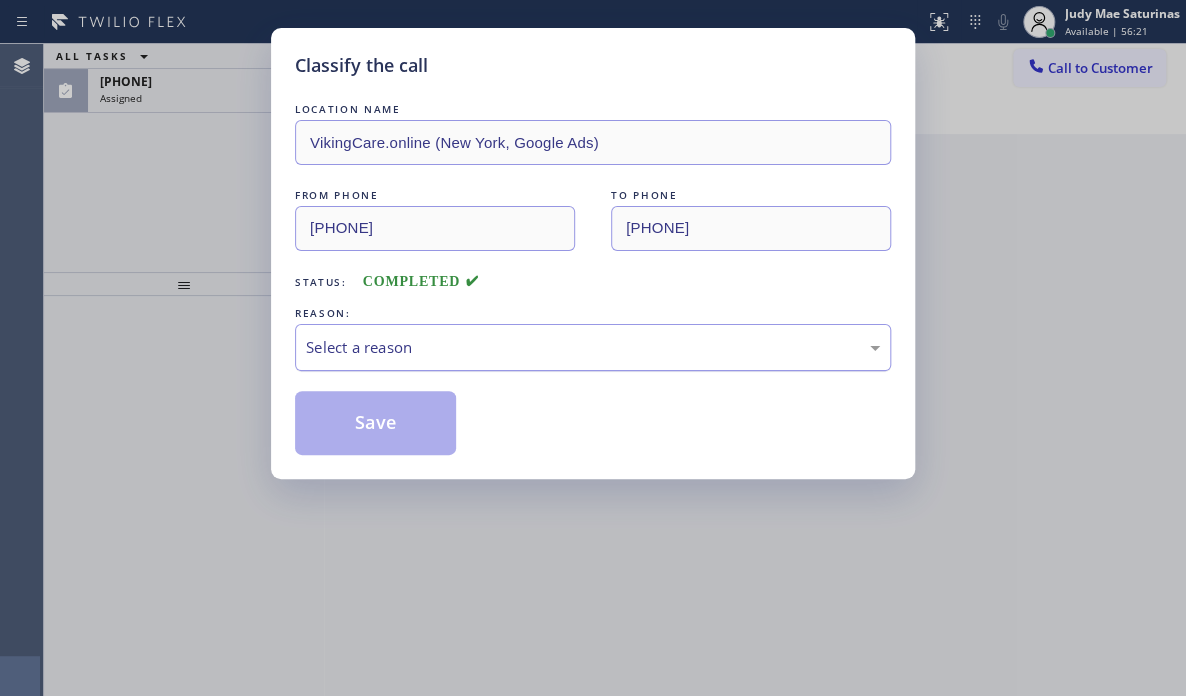 click on "Select a reason" at bounding box center [593, 347] 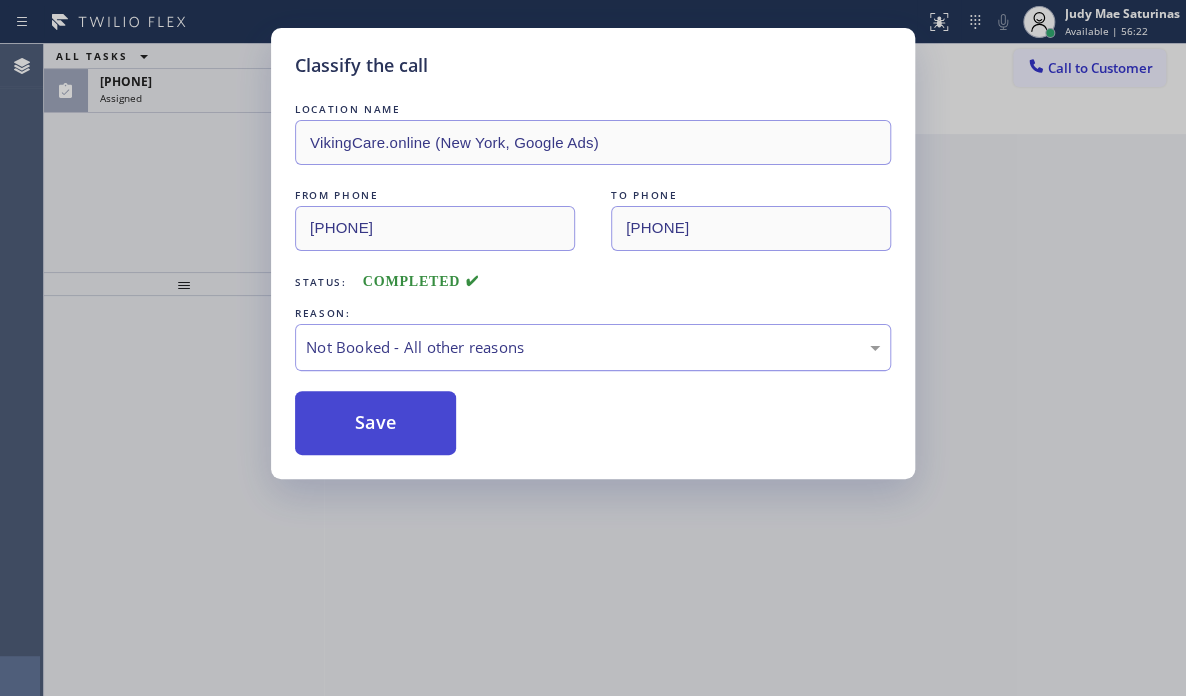 click on "Save" at bounding box center [375, 423] 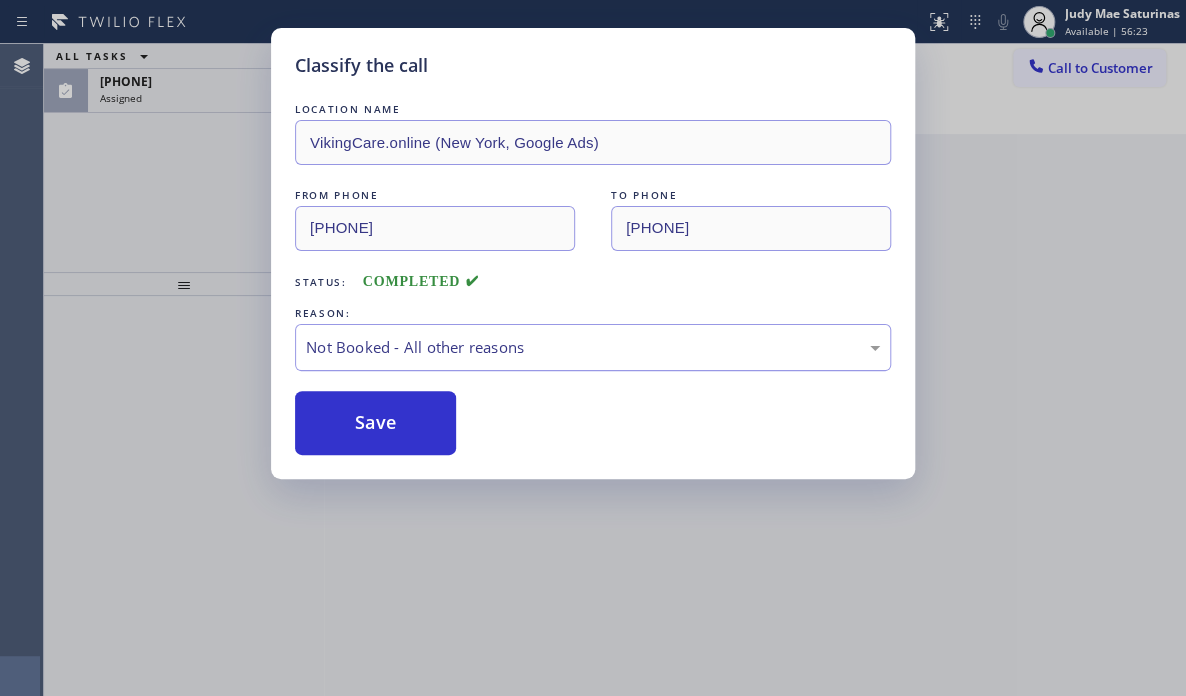 click on "Classify the call LOCATION NAME VikingCare.online (New York, Google Ads) FROM PHONE [PHONE] TO PHONE [PHONE] Status: COMPLETED REASON: Not Booked - All other reasons Save" at bounding box center (593, 348) 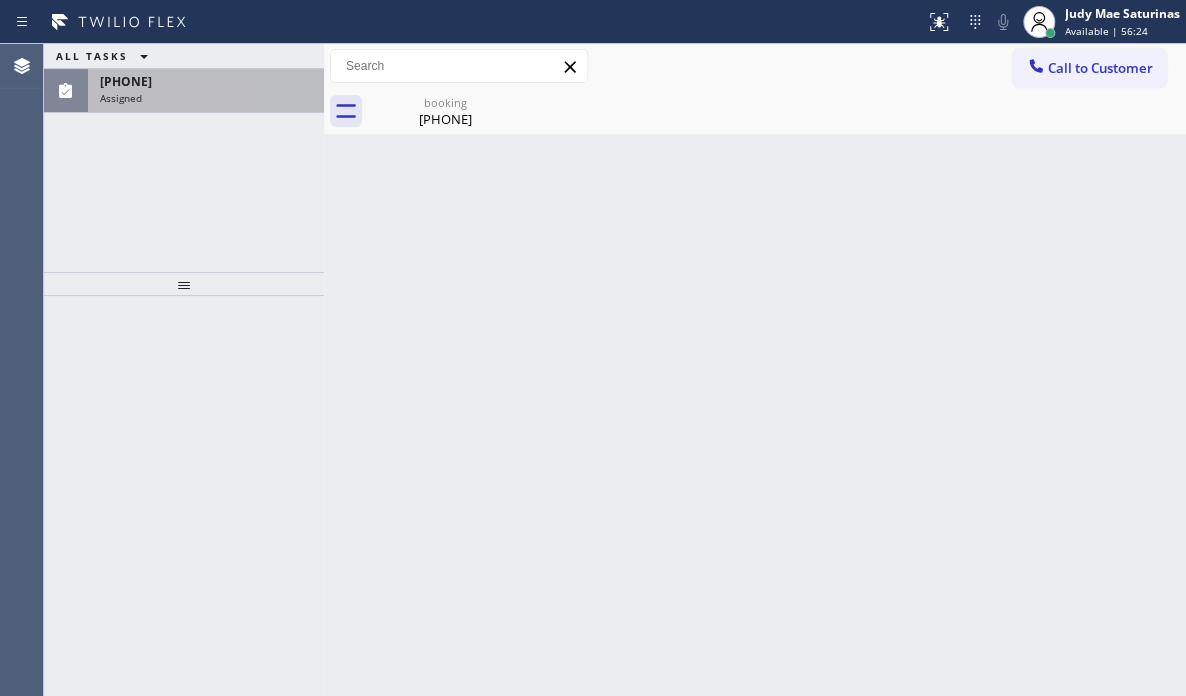 click on "Assigned" at bounding box center [206, 98] 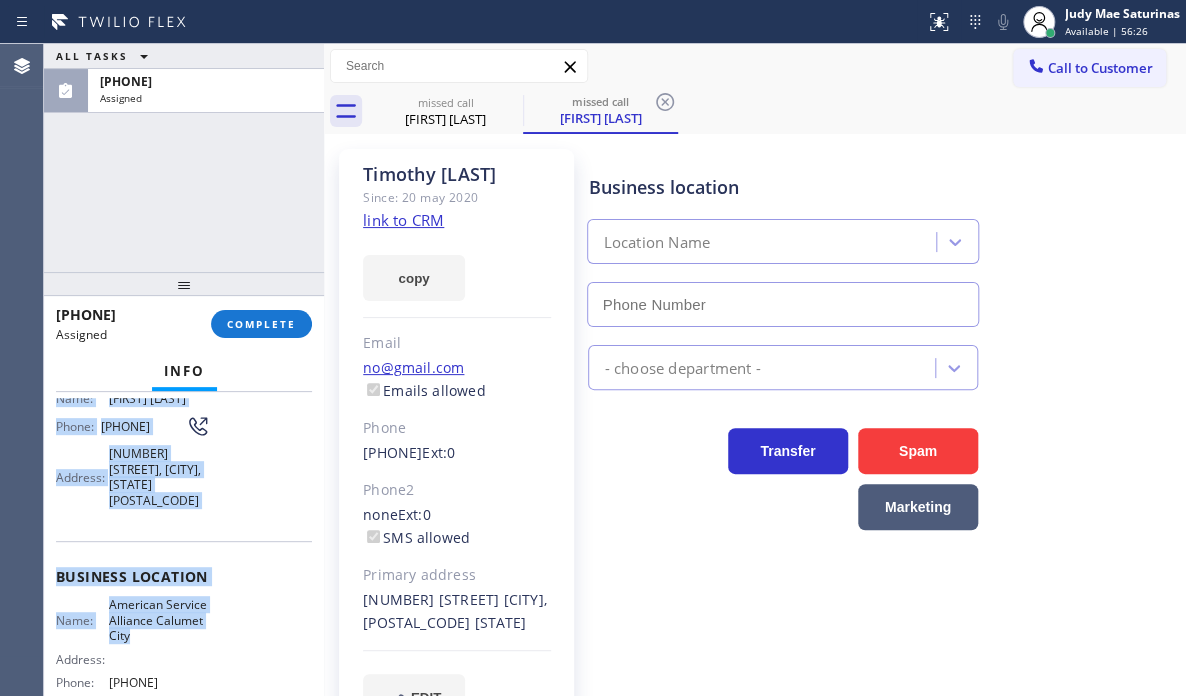 scroll, scrollTop: 200, scrollLeft: 0, axis: vertical 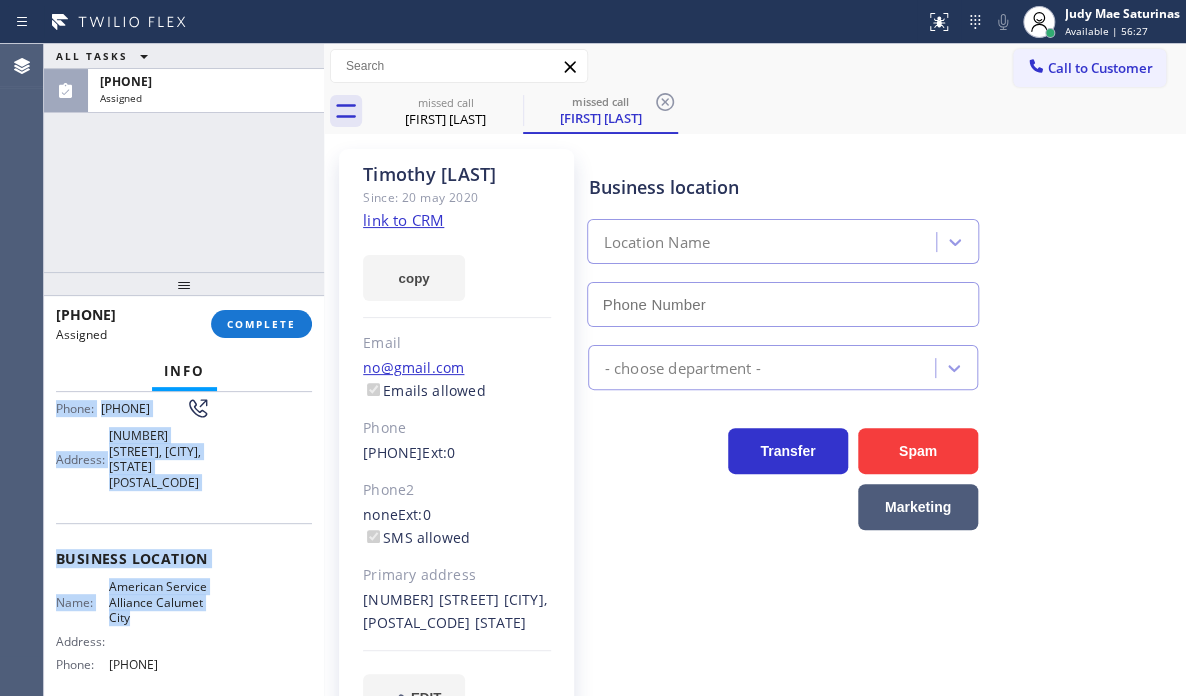 drag, startPoint x: 55, startPoint y: 539, endPoint x: 195, endPoint y: 650, distance: 178.66449 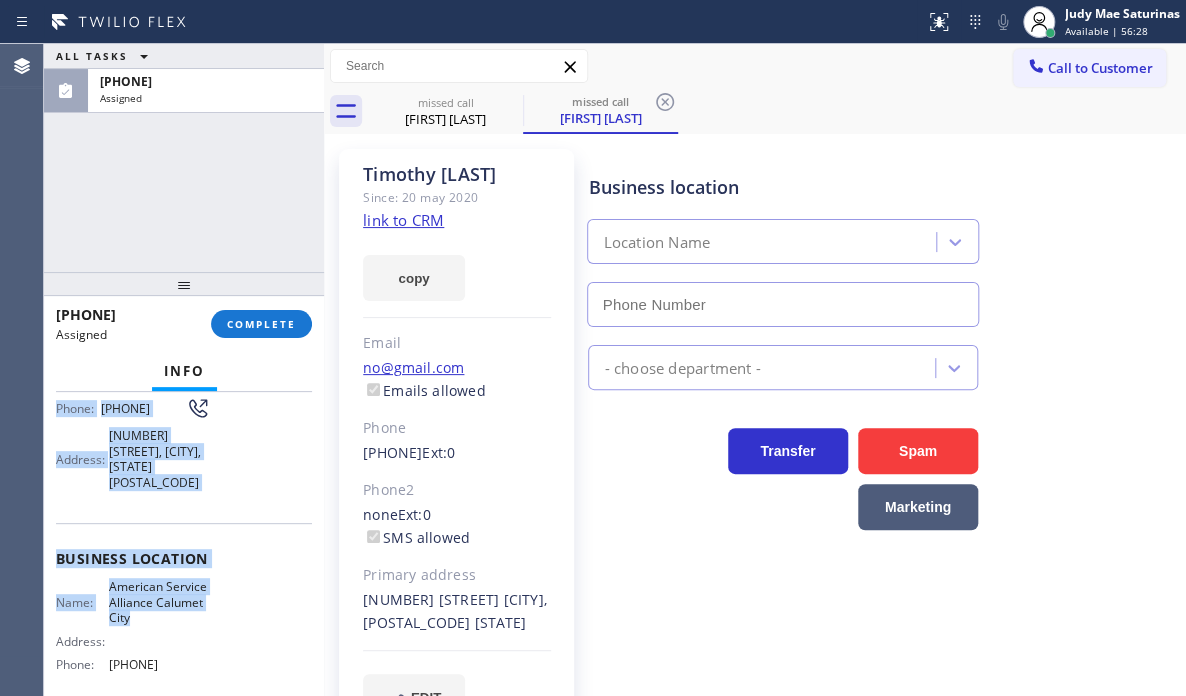 copy on "Customer Name: [FIRST] [LAST] Phone: [PHONE] Address: [NUMBER] [STREET], [CITY], [STATE], [POSTAL_CODE] Business location Name: American Service Alliance Calumet City Address:   Phone: [PHONE]" 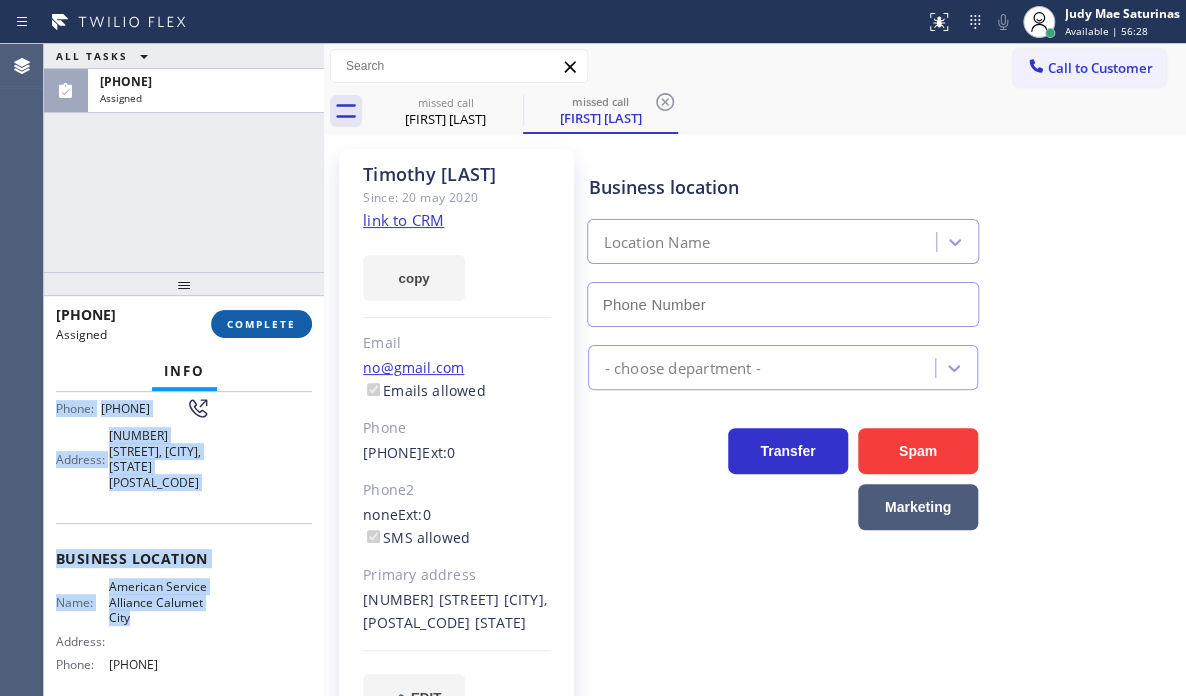 click on "COMPLETE" at bounding box center [261, 324] 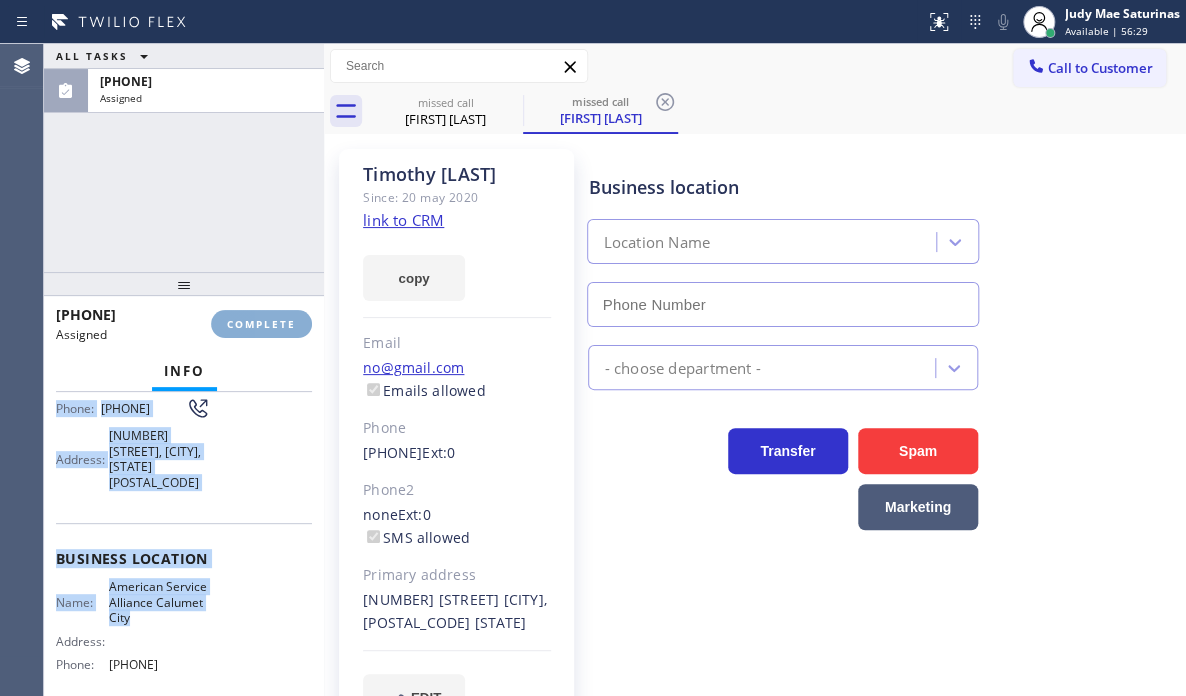 type on "[PHONE]" 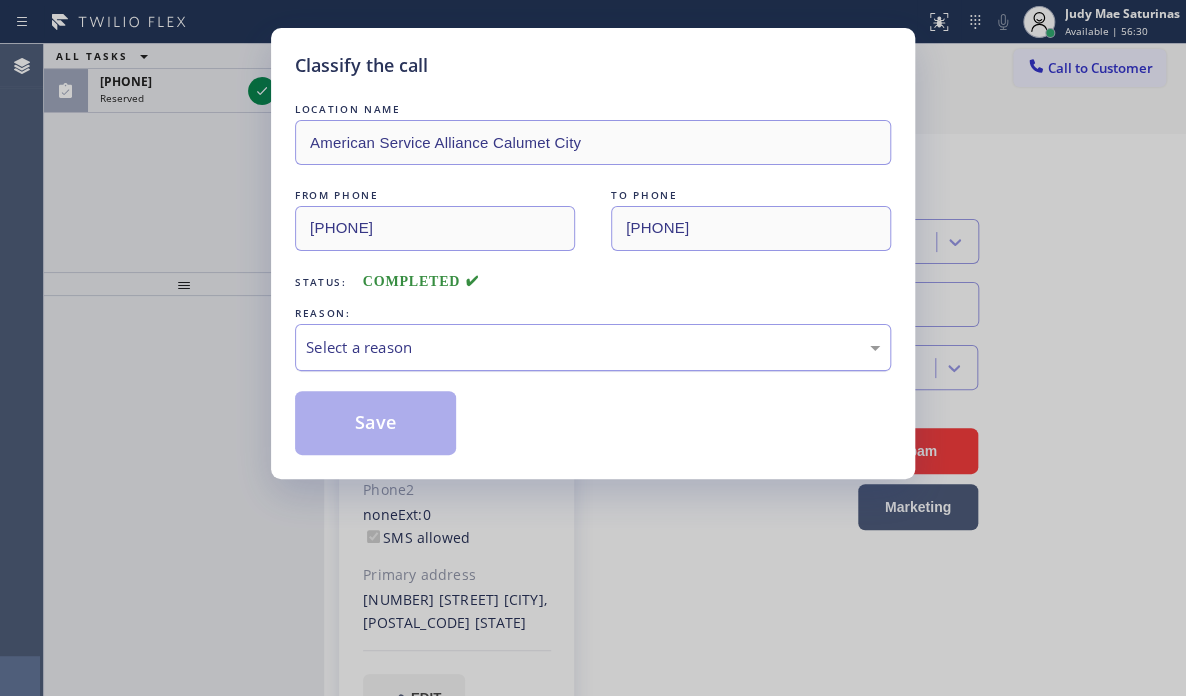 click on "Select a reason" at bounding box center [593, 347] 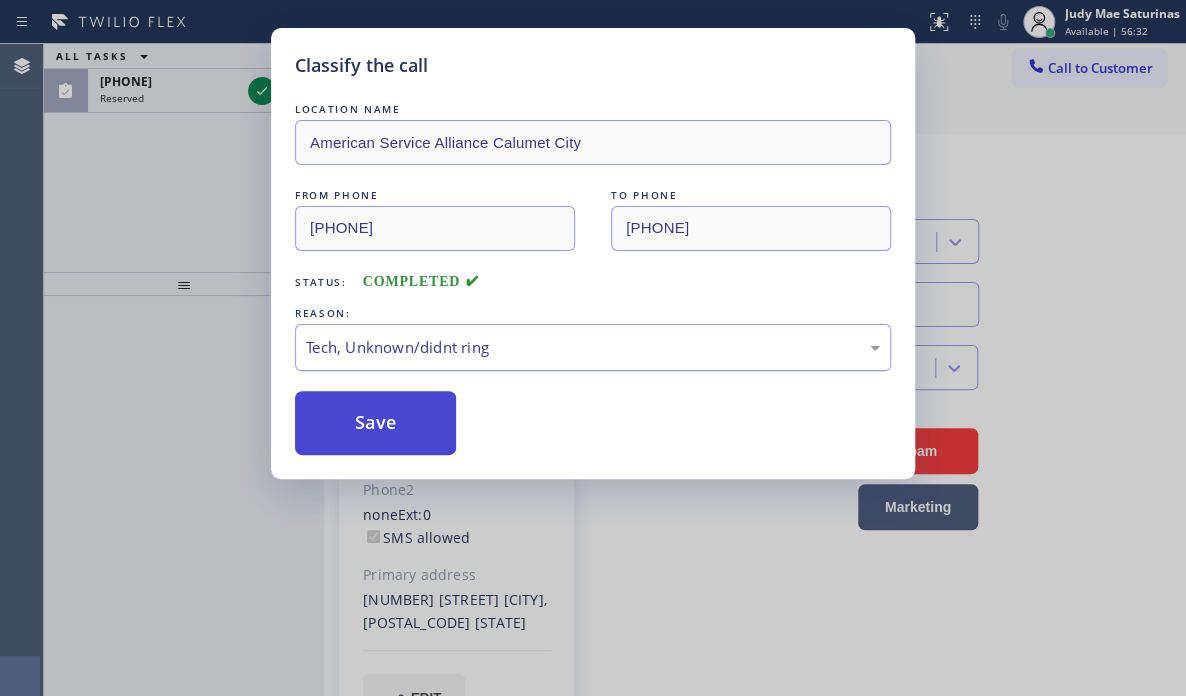 click on "Save" at bounding box center [375, 423] 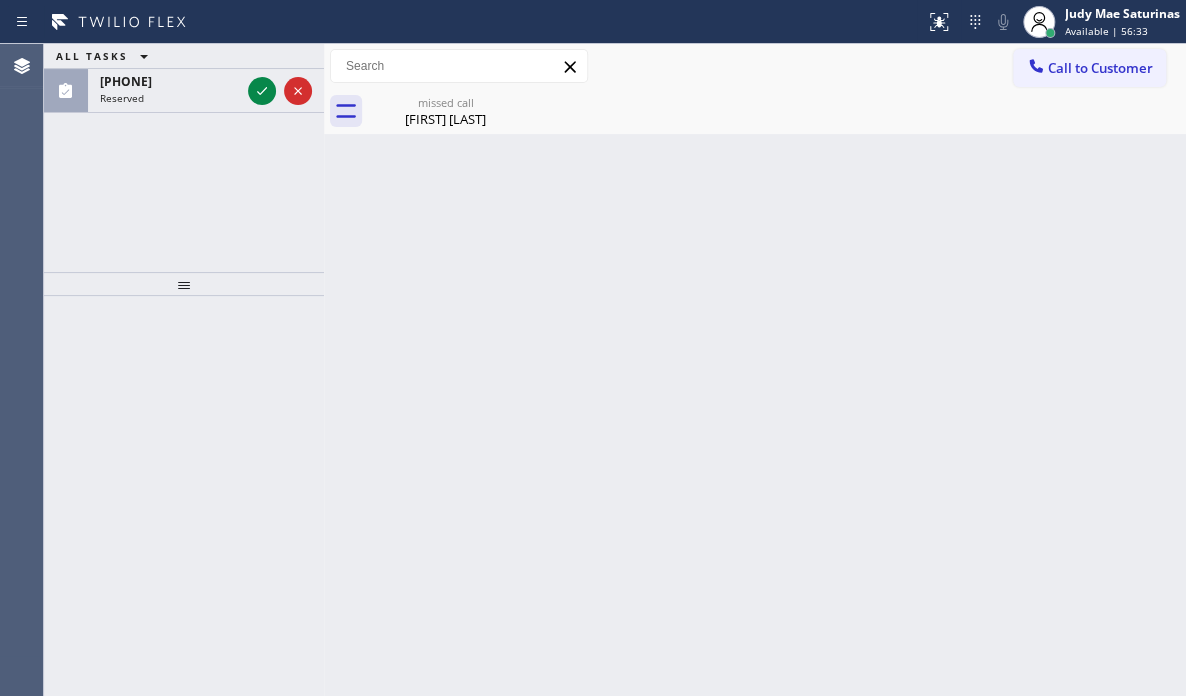 click 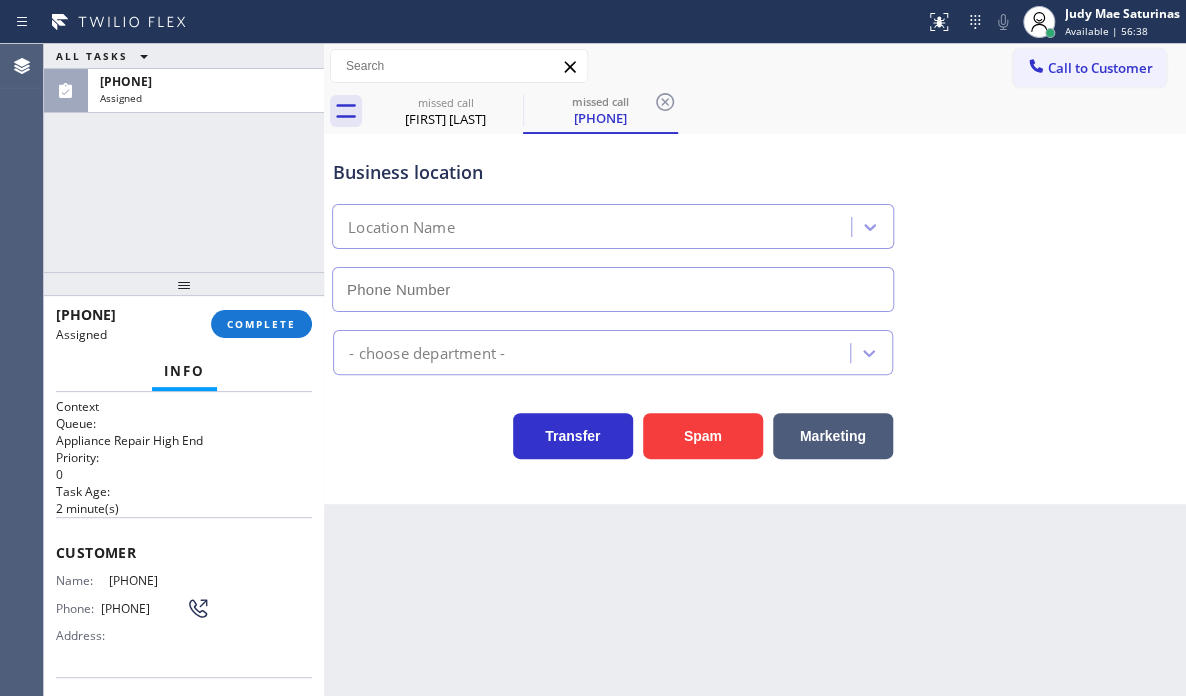 type on "[PHONE]" 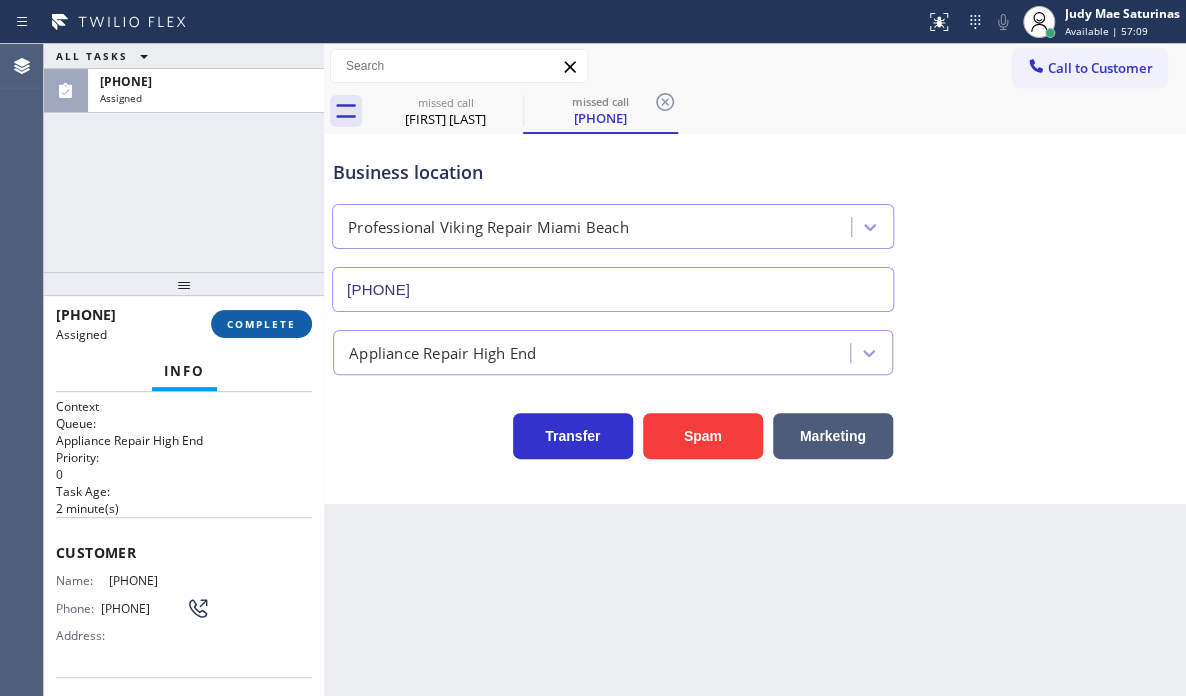 click on "COMPLETE" at bounding box center [261, 324] 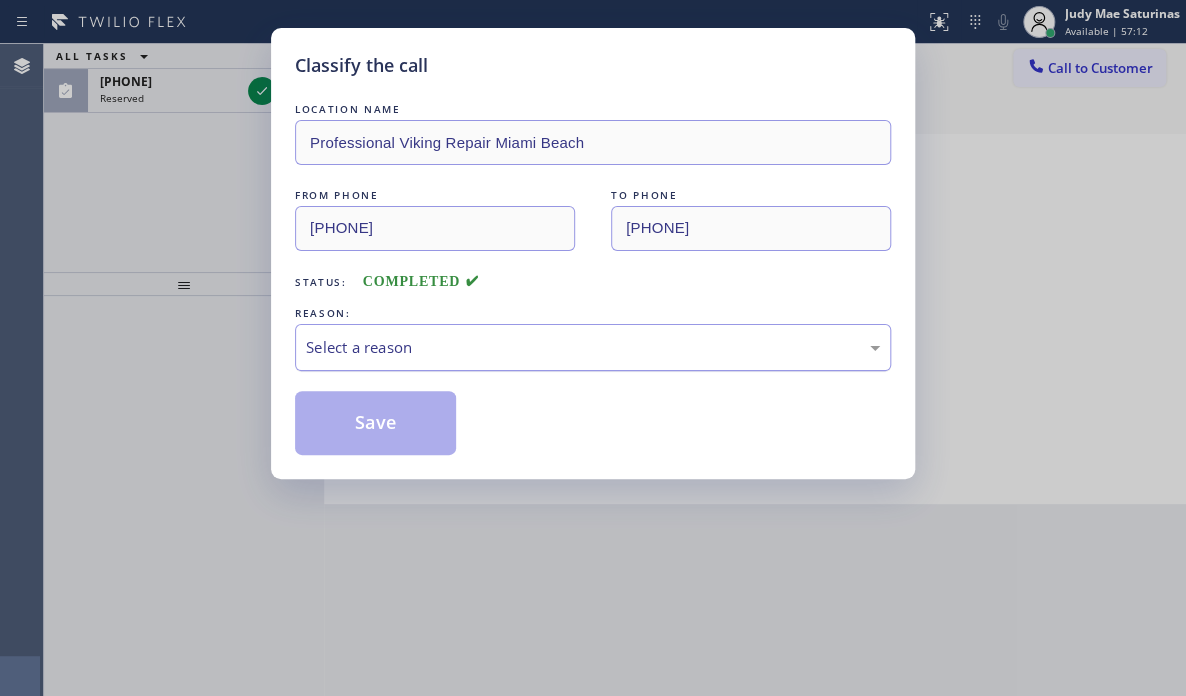 click on "Select a reason" at bounding box center (593, 347) 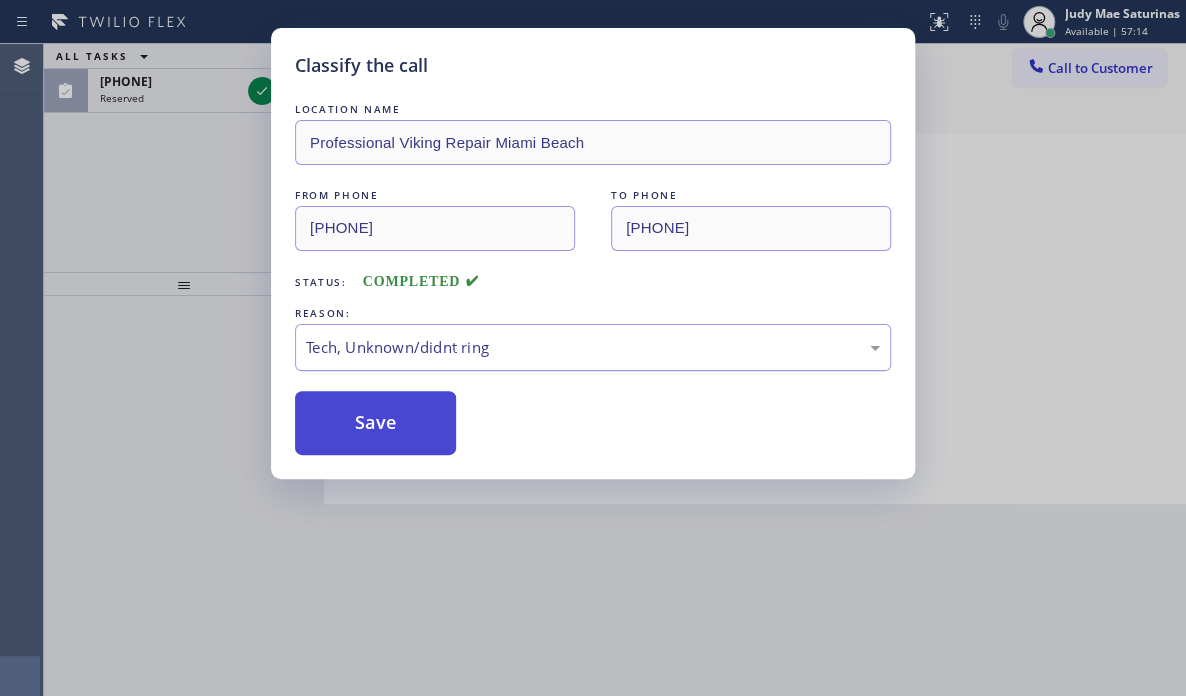 click on "Save" at bounding box center (375, 423) 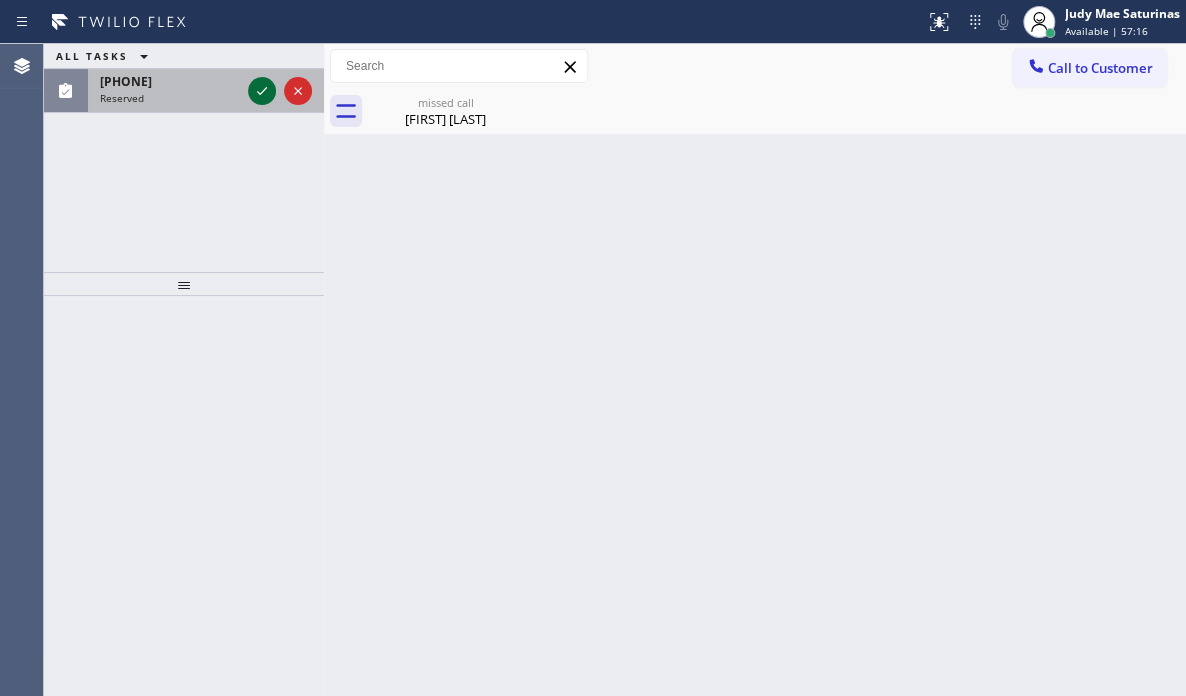 click 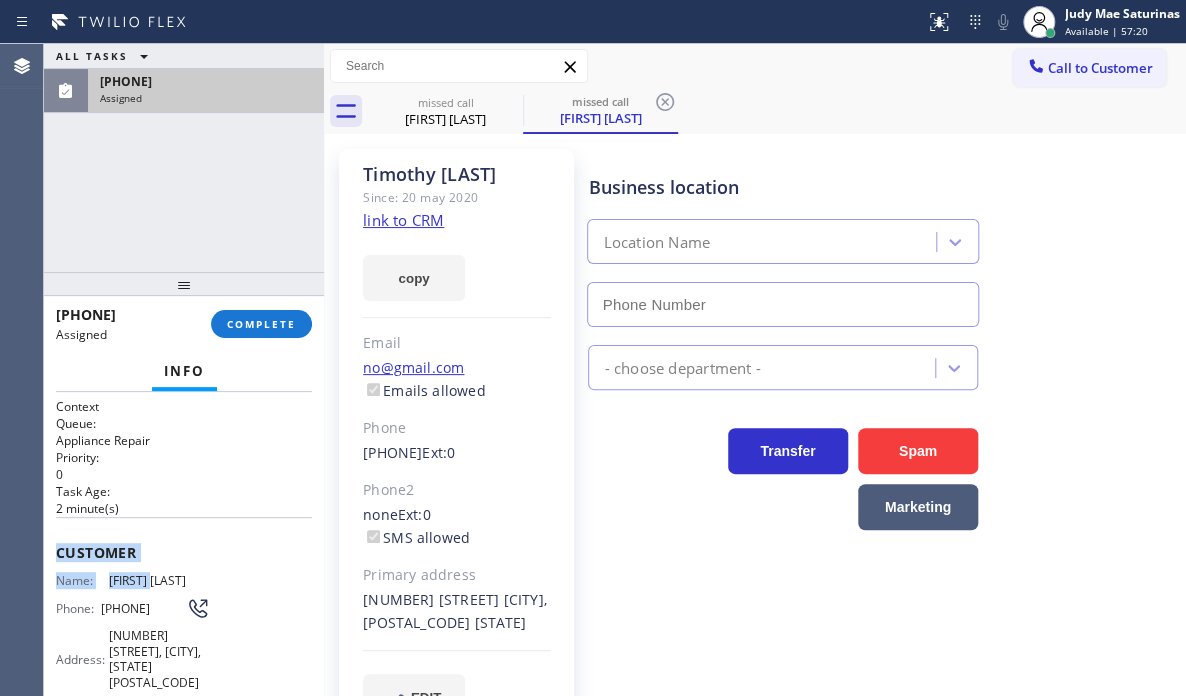 type on "[PHONE]" 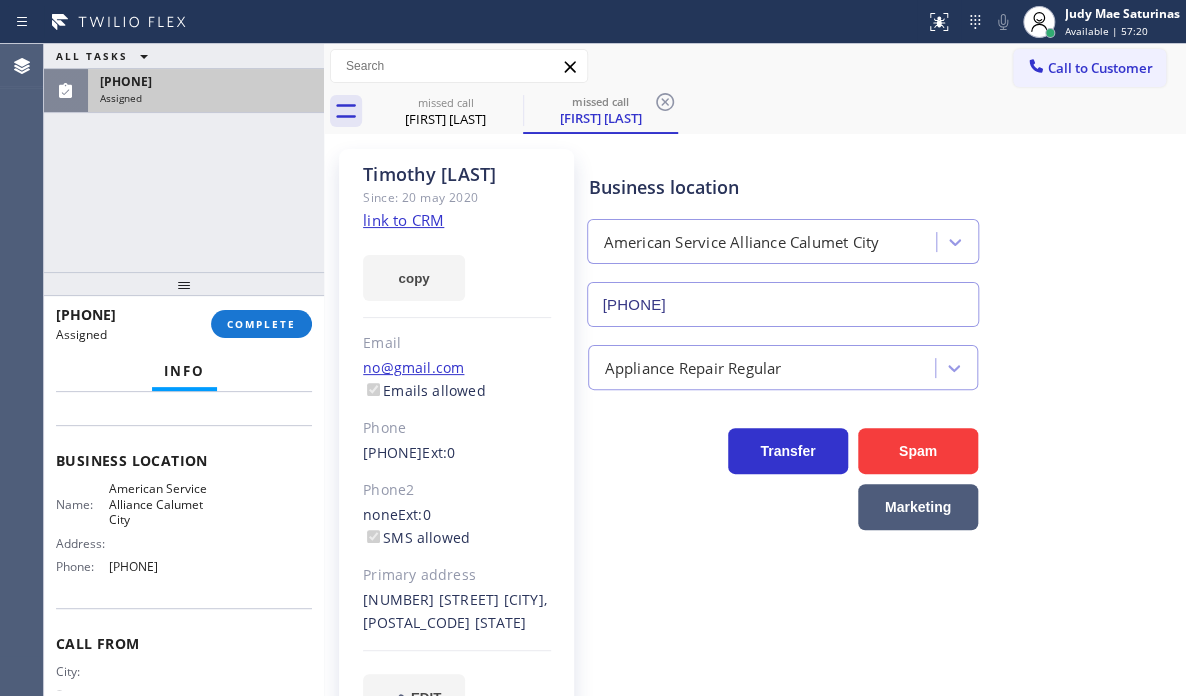 scroll, scrollTop: 300, scrollLeft: 0, axis: vertical 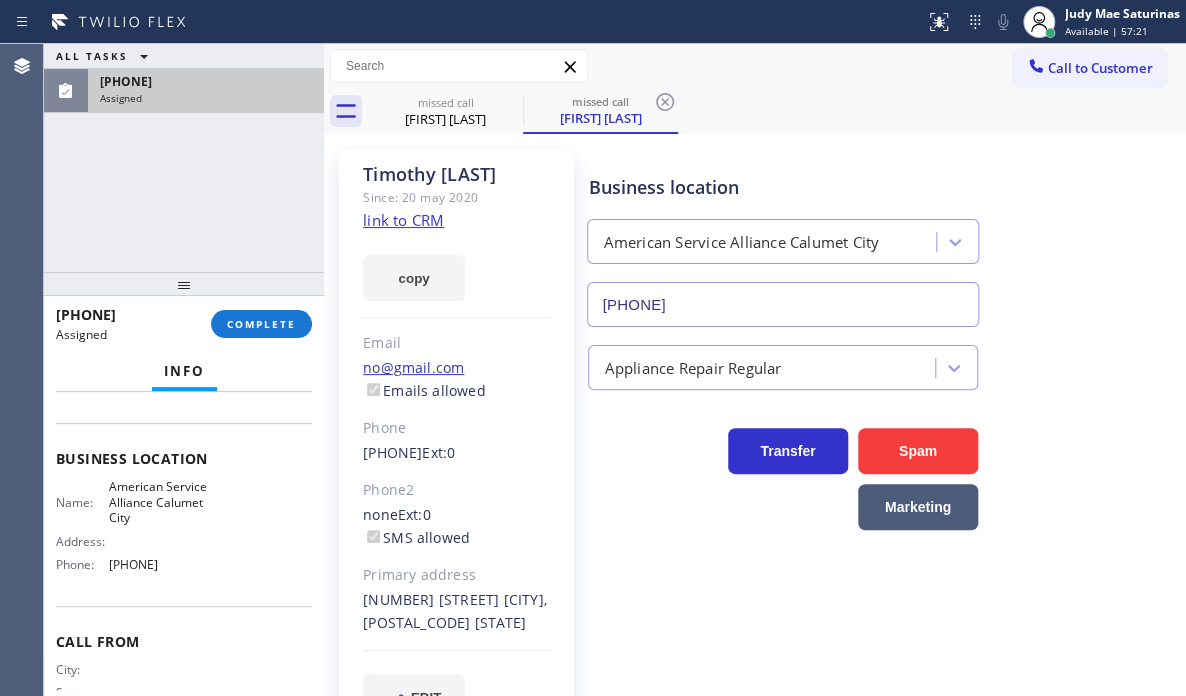 drag, startPoint x: 53, startPoint y: 543, endPoint x: 207, endPoint y: 569, distance: 156.17938 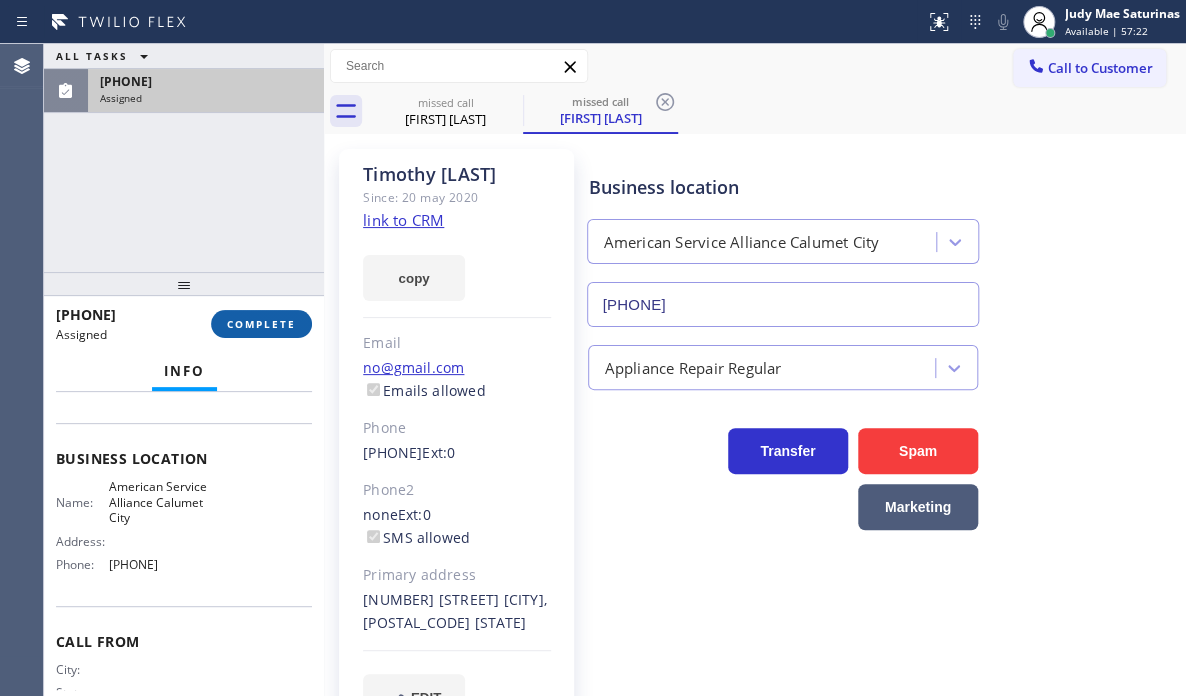 click on "COMPLETE" at bounding box center (261, 324) 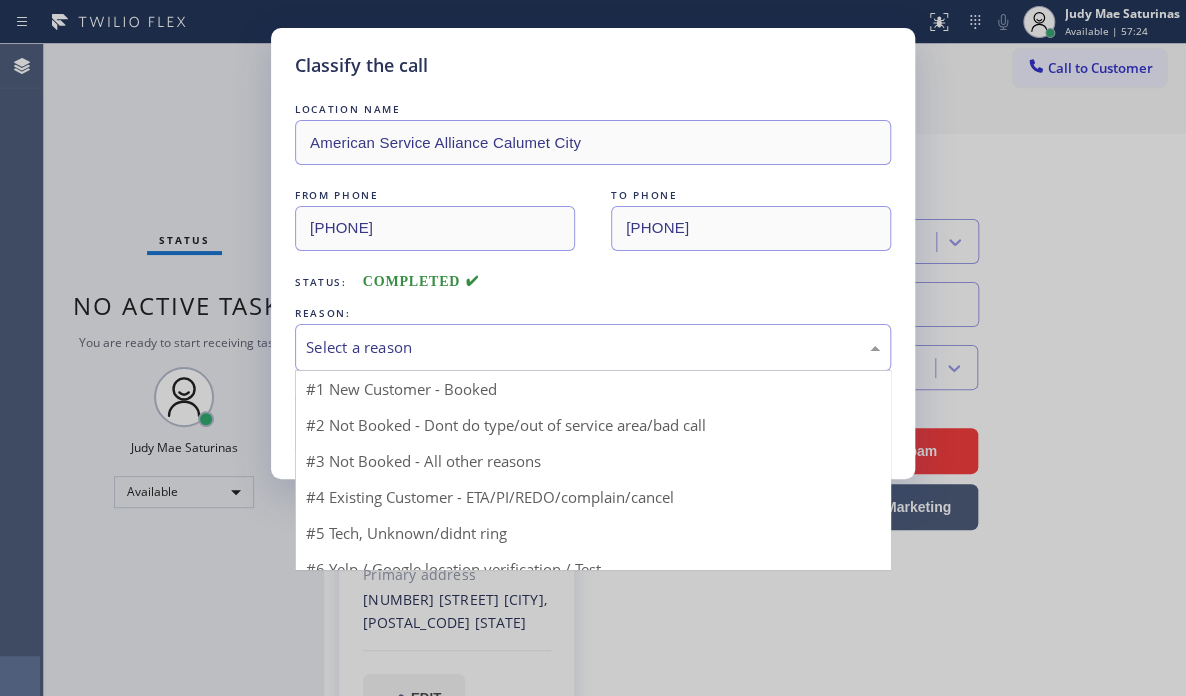 click on "Select a reason" at bounding box center (593, 347) 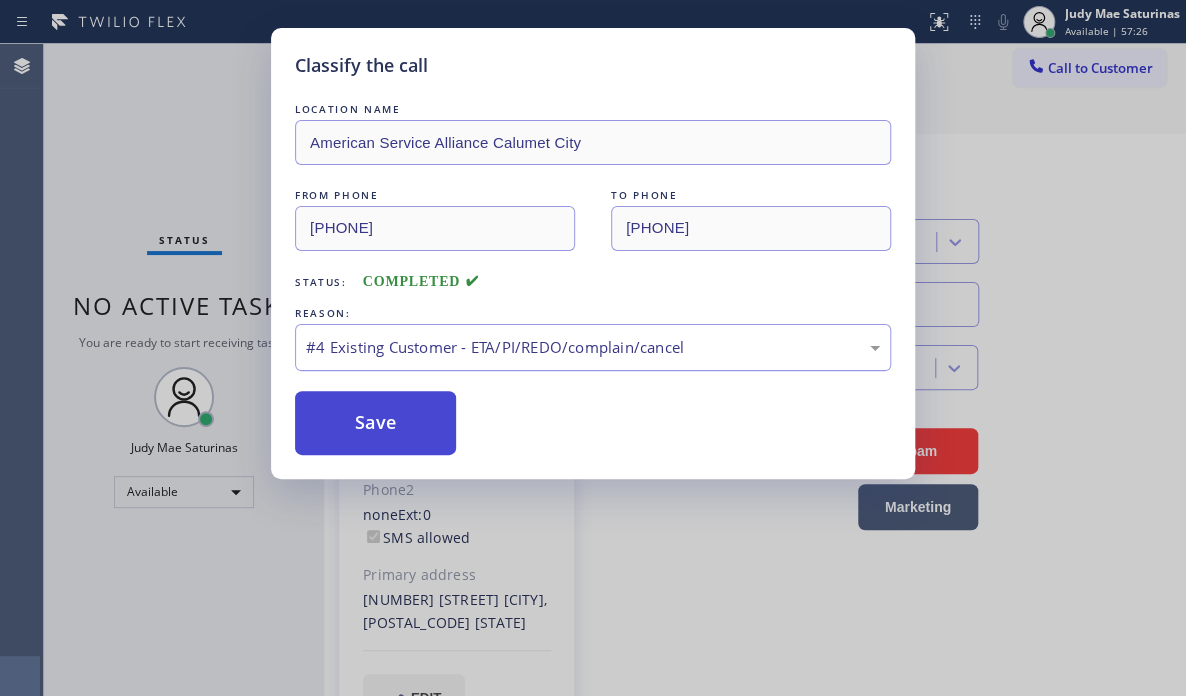 click on "Save" at bounding box center (375, 423) 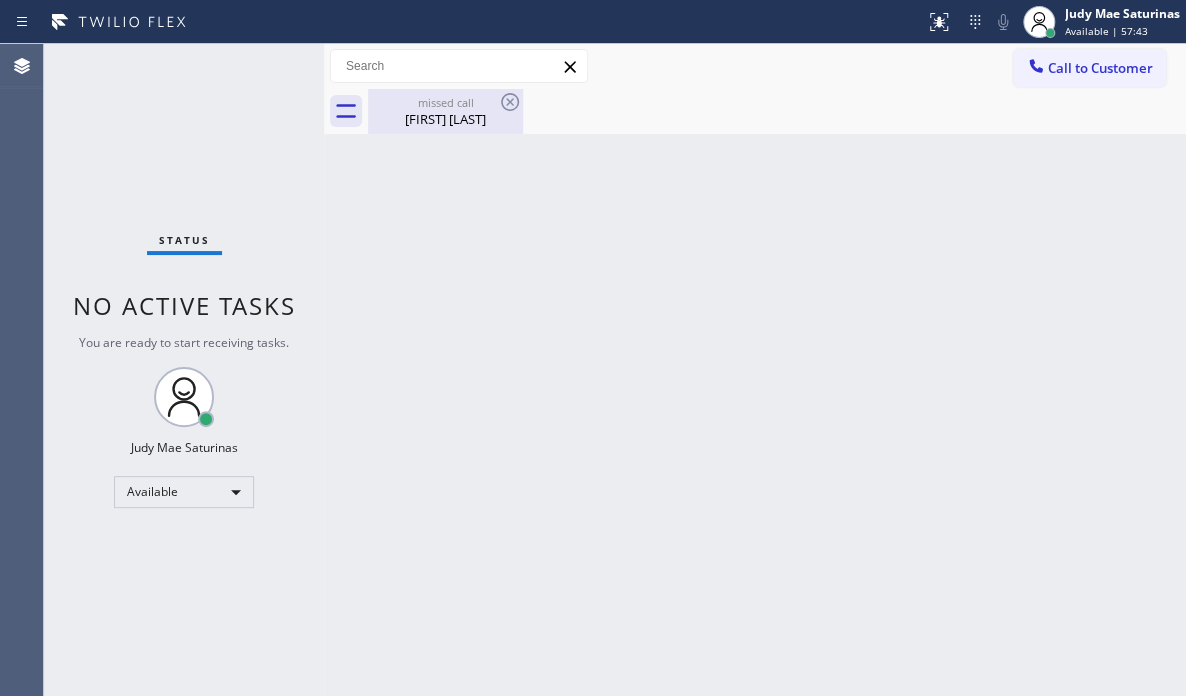 click on "[FIRST] [LAST]" at bounding box center (445, 119) 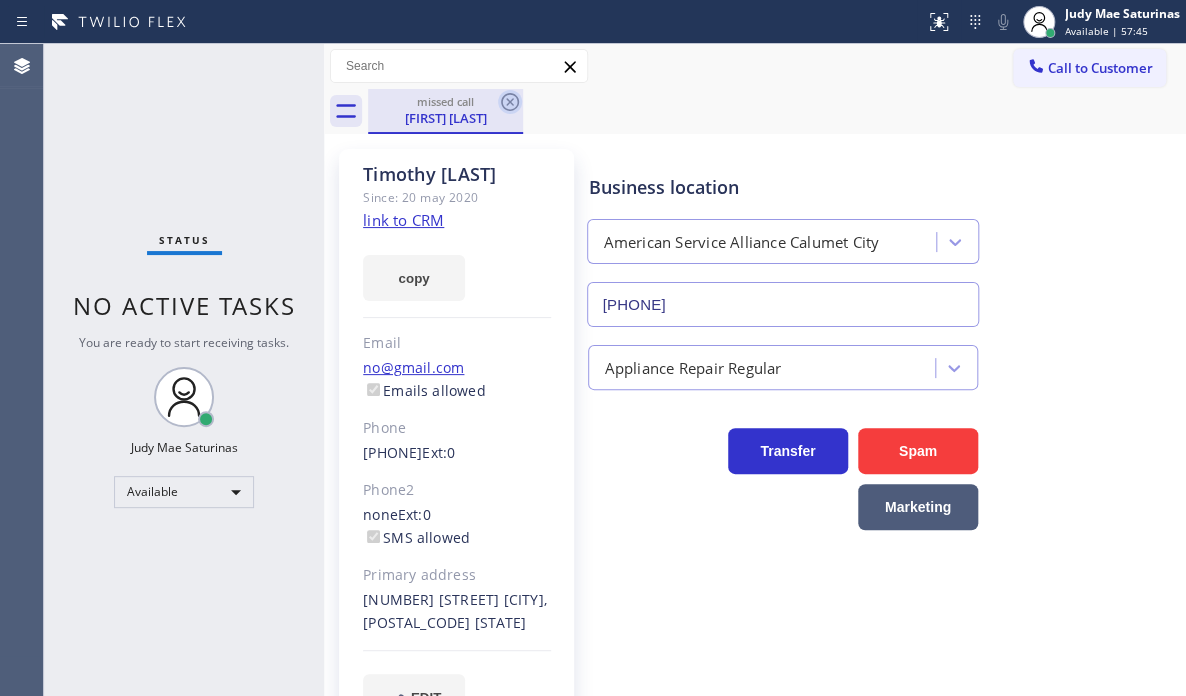 click 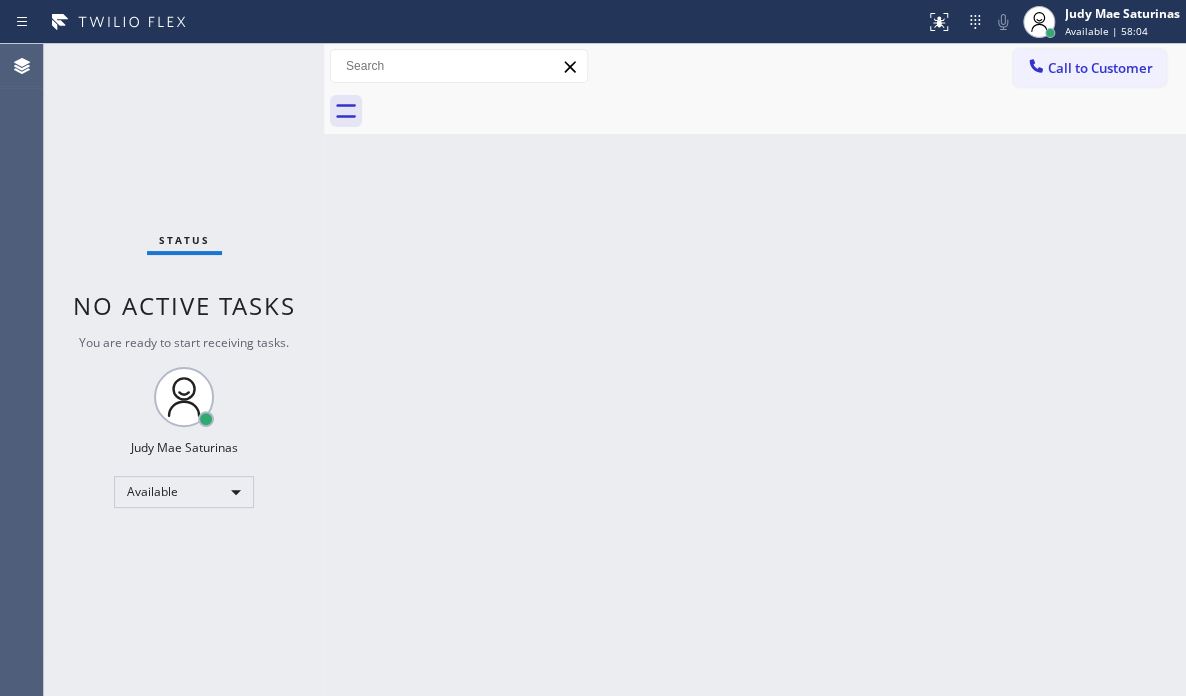 drag, startPoint x: 869, startPoint y: 346, endPoint x: 916, endPoint y: 355, distance: 47.853943 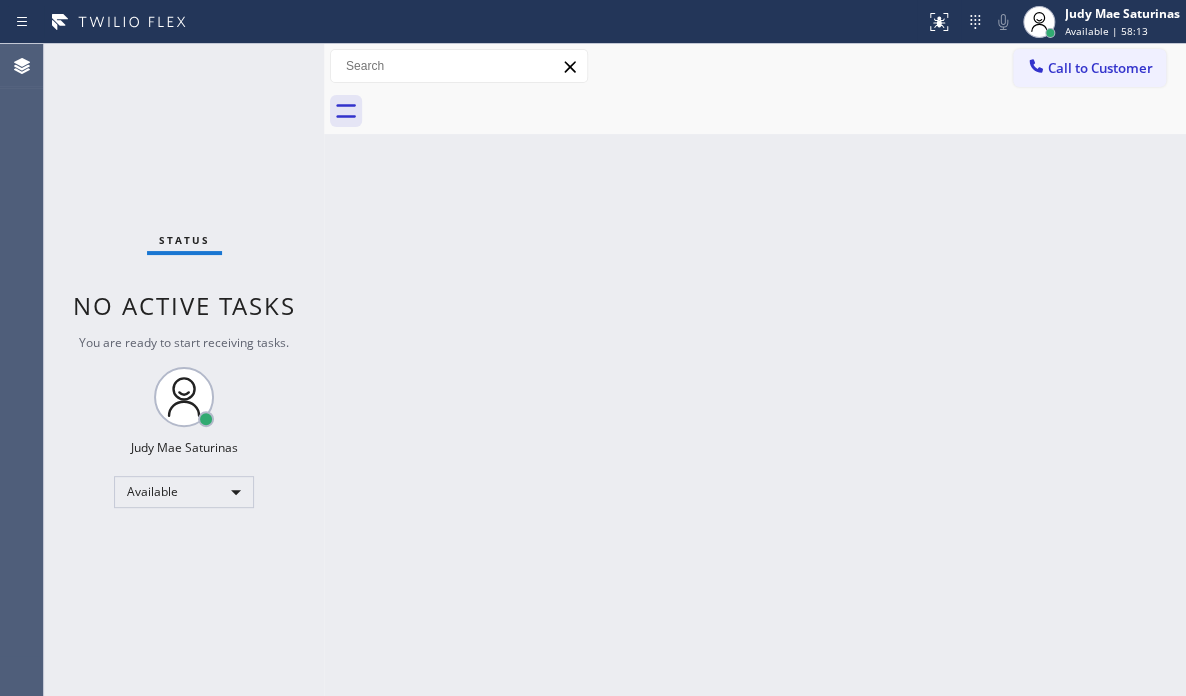 click on "Back to Dashboard Change Sender ID Customers Technicians Select a contact Outbound call Technician Search Technician Your caller id phone number Your caller id phone number Call Technician info Name   Phone none Address none Change Sender ID HVAC +1[PHONE] 5 Star Appliance +1[PHONE] Appliance Repair +1[PHONE] Plumbing +1[PHONE] Air Duct Cleaning +1[PHONE]  Electricians +1[PHONE] Cancel Change Check personal SMS Reset Change No tabs Call to Customer Outbound call Location Subzero Repair  Professionals Your caller id phone number [PHONE] Customer number Call Outbound call Technician Search Technician Your caller id phone number Your caller id phone number Call" at bounding box center [755, 370] 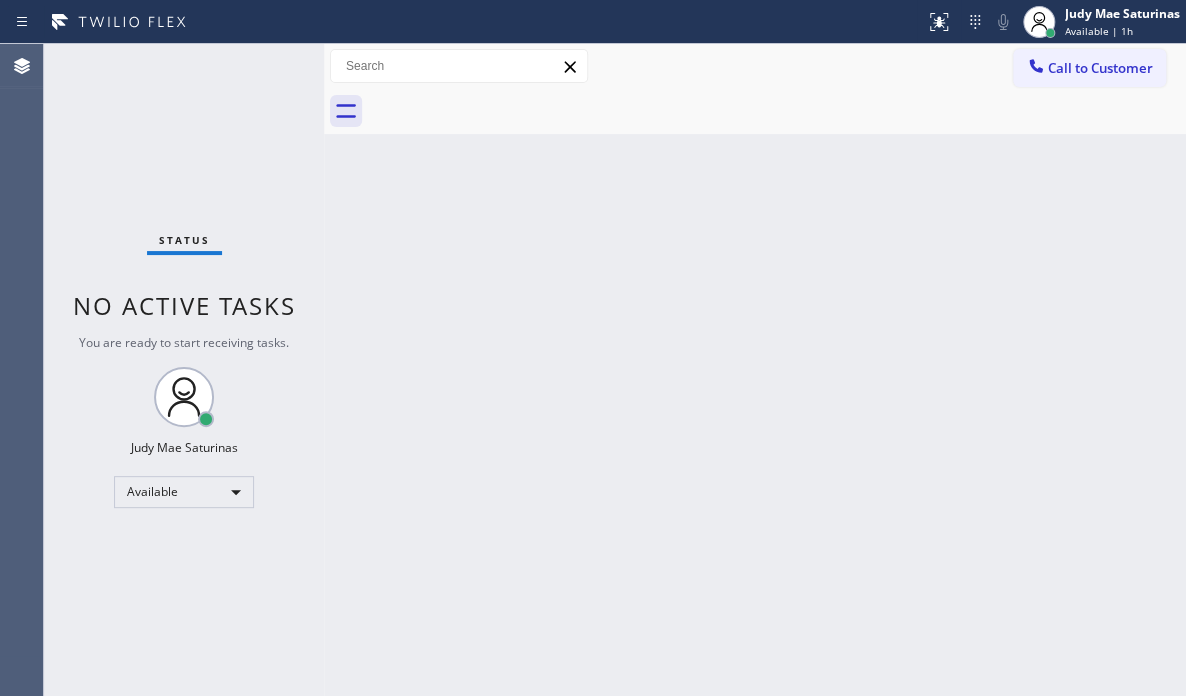 click on "Back to Dashboard Change Sender ID Customers Technicians Select a contact Outbound call Technician Search Technician Your caller id phone number Your caller id phone number Call Technician info Name   Phone none Address none Change Sender ID HVAC +1[PHONE] 5 Star Appliance +1[PHONE] Appliance Repair +1[PHONE] Plumbing +1[PHONE] Air Duct Cleaning +1[PHONE]  Electricians +1[PHONE] Cancel Change Check personal SMS Reset Change No tabs Call to Customer Outbound call Location Subzero Repair  Professionals Your caller id phone number [PHONE] Customer number Call Outbound call Technician Search Technician Your caller id phone number Your caller id phone number Call" at bounding box center [755, 370] 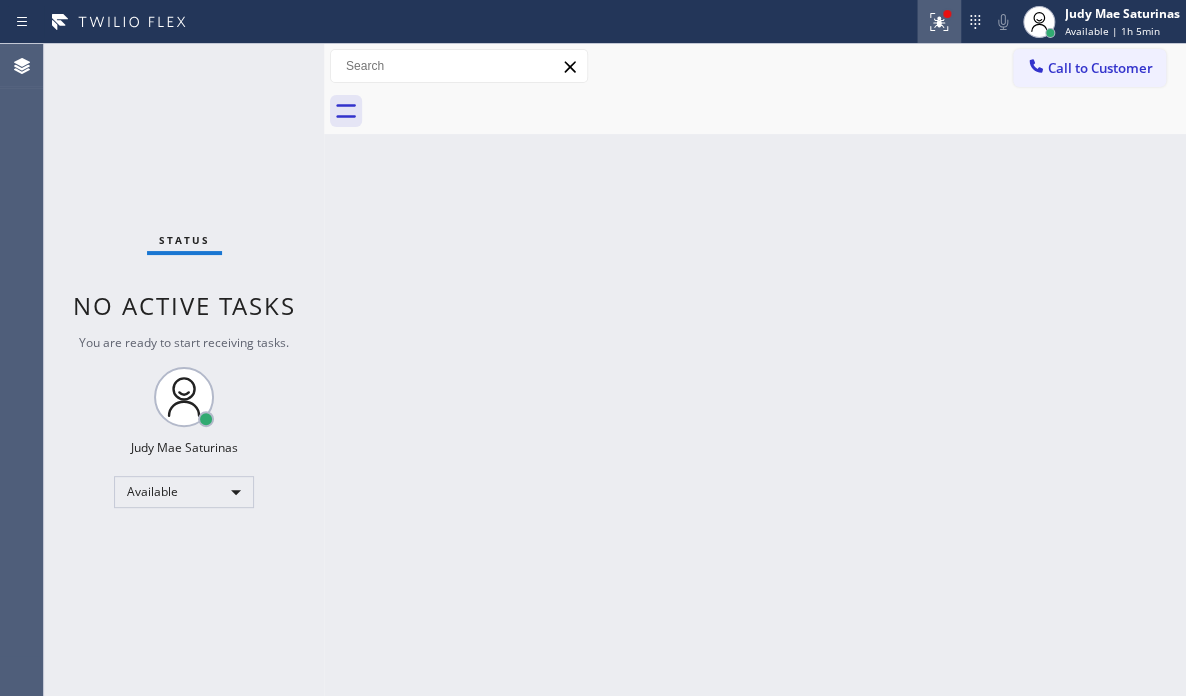 click at bounding box center (939, 22) 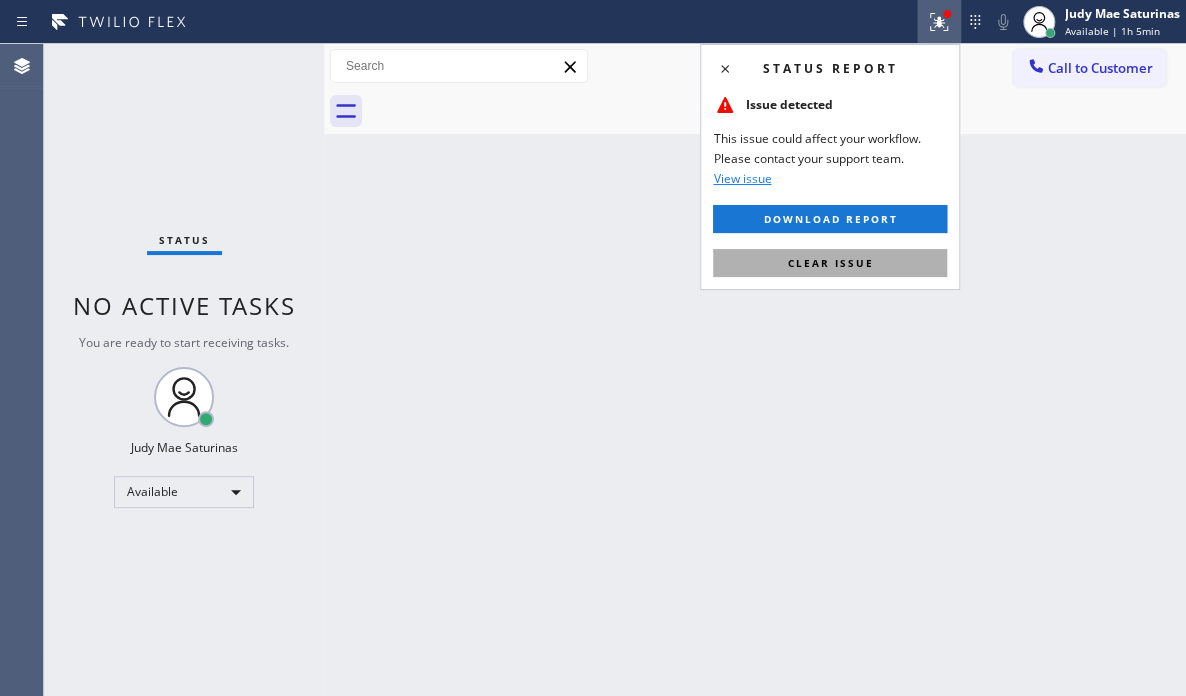 click on "Clear issue" at bounding box center (830, 263) 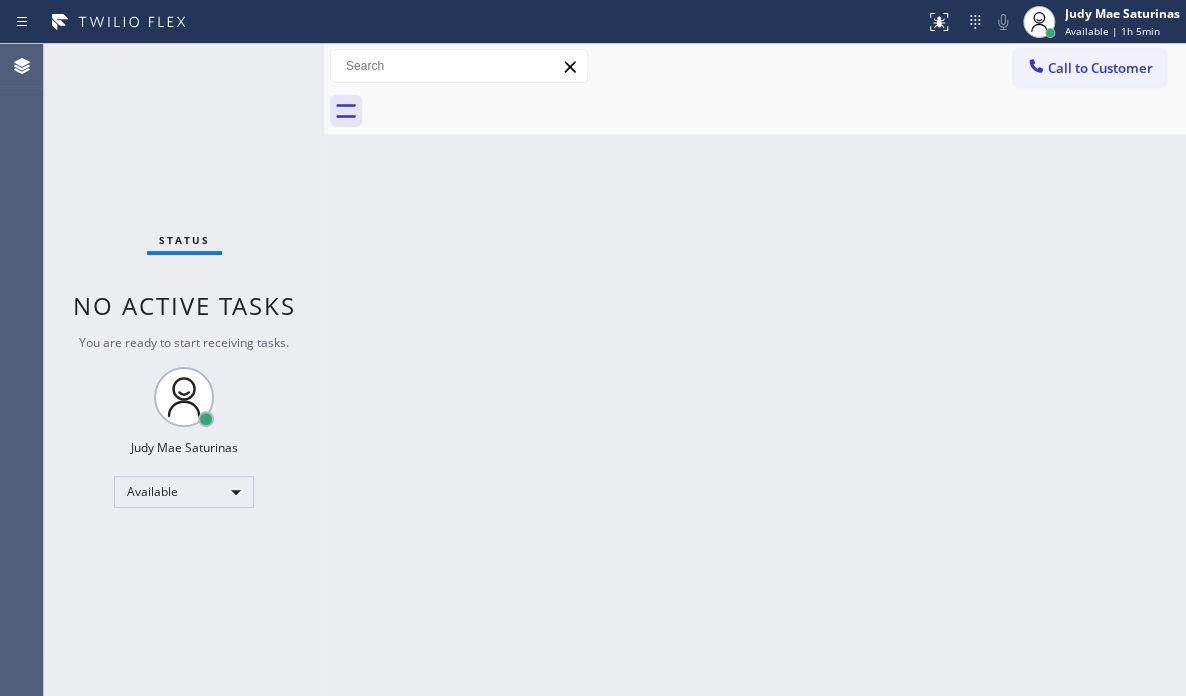click on "Back to Dashboard Change Sender ID Customers Technicians Select a contact Outbound call Technician Search Technician Your caller id phone number Your caller id phone number Call Technician info Name   Phone none Address none Change Sender ID HVAC +1[PHONE] 5 Star Appliance +1[PHONE] Appliance Repair +1[PHONE] Plumbing +1[PHONE] Air Duct Cleaning +1[PHONE]  Electricians +1[PHONE] Cancel Change Check personal SMS Reset Change No tabs Call to Customer Outbound call Location Subzero Repair  Professionals Your caller id phone number [PHONE] Customer number Call Outbound call Technician Search Technician Your caller id phone number Your caller id phone number Call" at bounding box center [755, 370] 